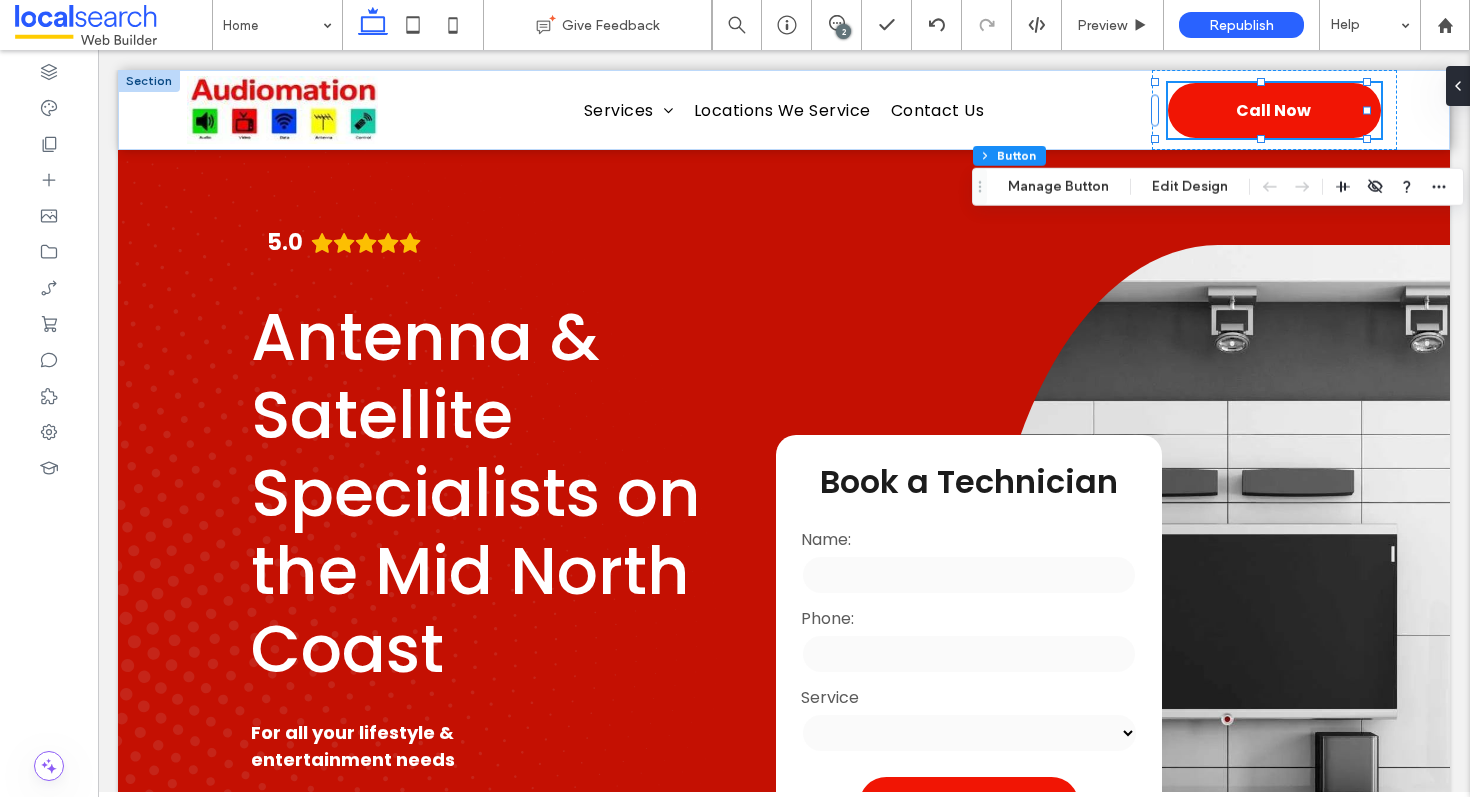 scroll, scrollTop: 2466, scrollLeft: 0, axis: vertical 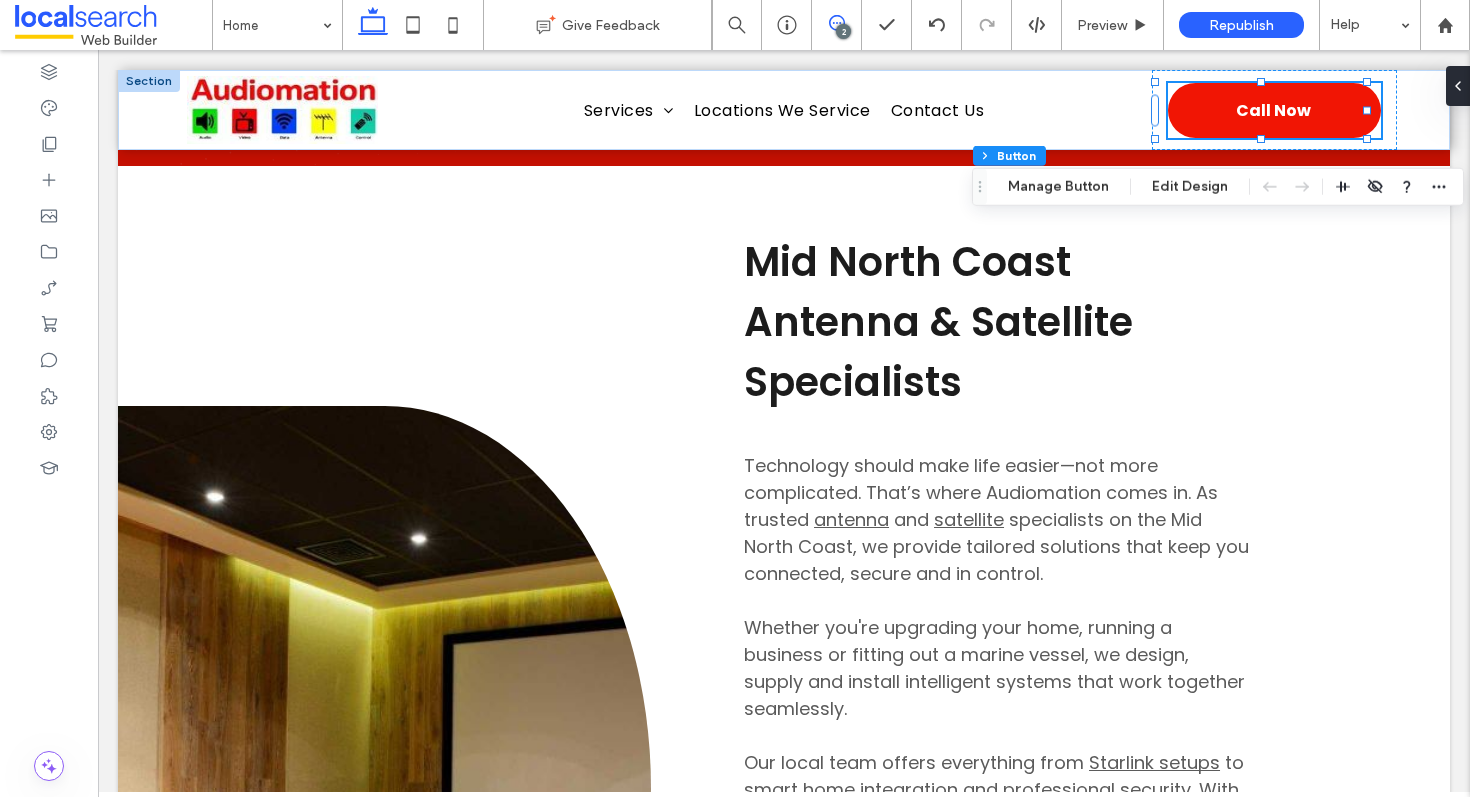click 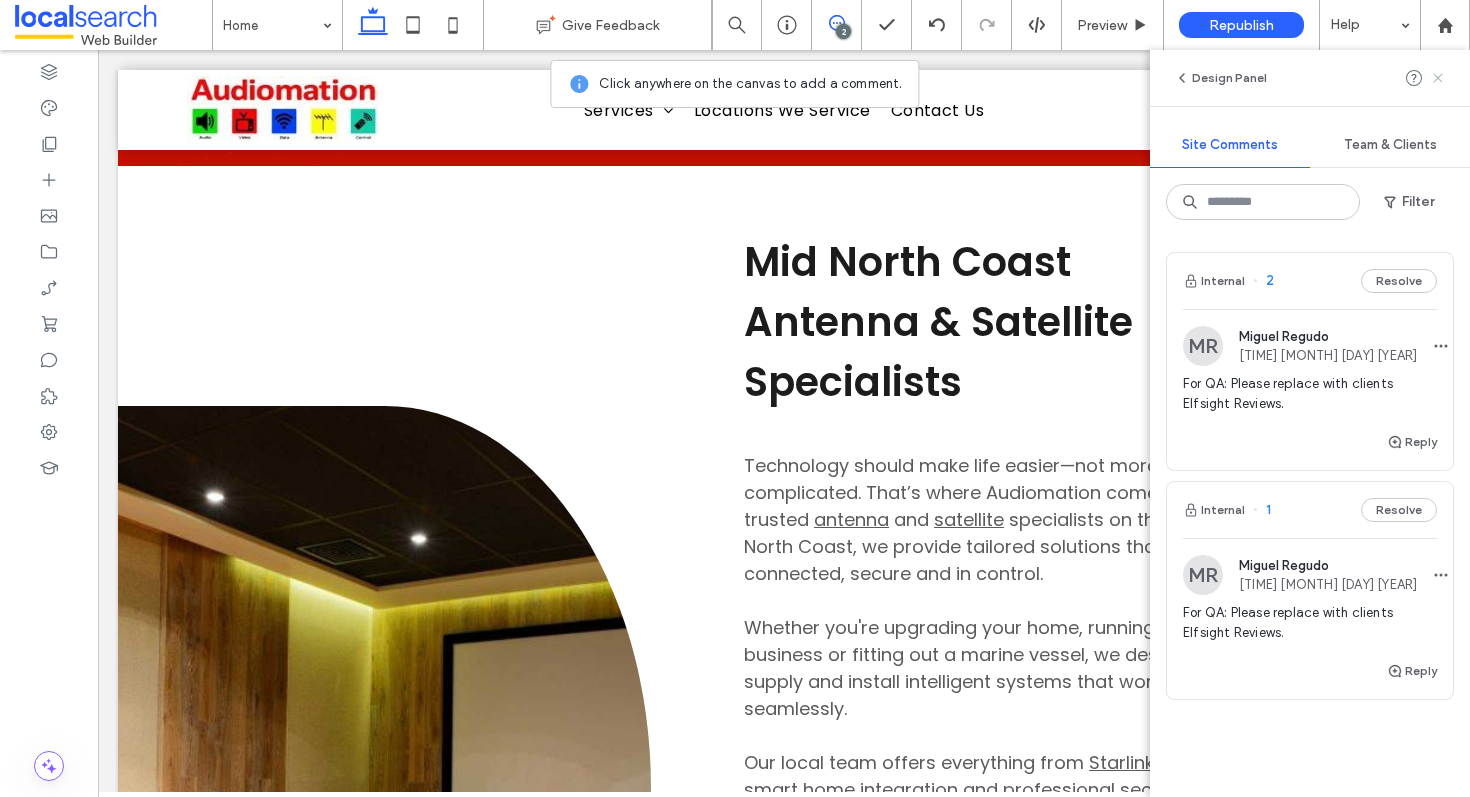 click 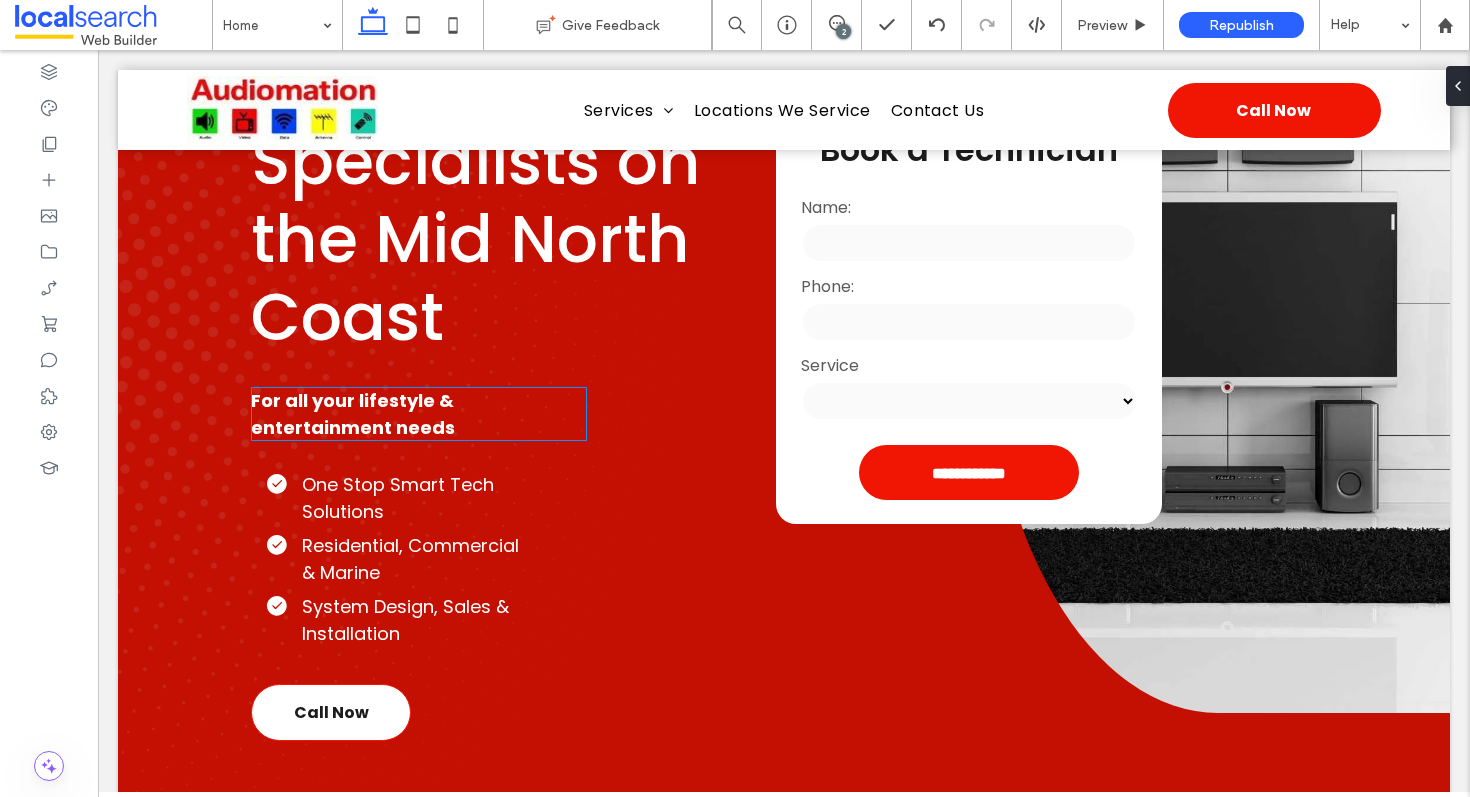 scroll, scrollTop: 0, scrollLeft: 0, axis: both 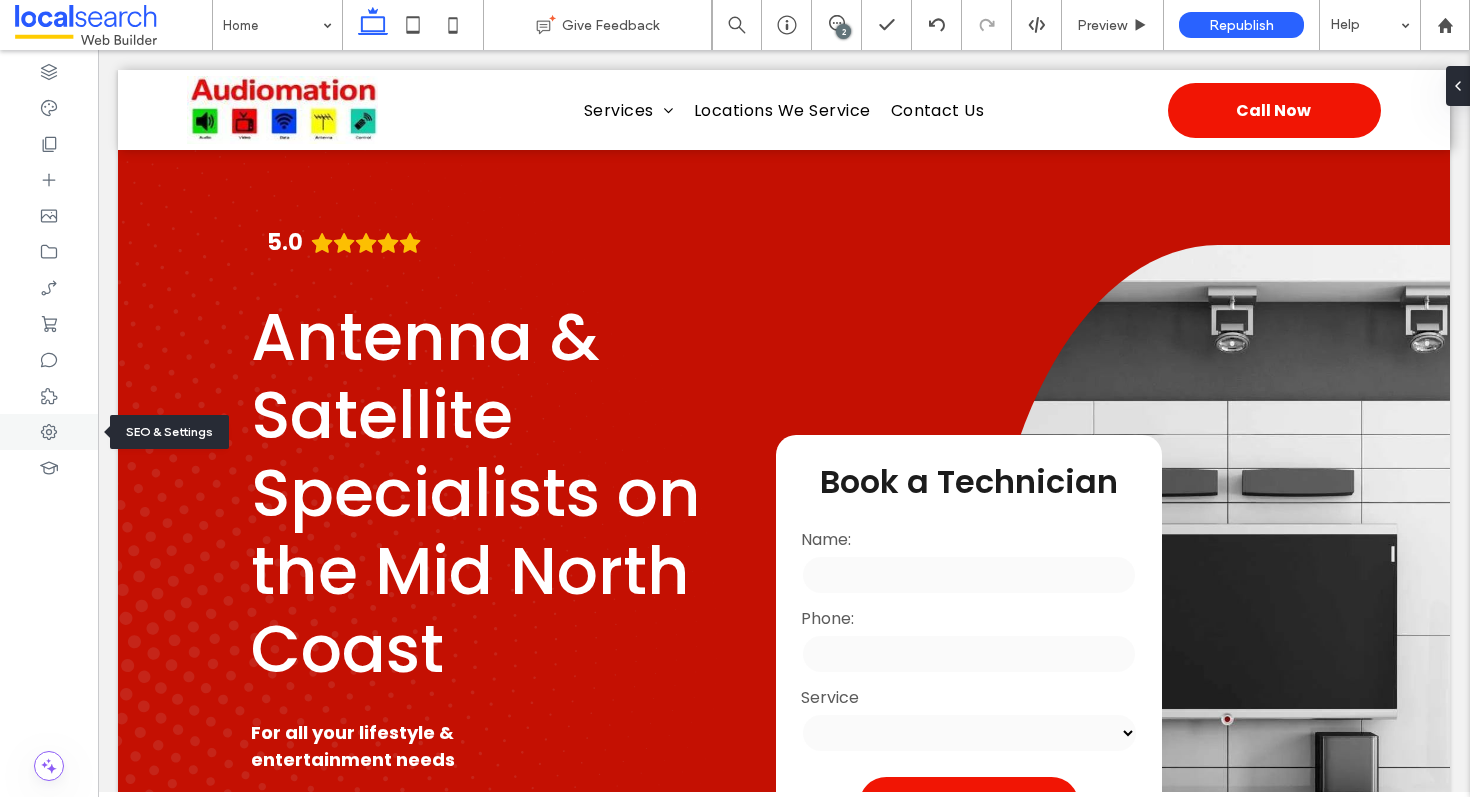 click at bounding box center [49, 432] 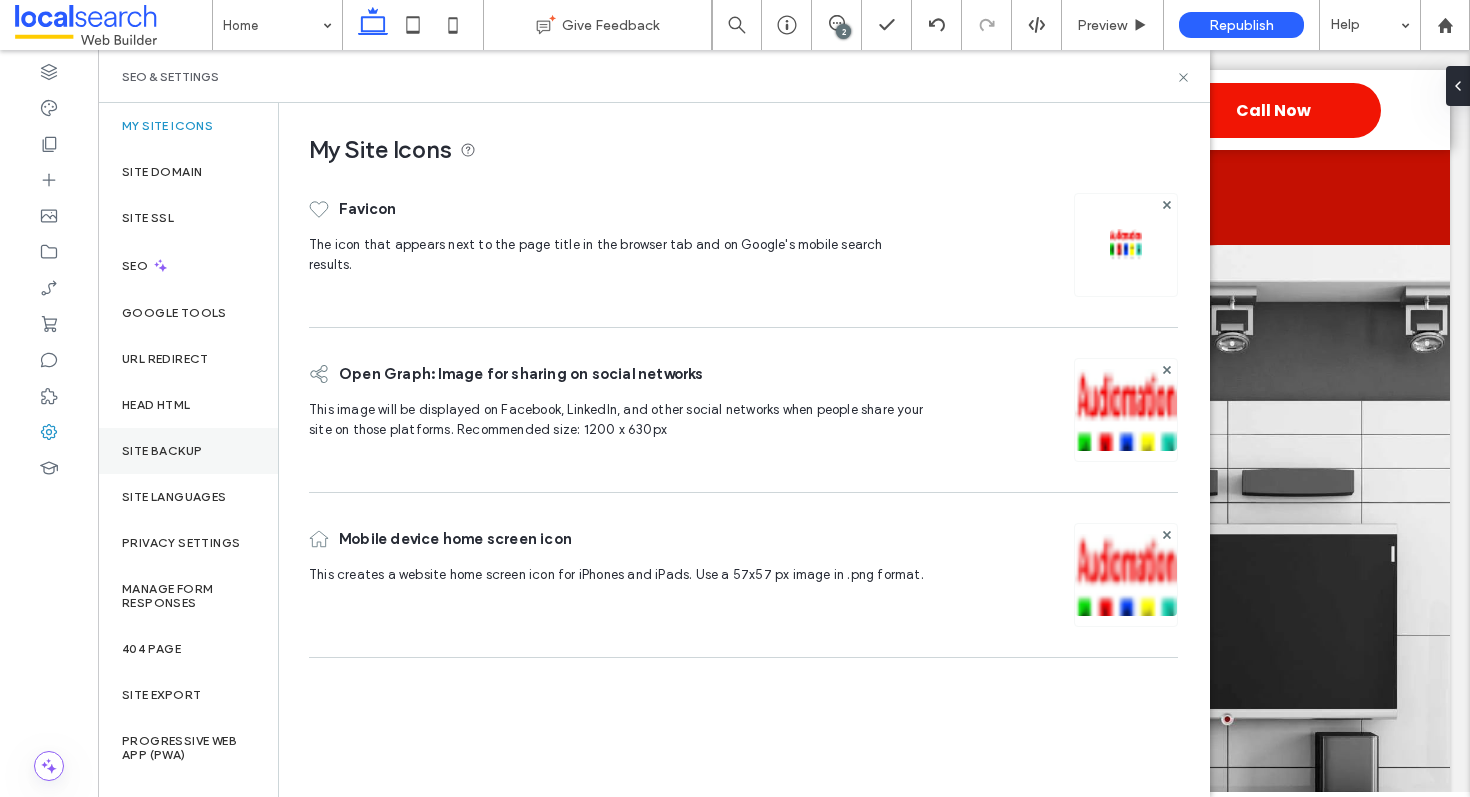 click on "Site Backup" at bounding box center (188, 451) 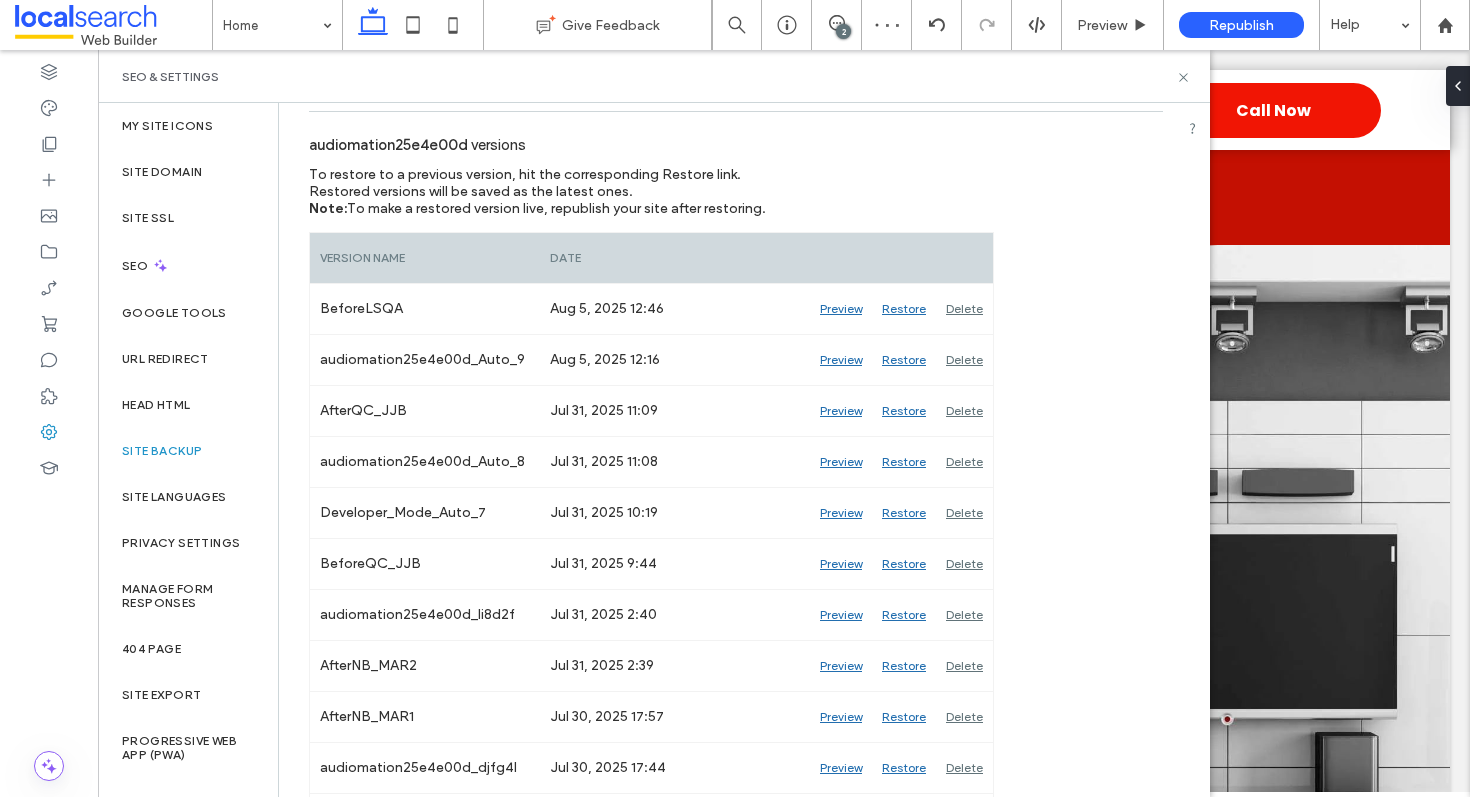 scroll, scrollTop: 0, scrollLeft: 0, axis: both 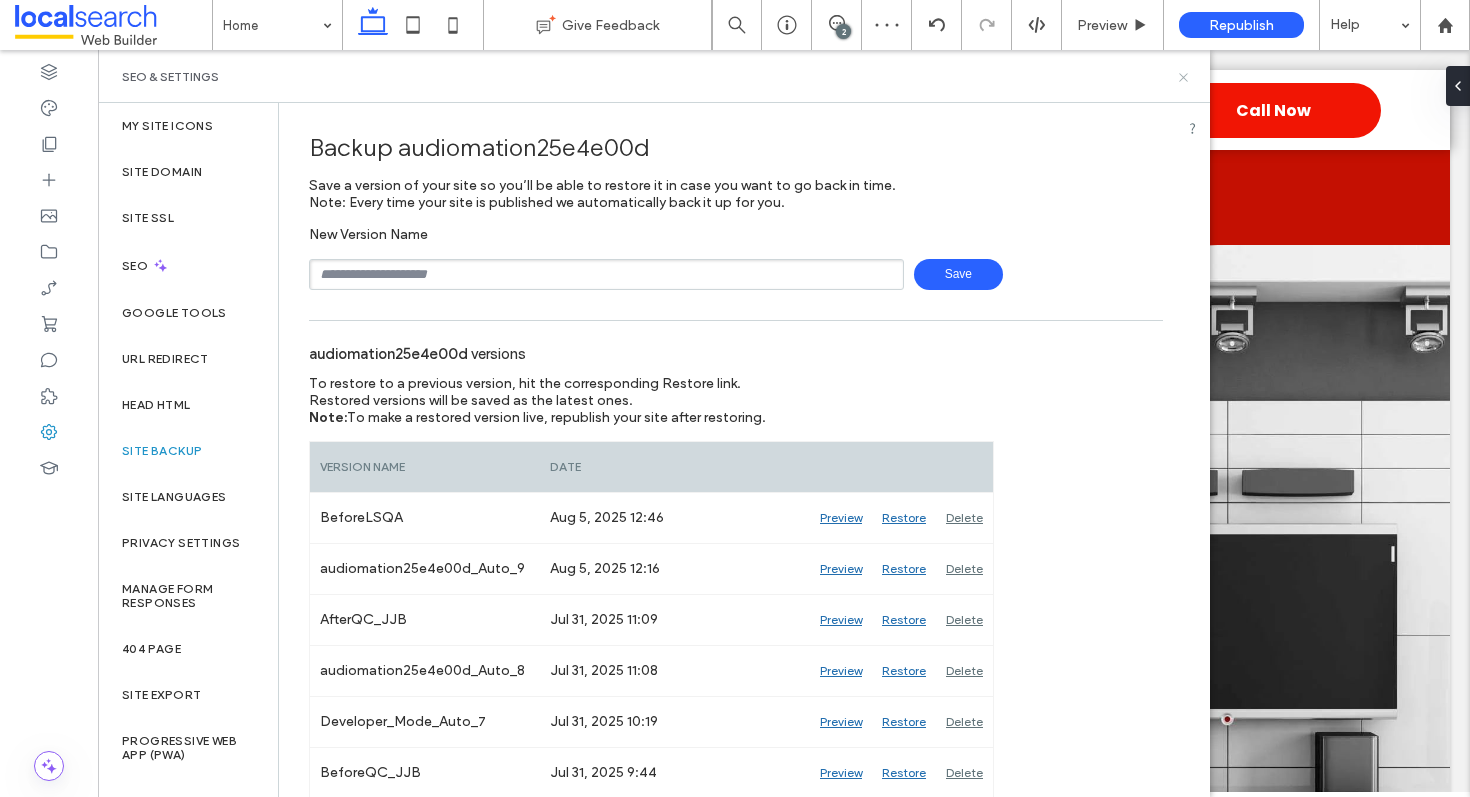 click 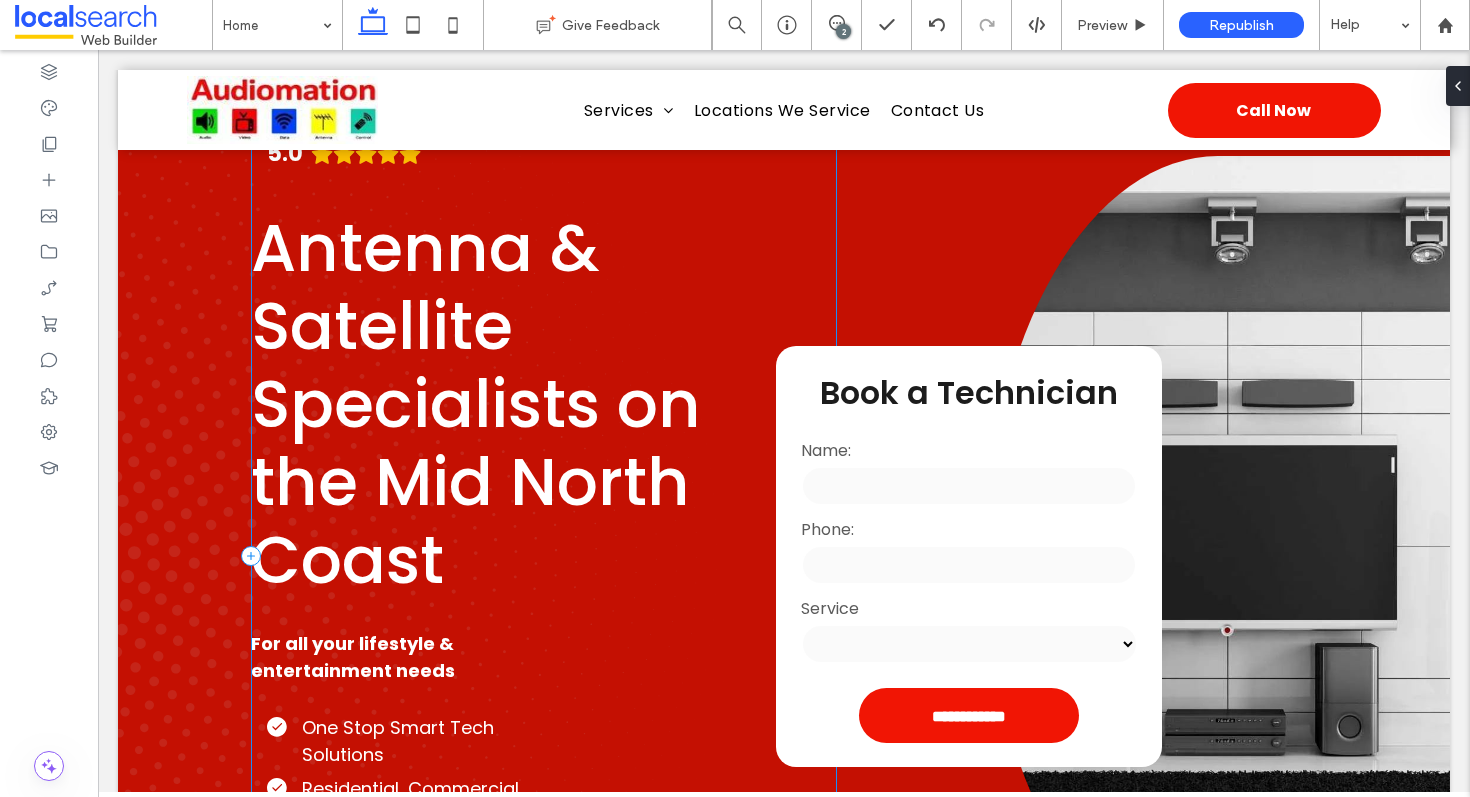 scroll, scrollTop: 98, scrollLeft: 0, axis: vertical 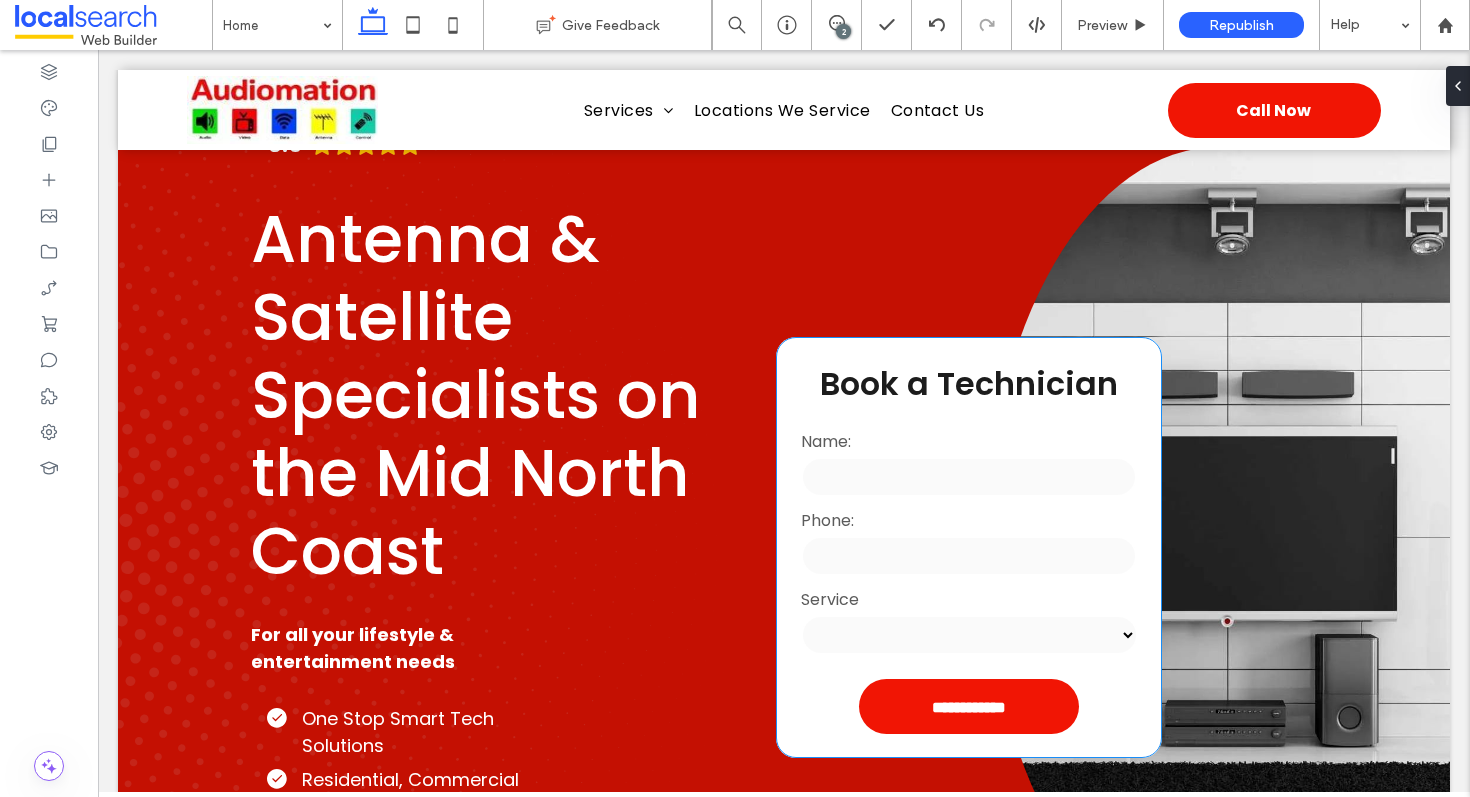 click on "Phone:" at bounding box center [969, 520] 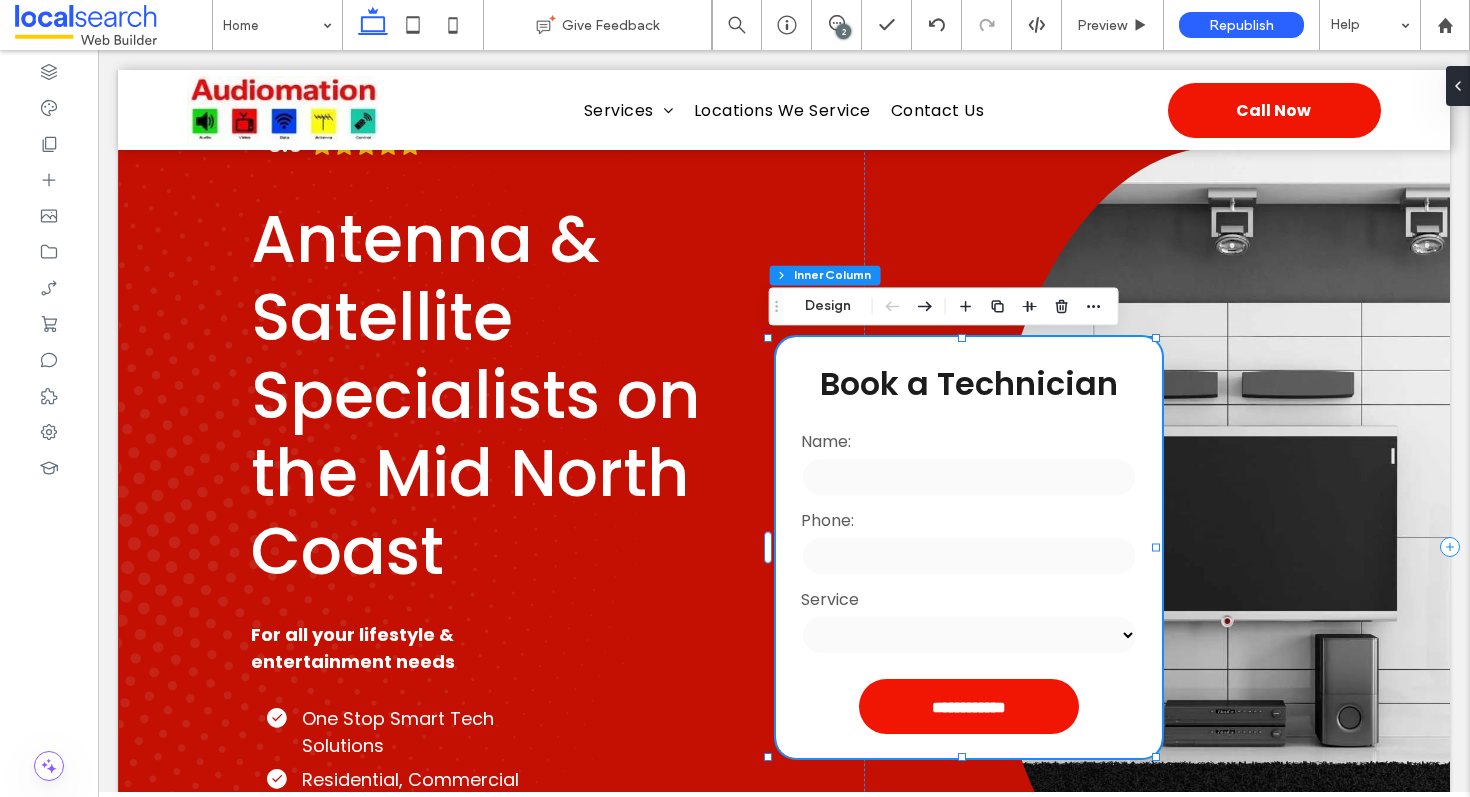 click on "Phone:" at bounding box center [969, 520] 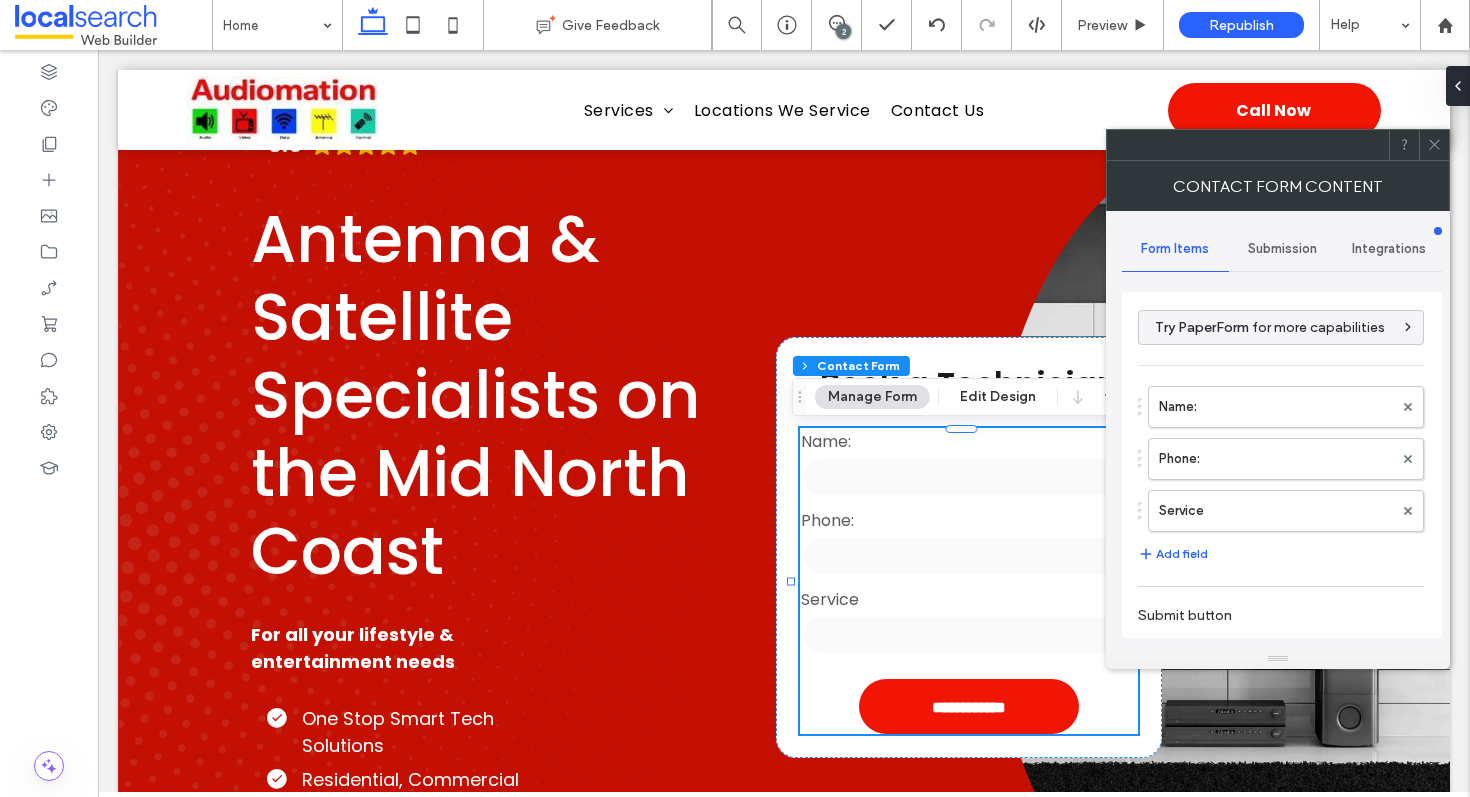 click on "Submission" at bounding box center (1282, 249) 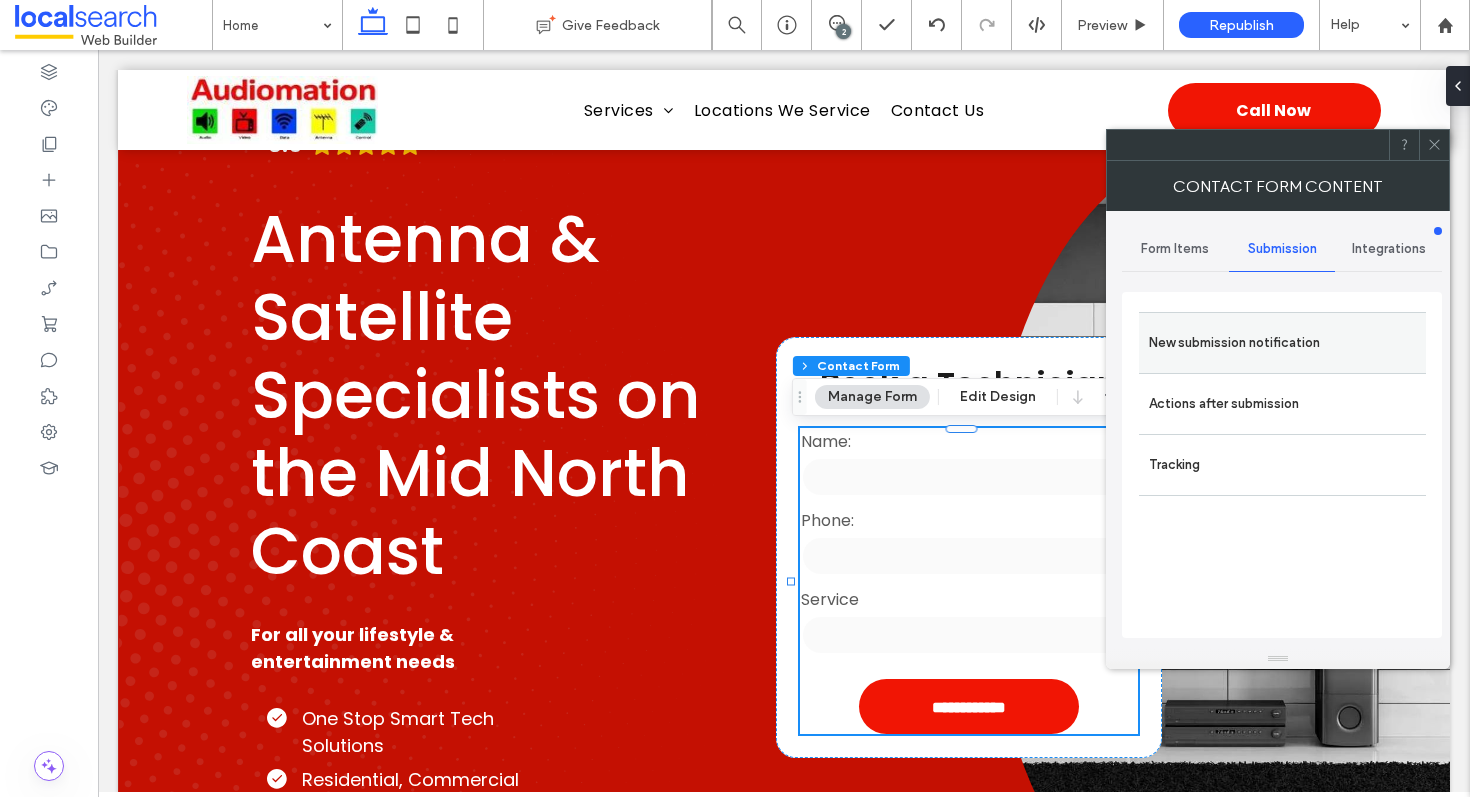 click on "New submission notification" at bounding box center [1282, 343] 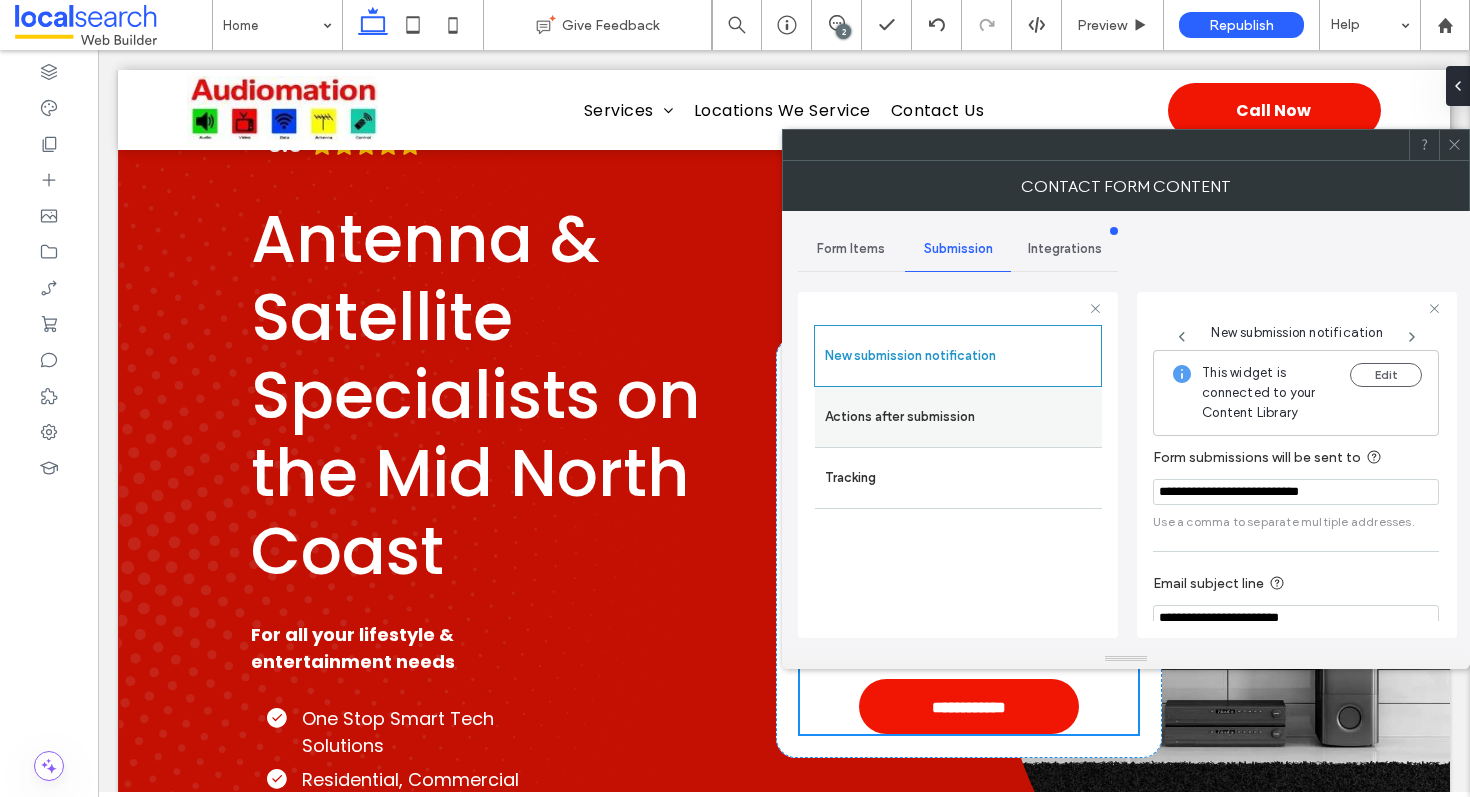click on "Actions after submission" at bounding box center (958, 417) 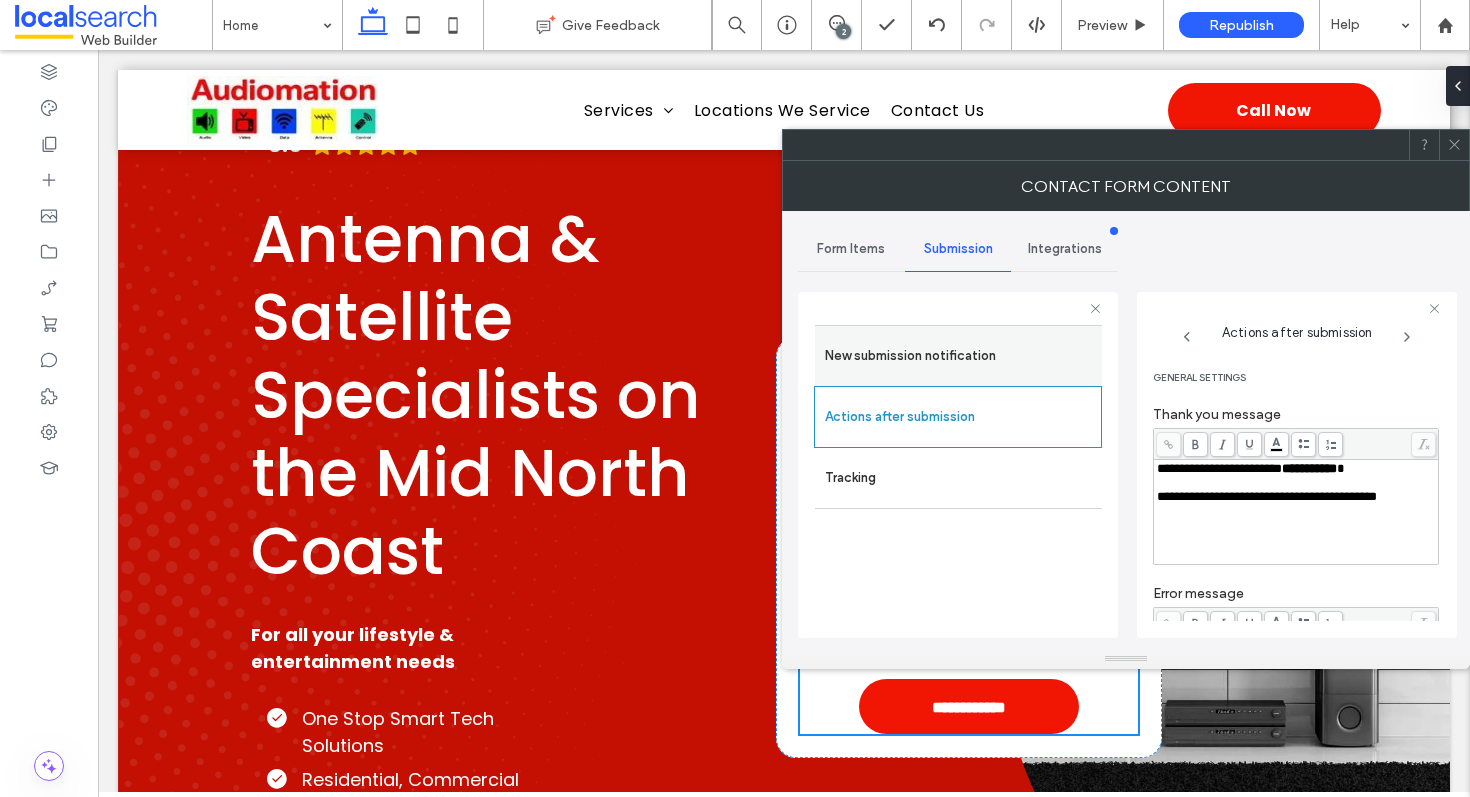 click on "New submission notification" at bounding box center [958, 356] 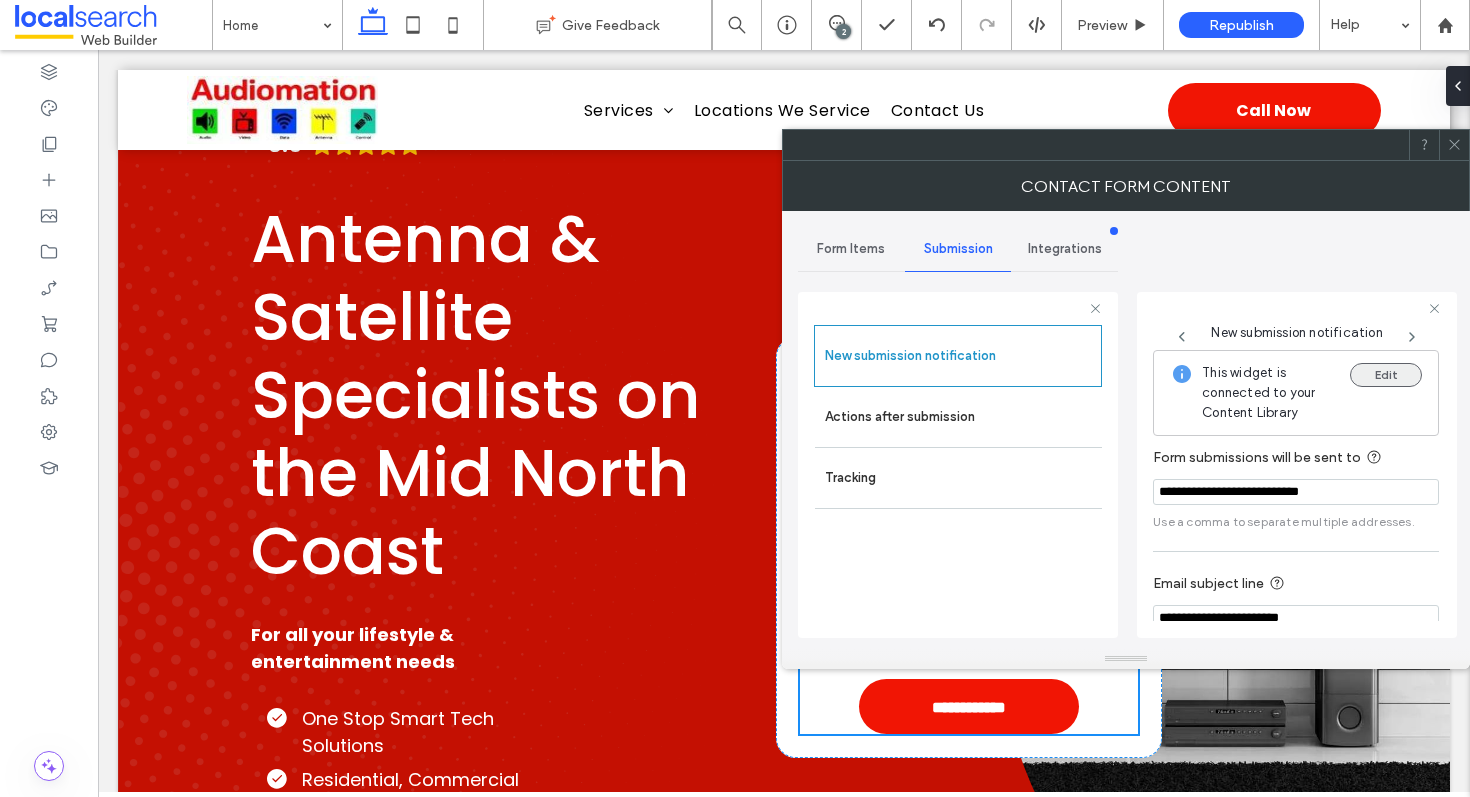 click on "Edit" at bounding box center (1386, 375) 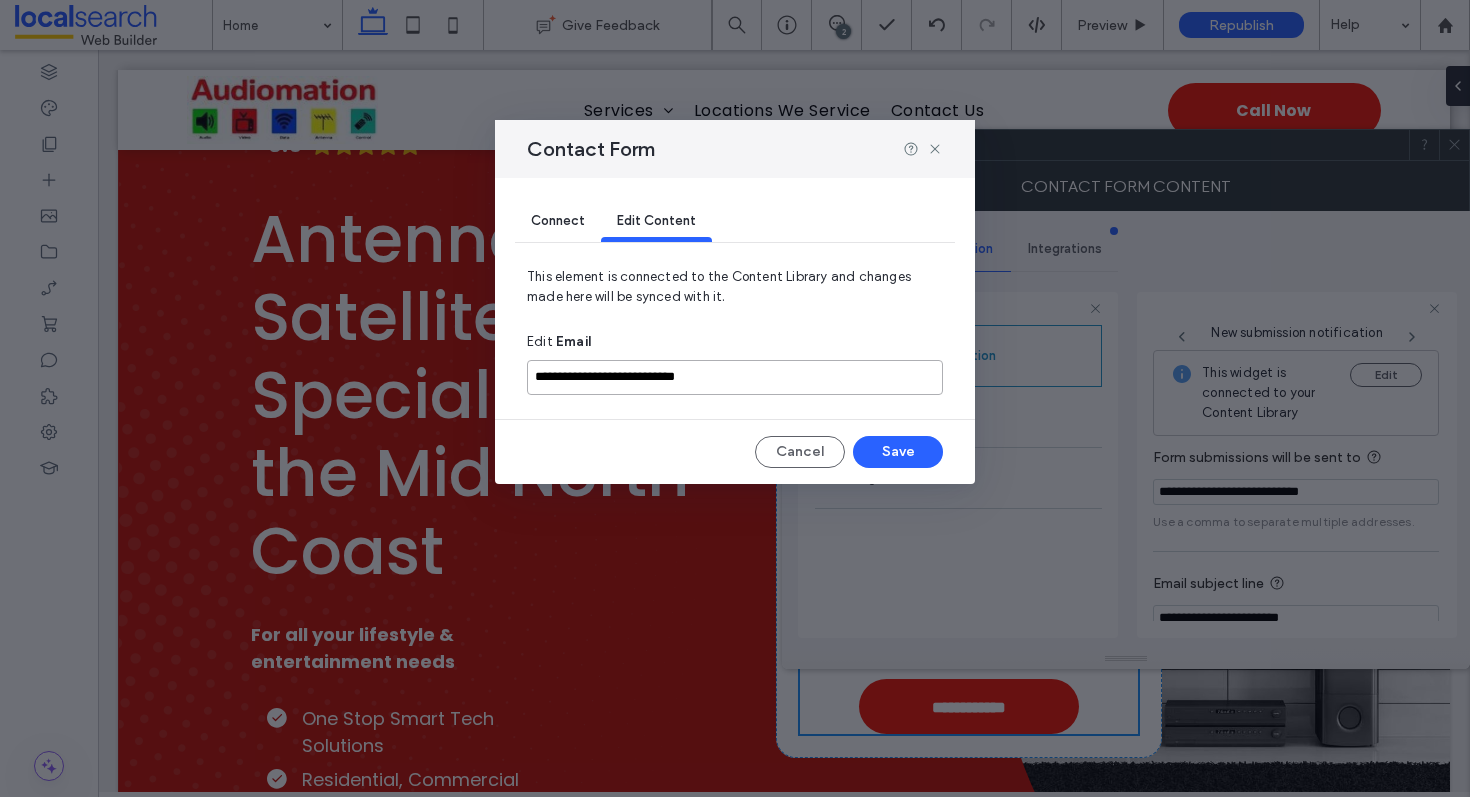 drag, startPoint x: 798, startPoint y: 375, endPoint x: 517, endPoint y: 375, distance: 281 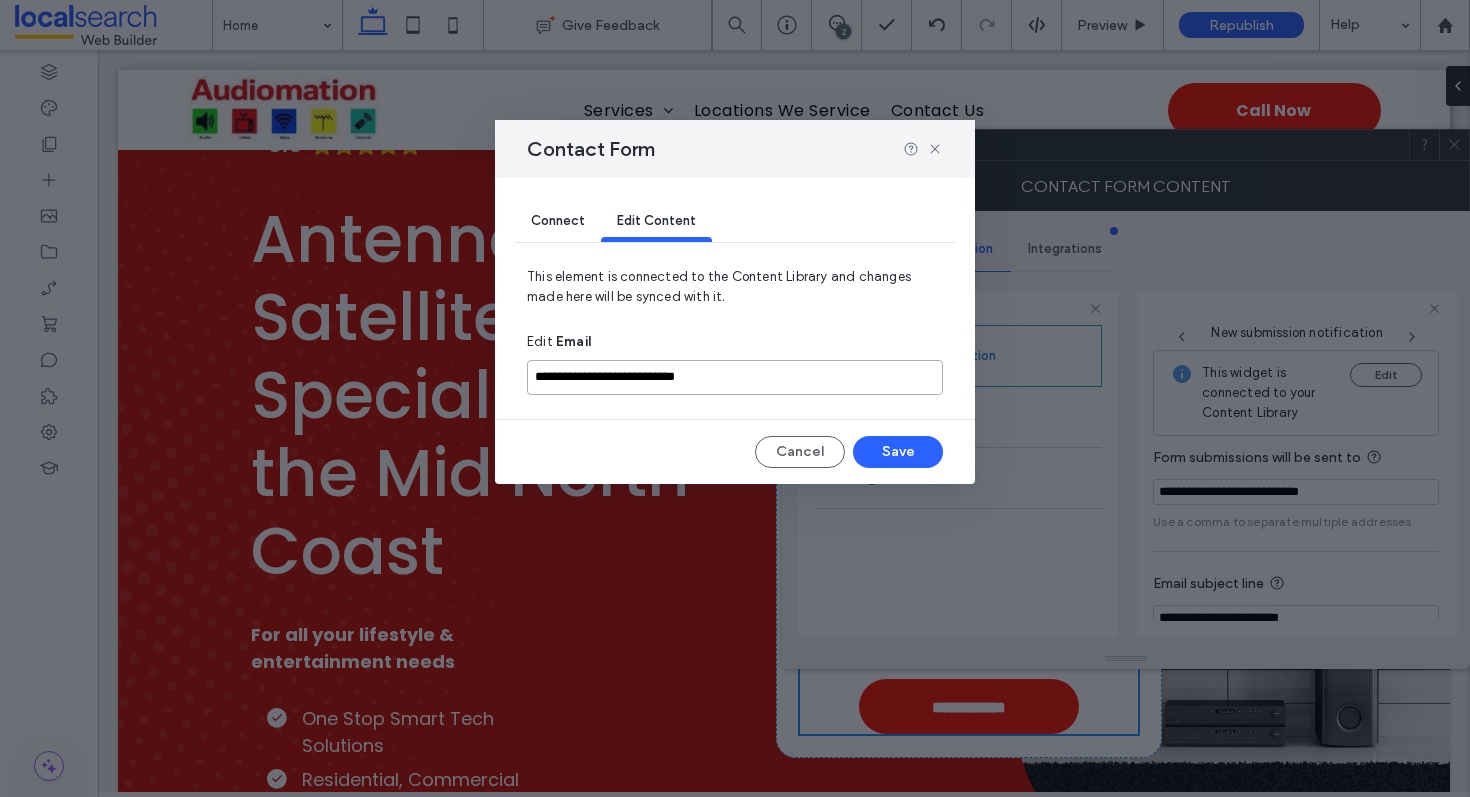 click on "Connect Edit Content This element is connected to the Content Library and changes made here will be synced with it. Edit   Email [EMAIL] Cancel Save" at bounding box center [735, 331] 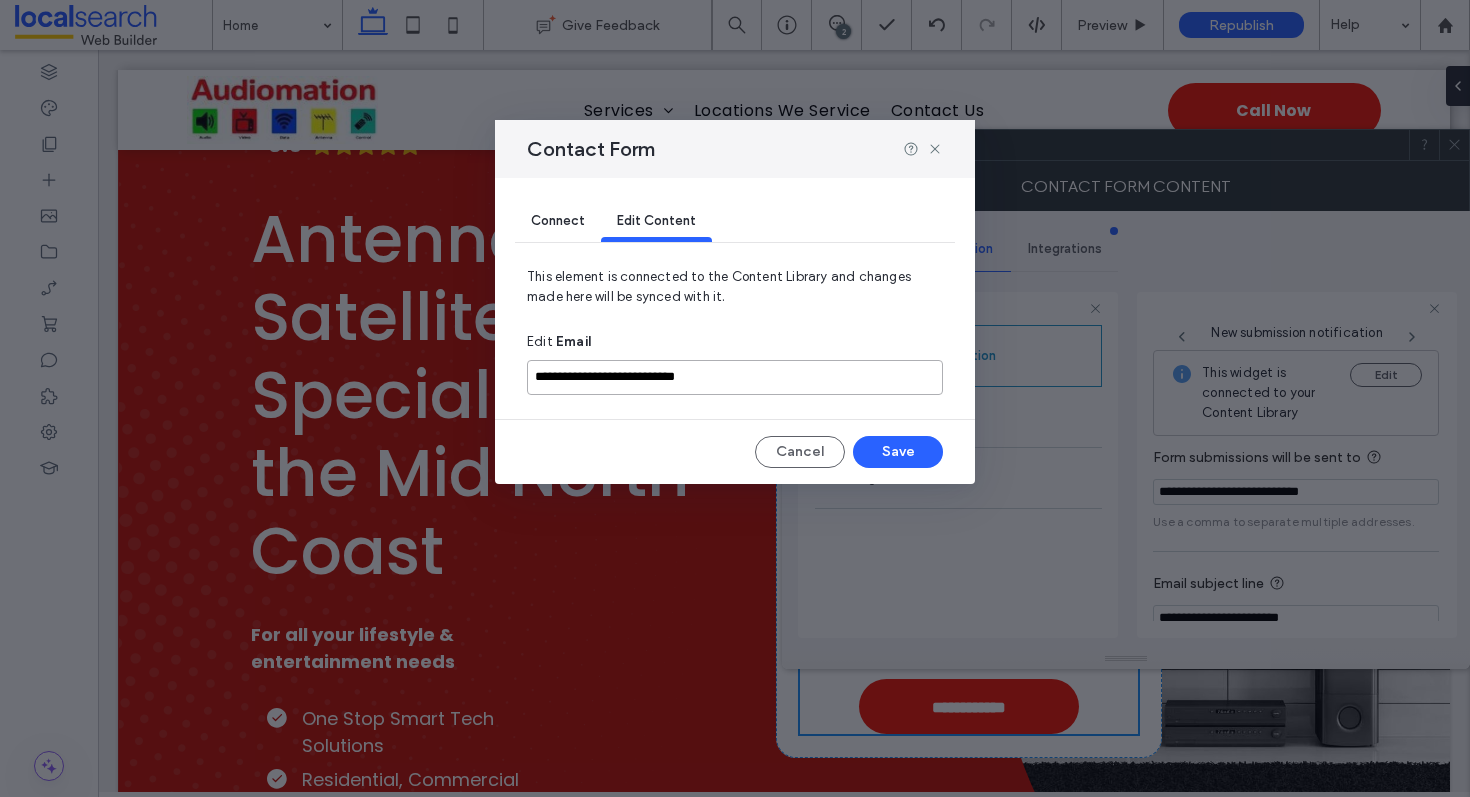 paste on "*" 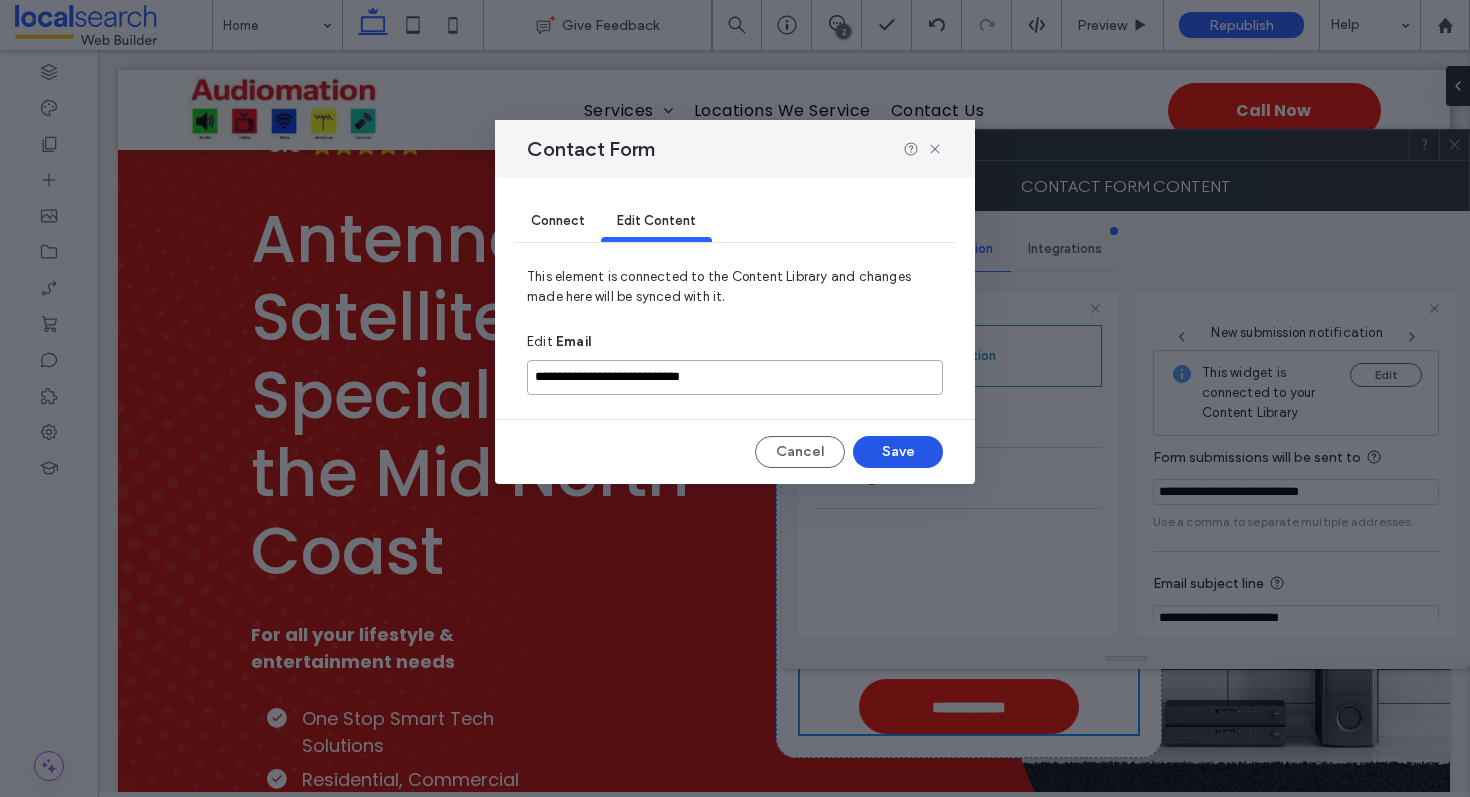 type on "**********" 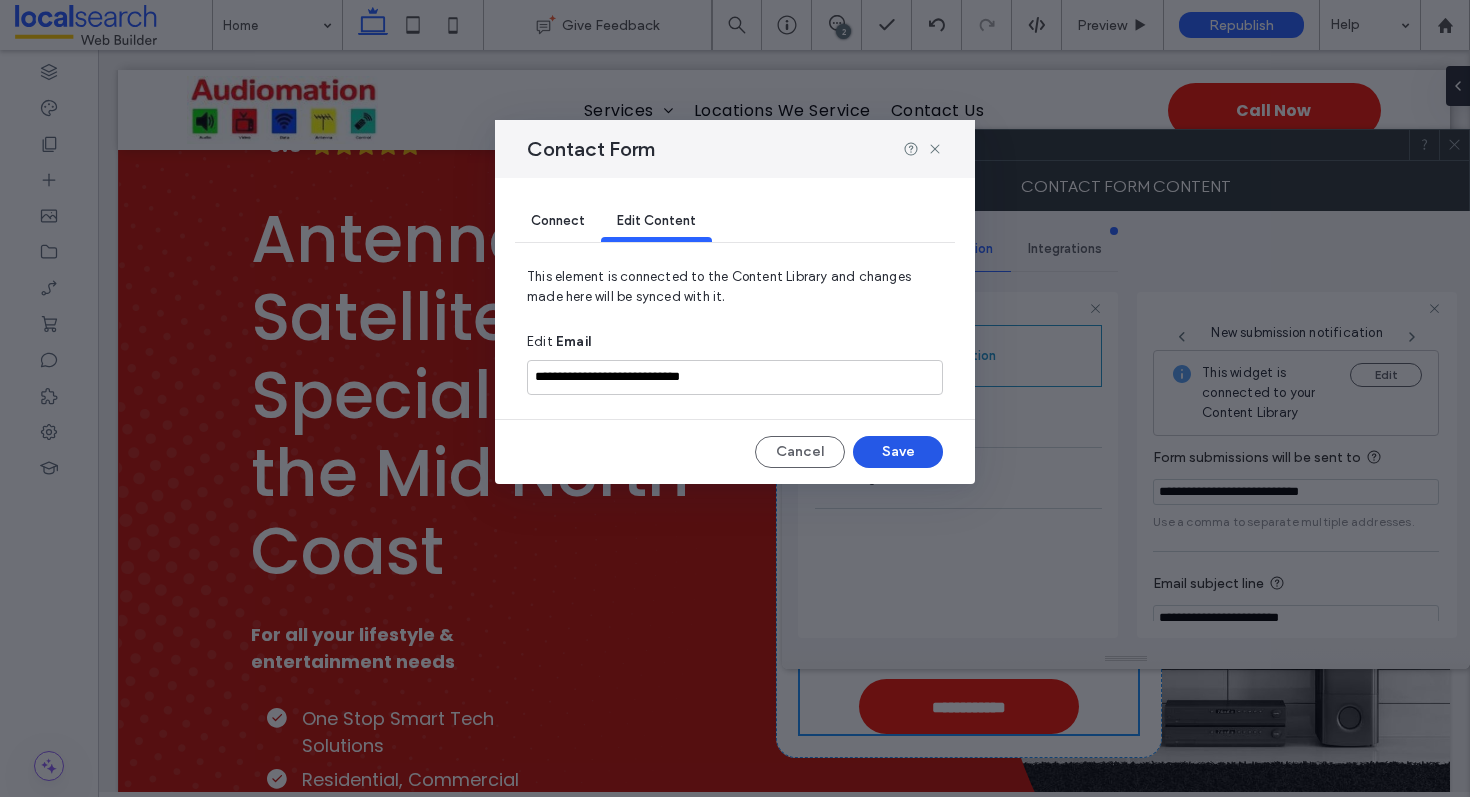 click on "Save" at bounding box center [898, 452] 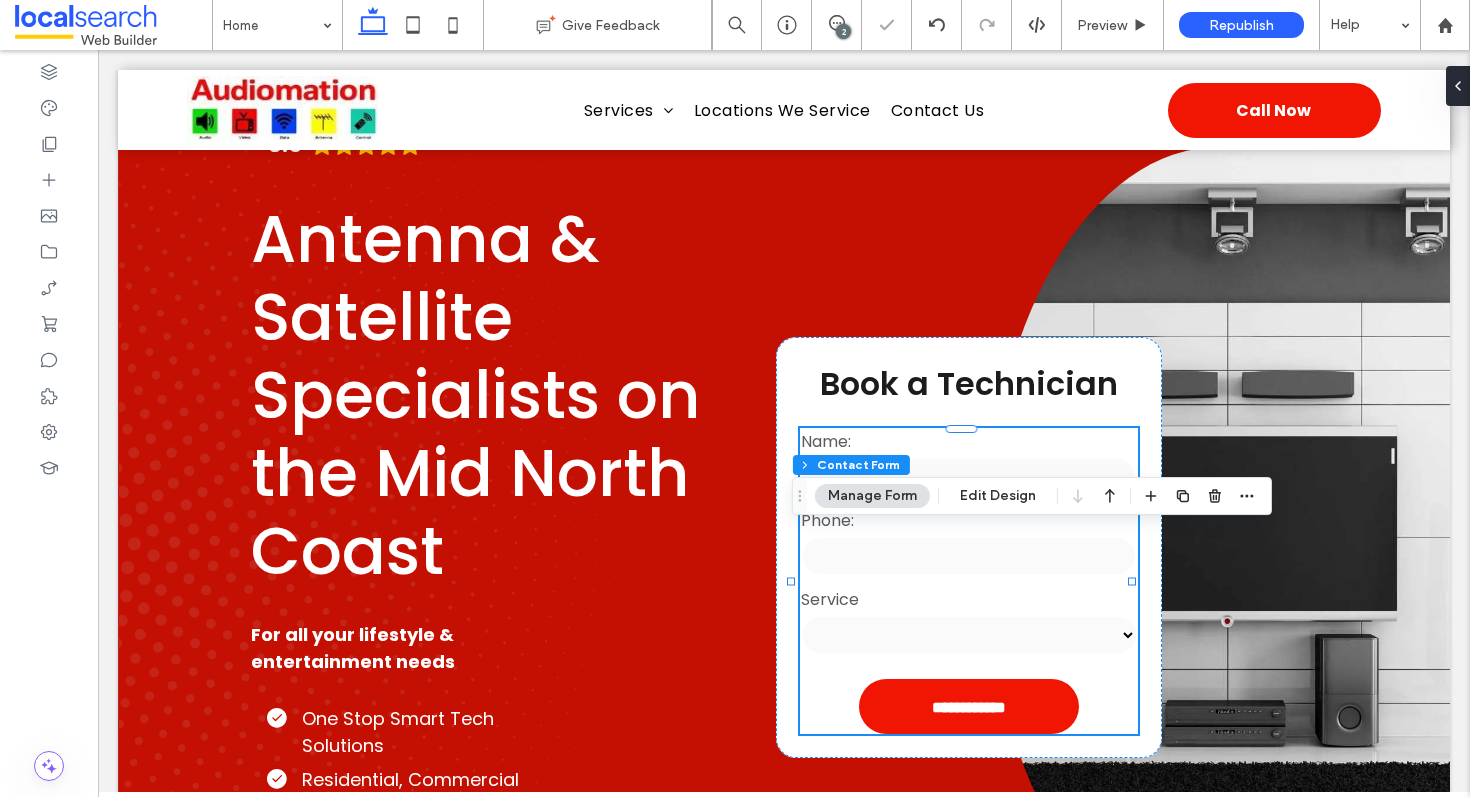 type on "*" 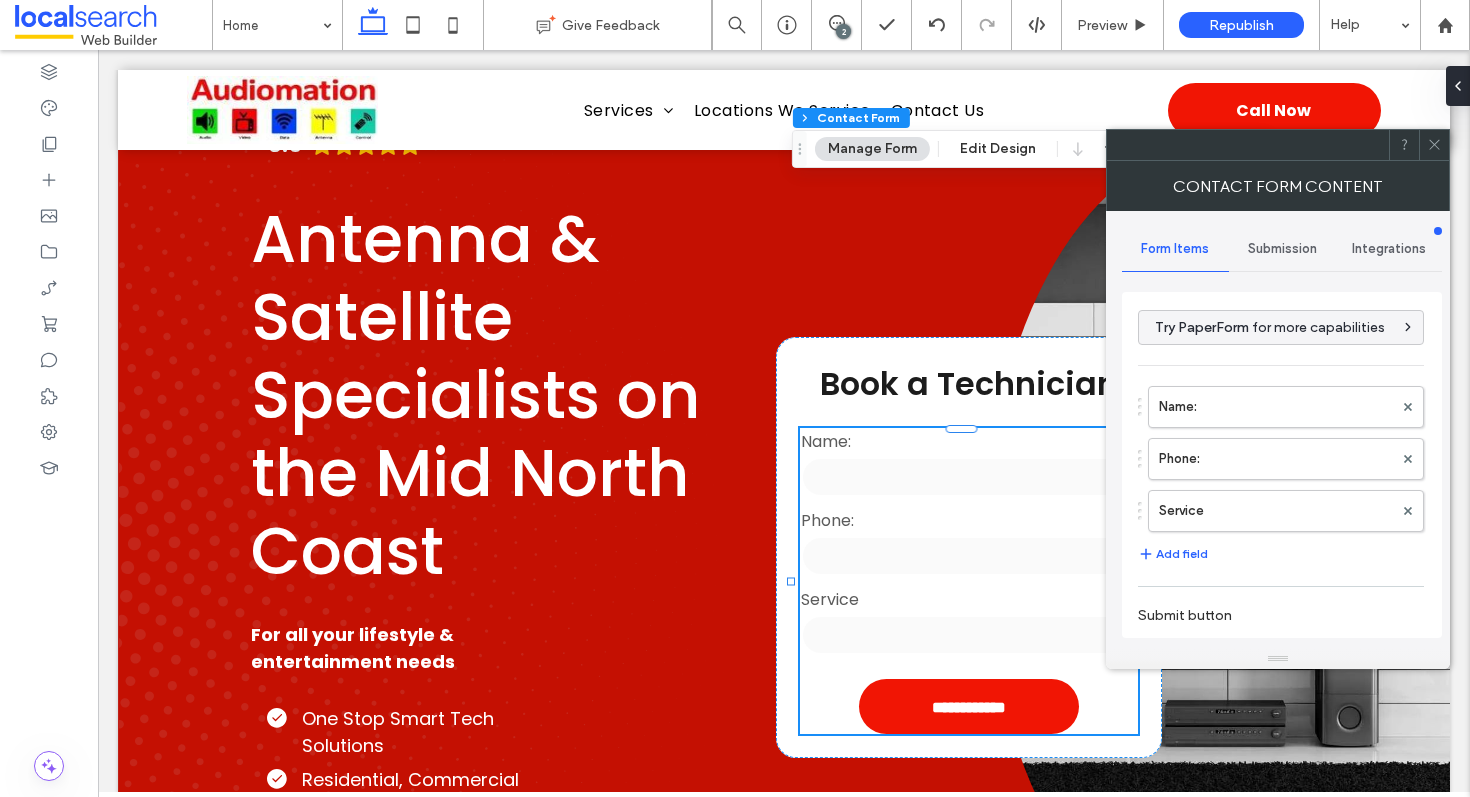 click on "Submission" at bounding box center [1282, 249] 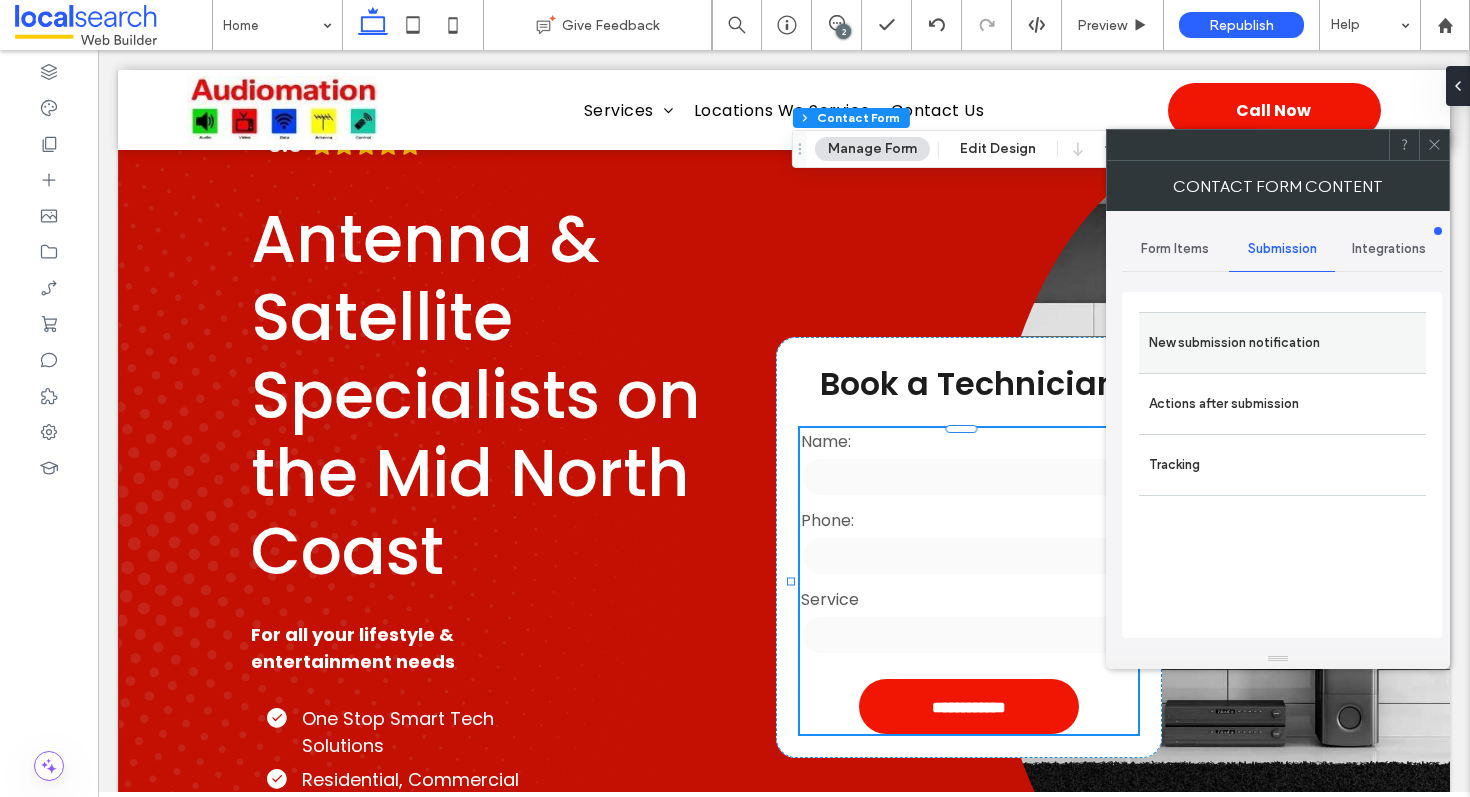 click on "New submission notification" at bounding box center (1282, 343) 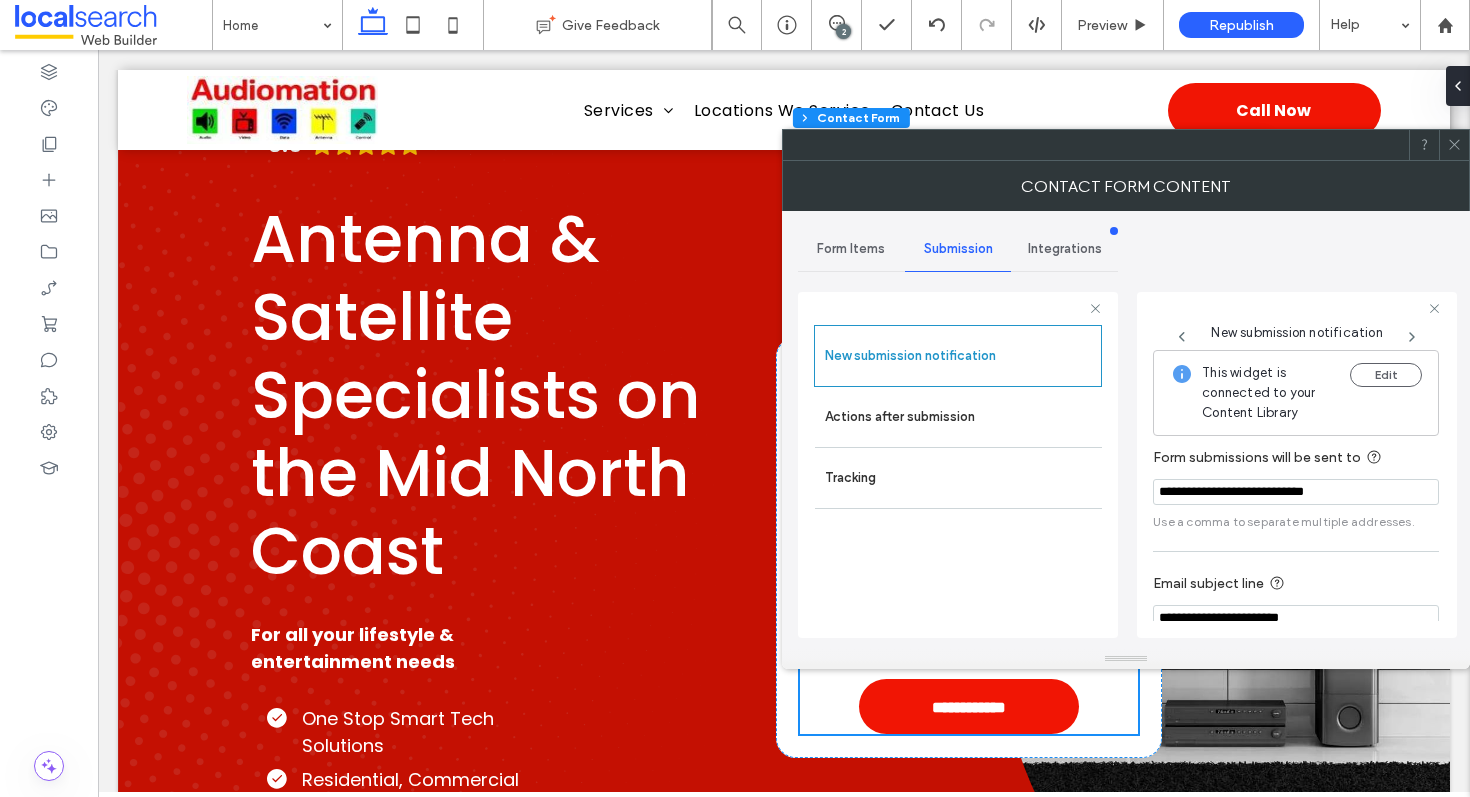 click at bounding box center (1454, 145) 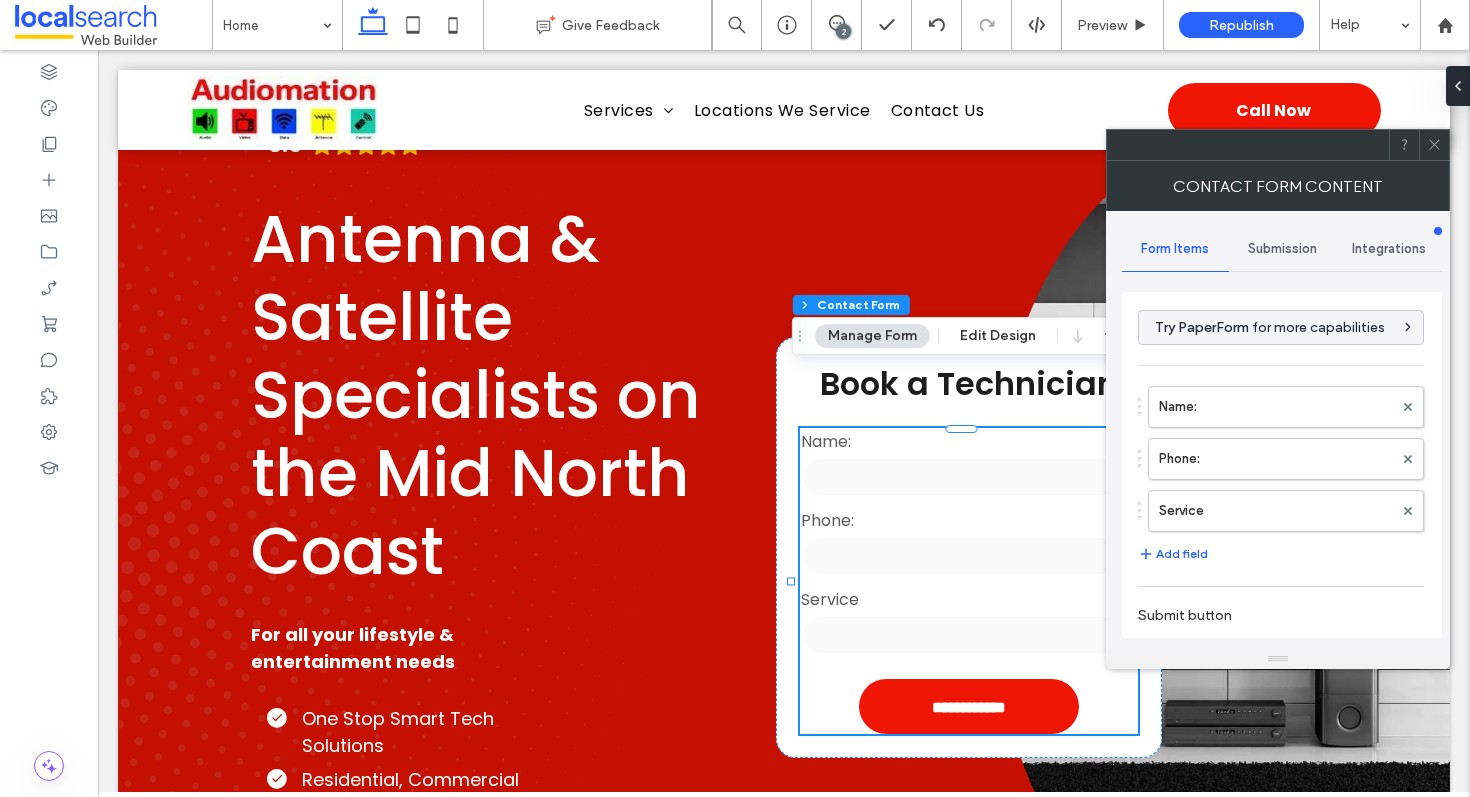 click on "Submission" at bounding box center (1282, 249) 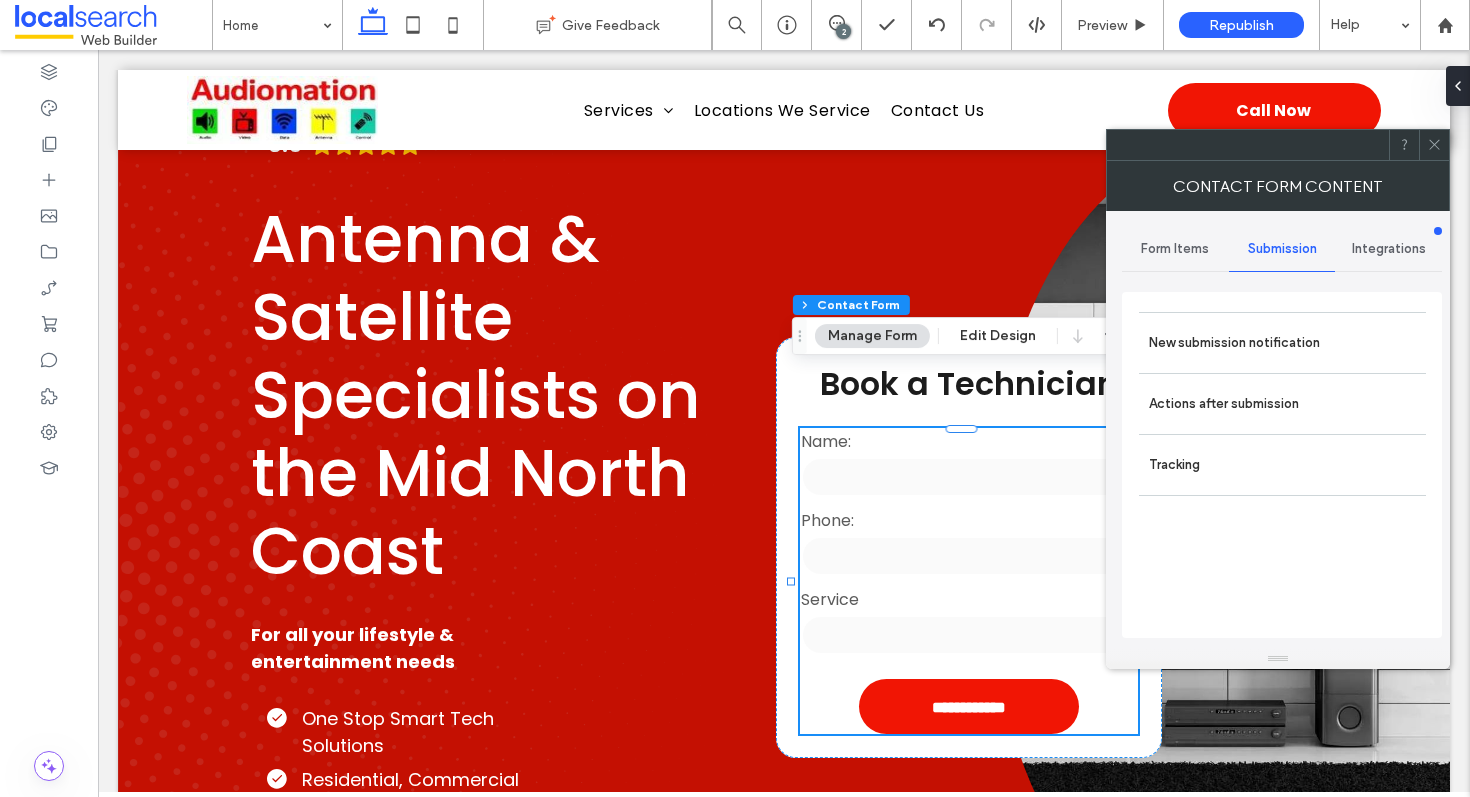 click on "New submission notification Actions after submission Tracking" at bounding box center [1282, 465] 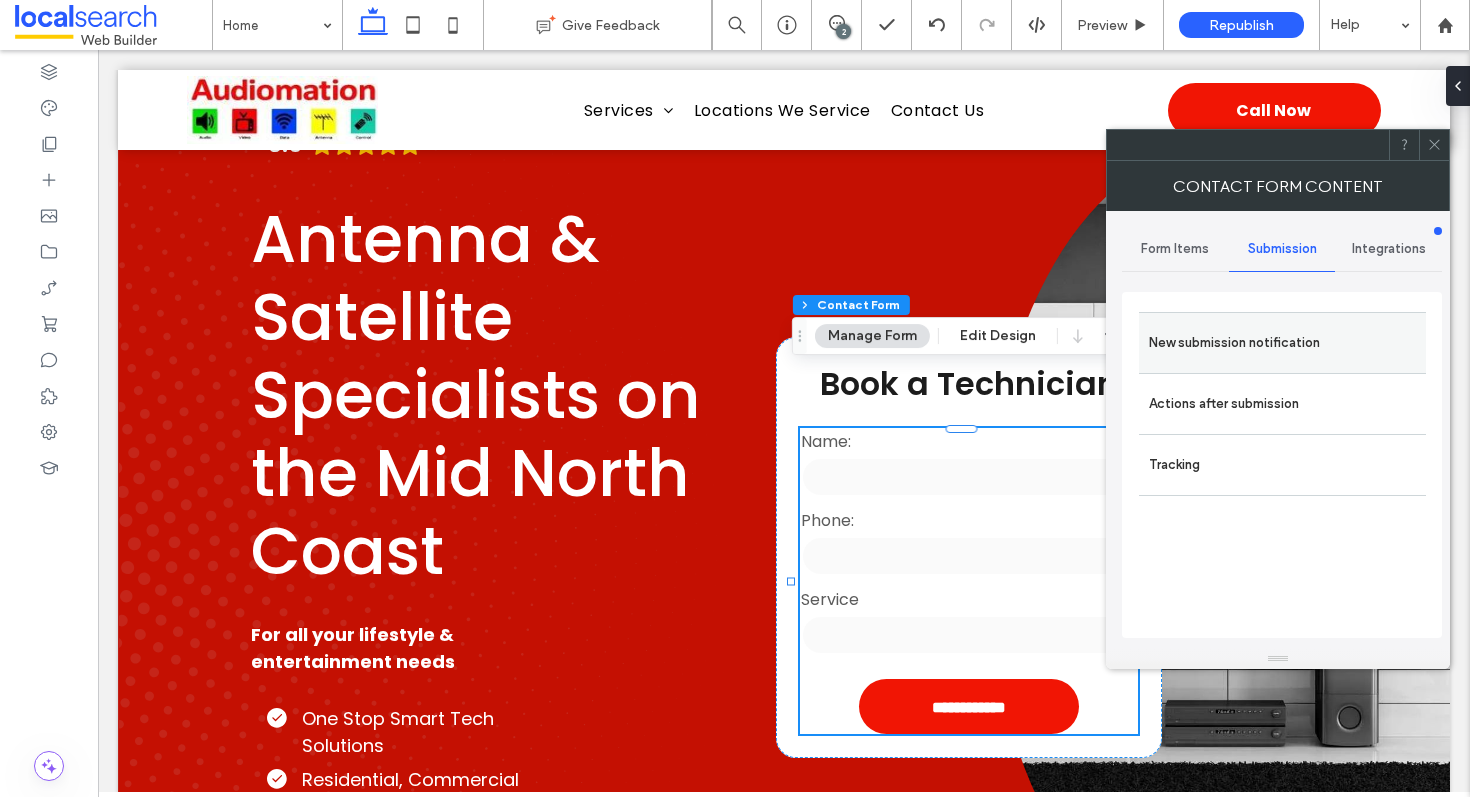 click on "New submission notification" at bounding box center (1282, 343) 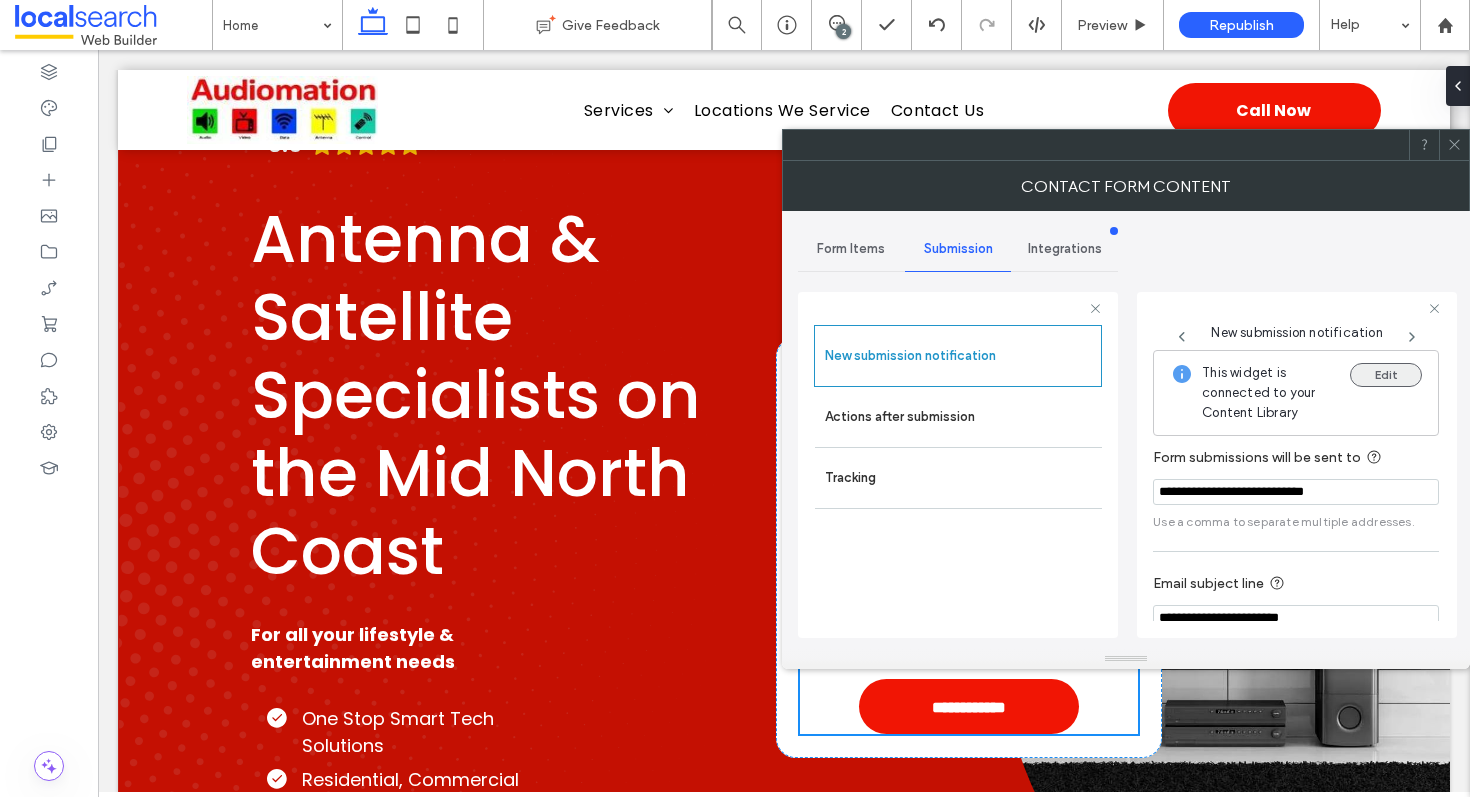 click on "Edit" at bounding box center (1386, 375) 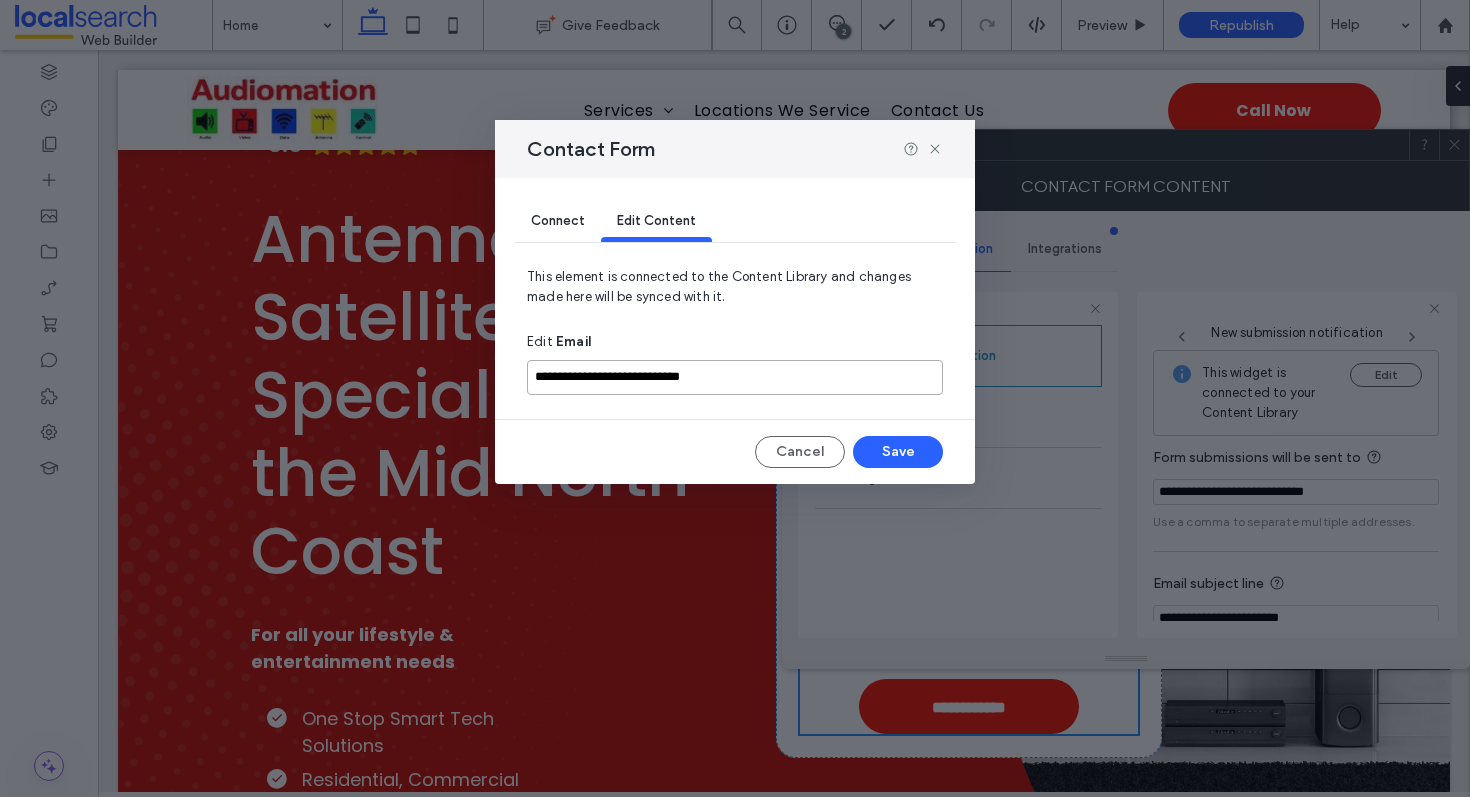 drag, startPoint x: 797, startPoint y: 376, endPoint x: 415, endPoint y: 370, distance: 382.04712 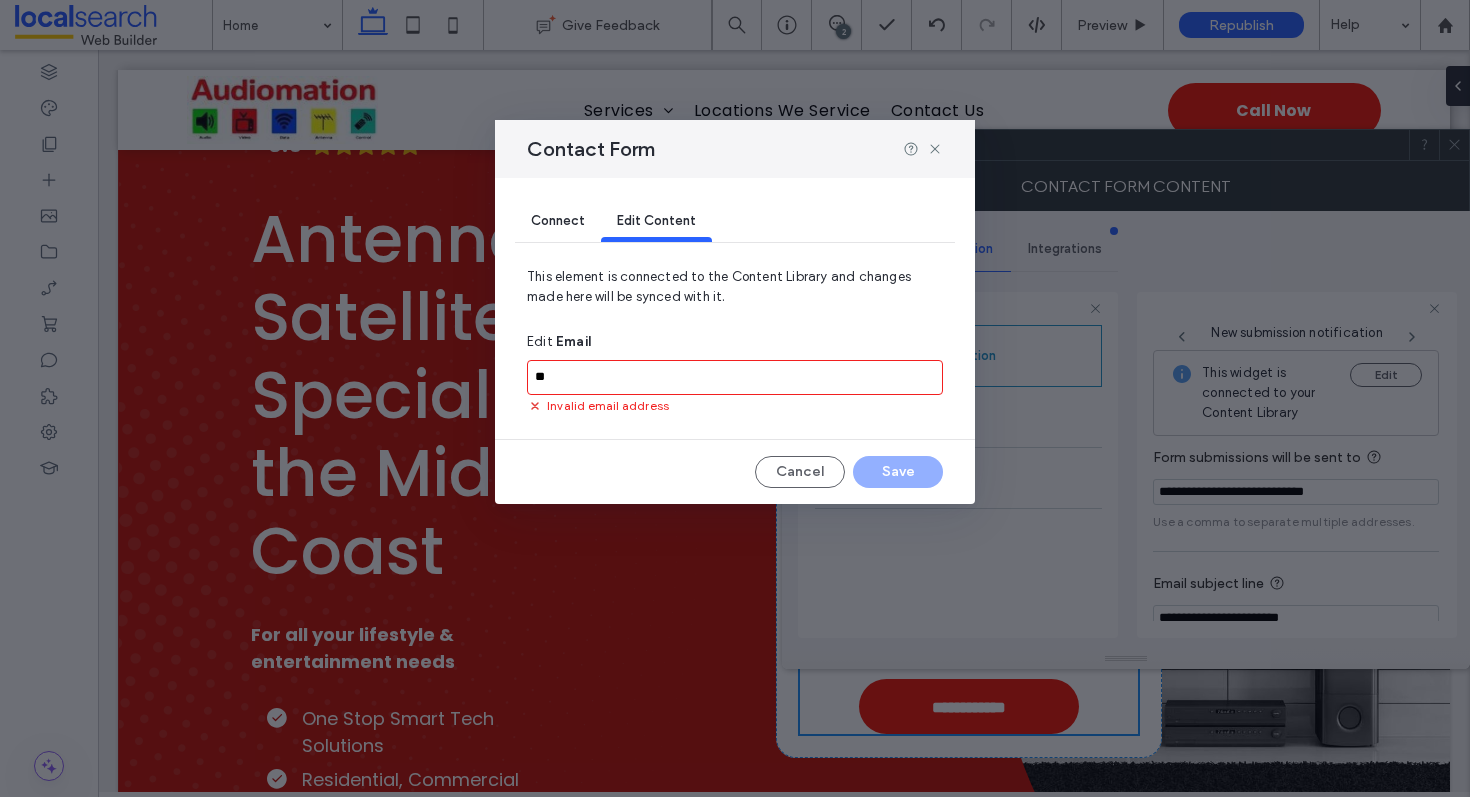 type on "*" 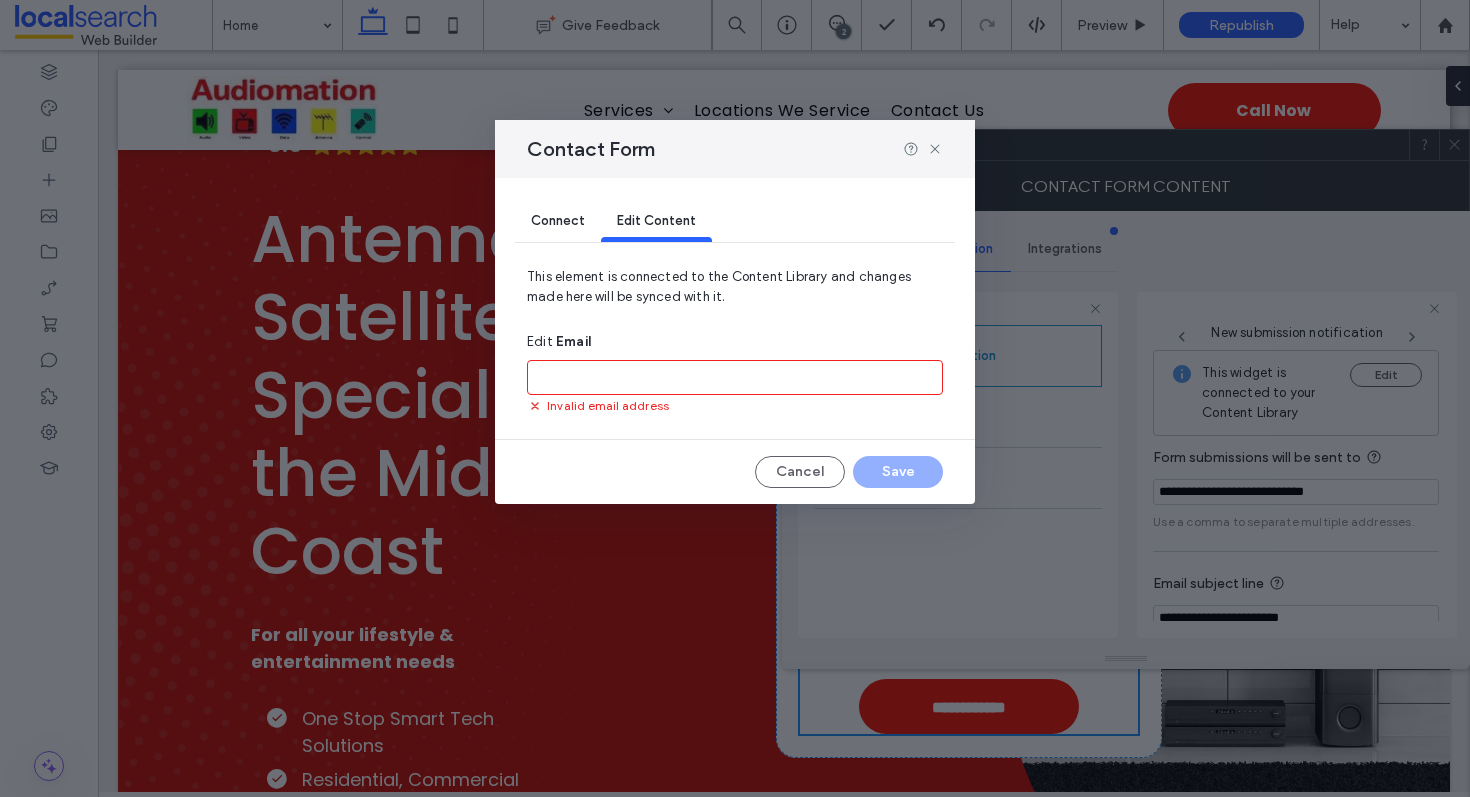 paste on "**********" 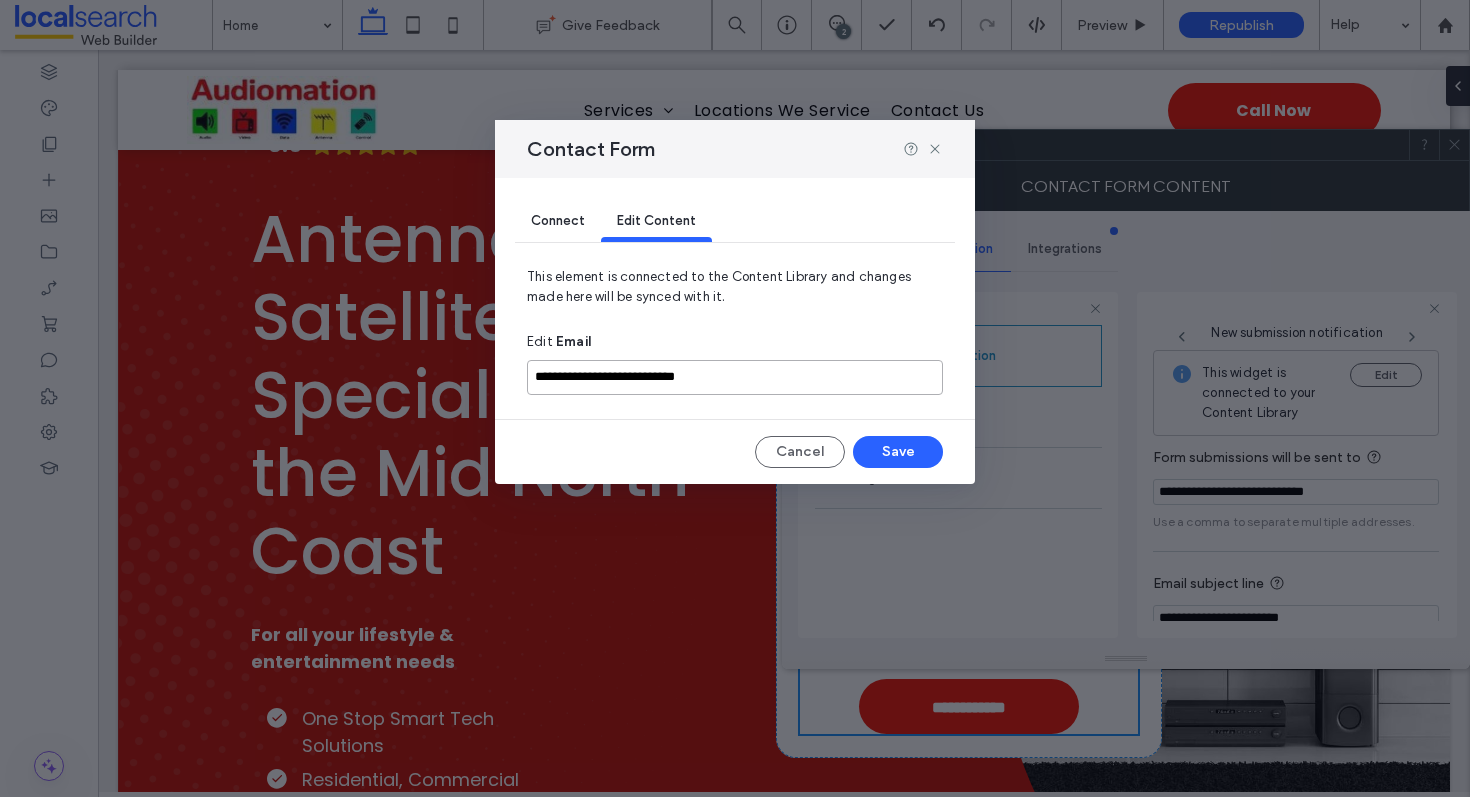 type on "**********" 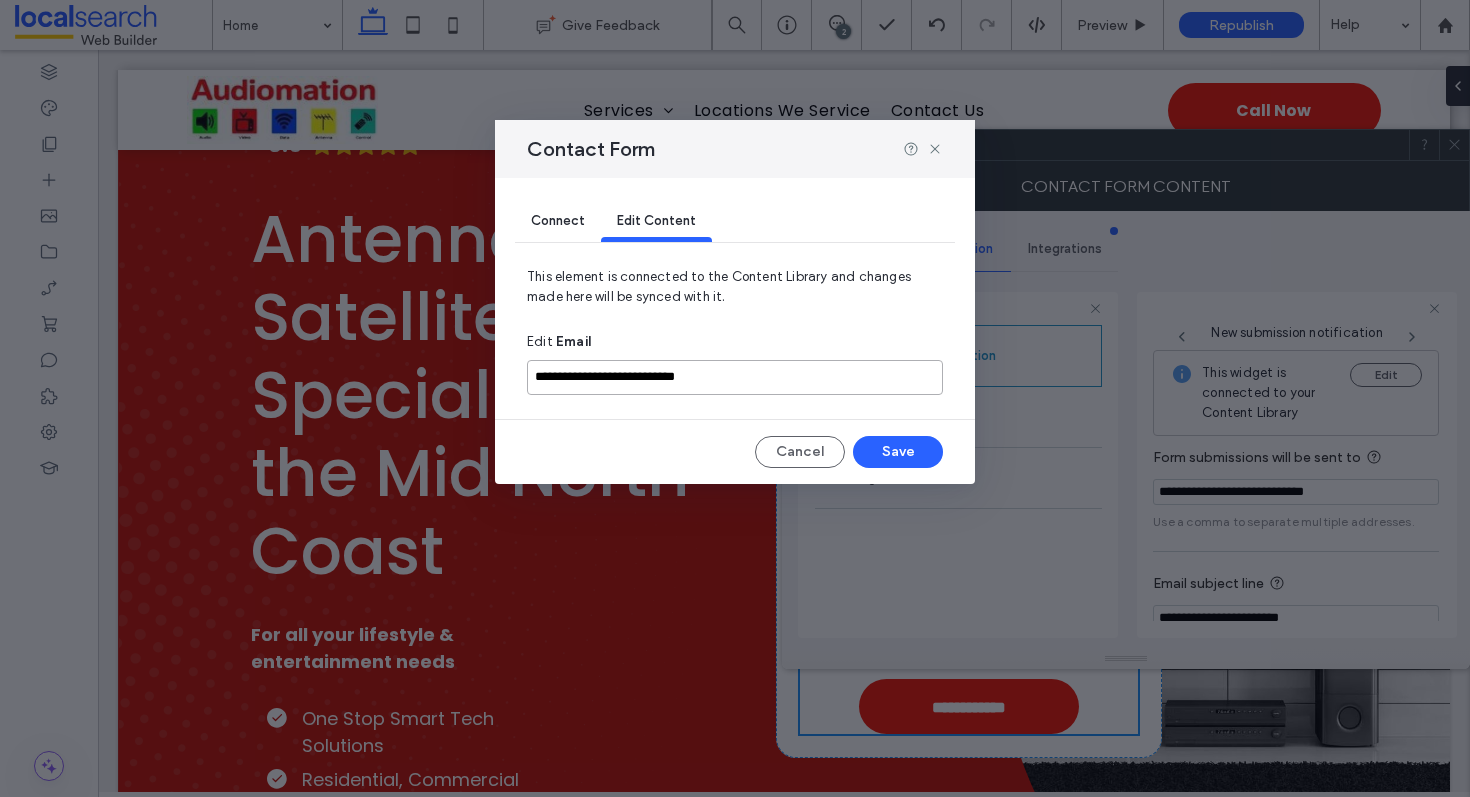 drag, startPoint x: 793, startPoint y: 375, endPoint x: 486, endPoint y: 372, distance: 307.01465 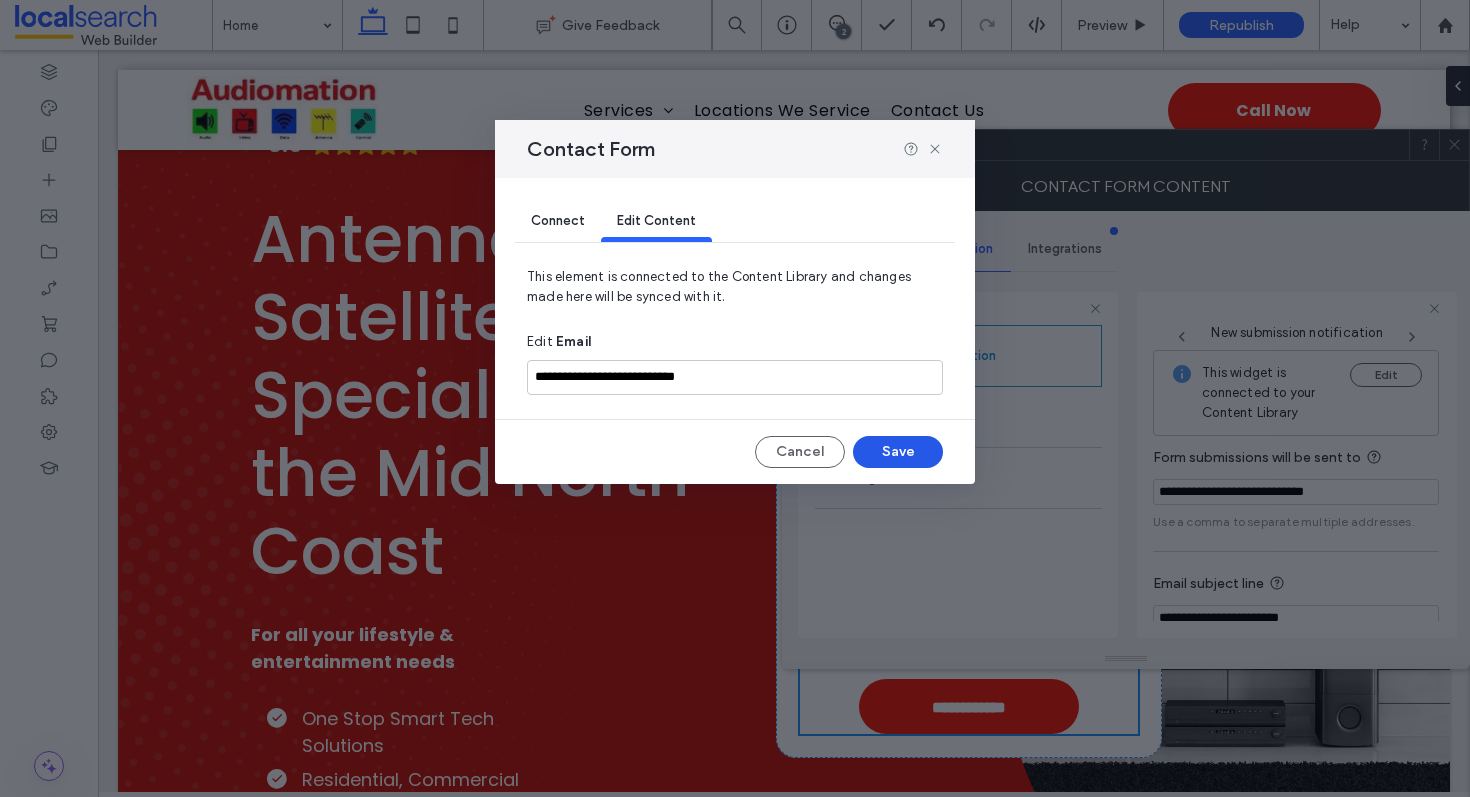 click on "Save" at bounding box center (898, 452) 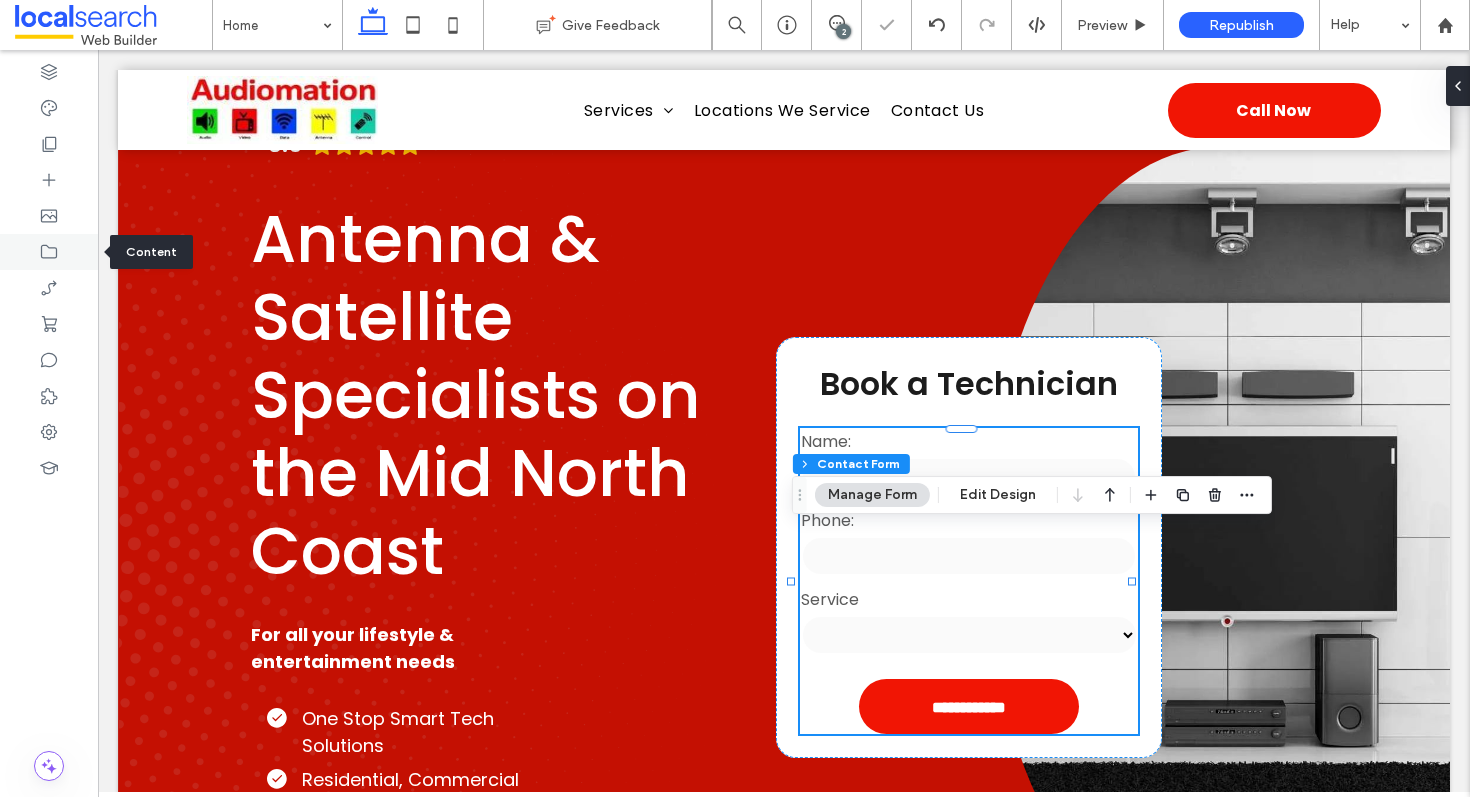 type on "*" 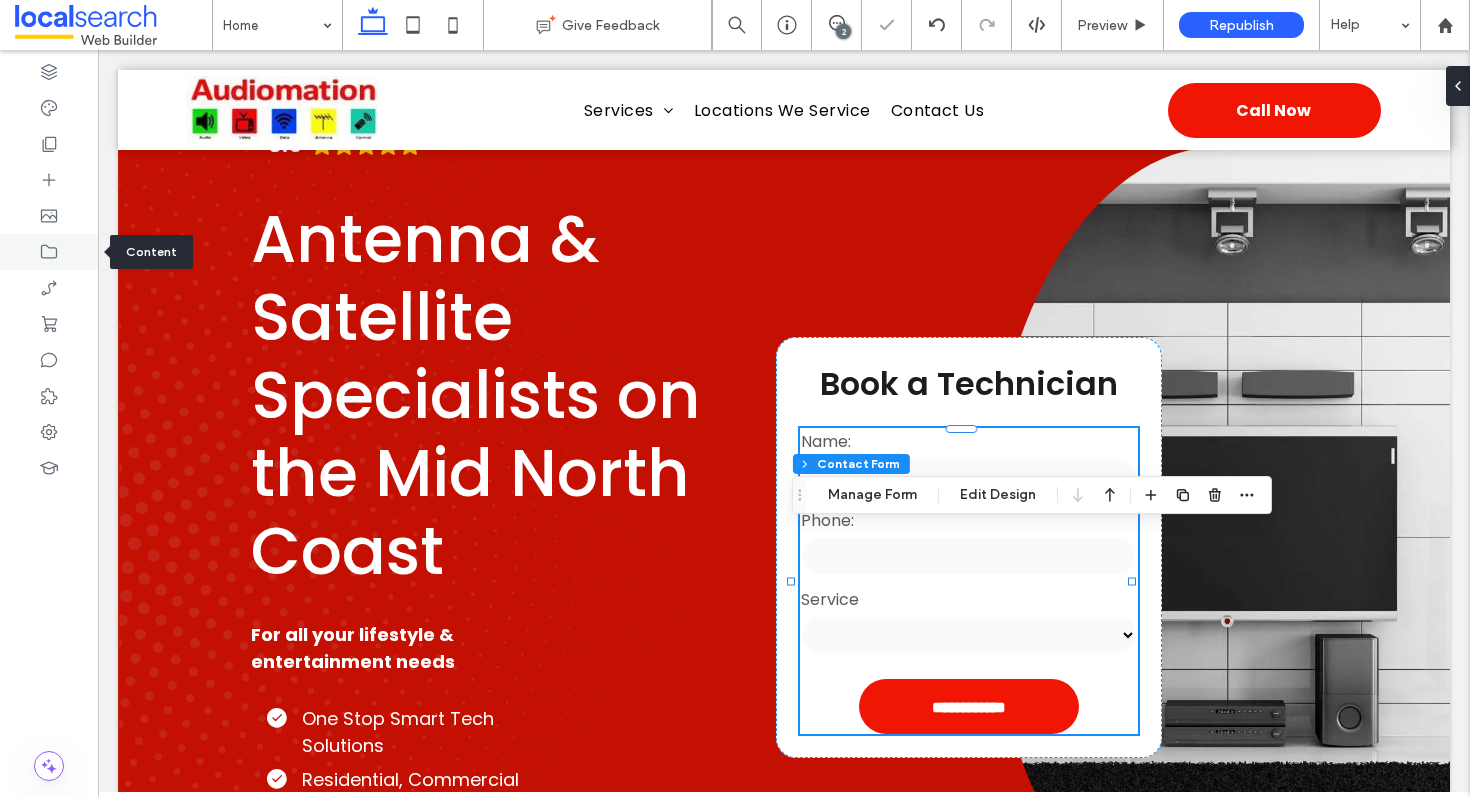 click 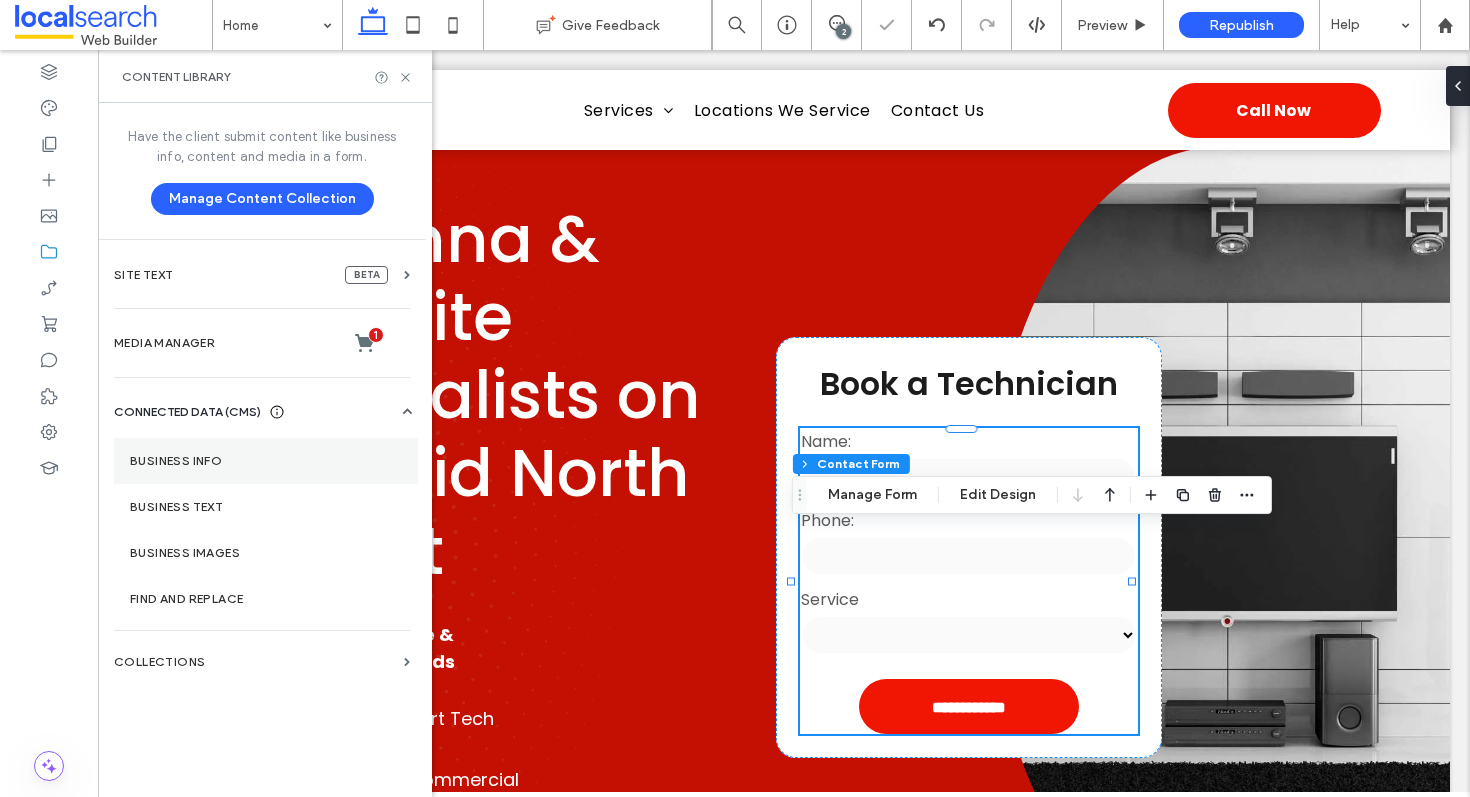 click on "Business Info" at bounding box center [266, 461] 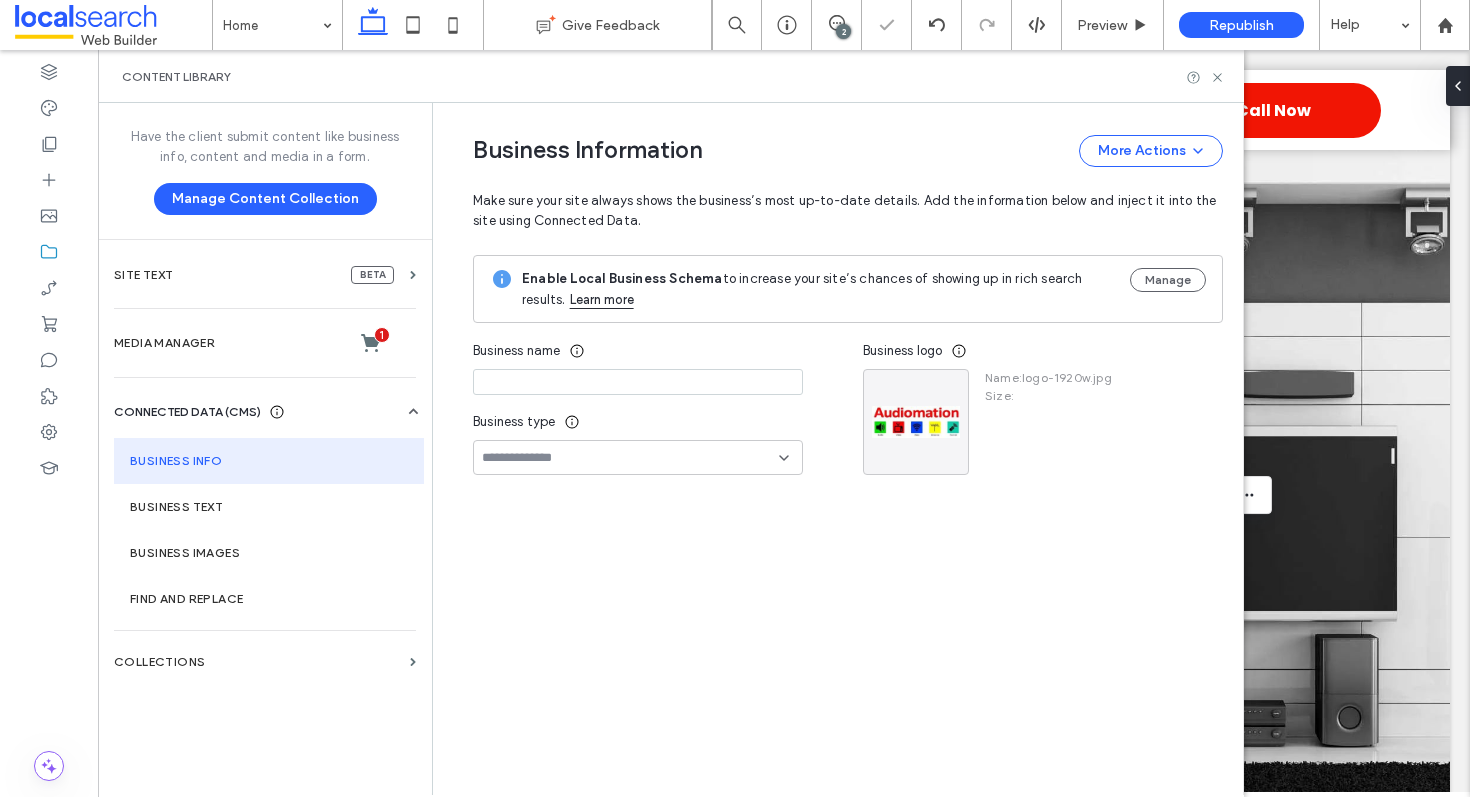 type on "**********" 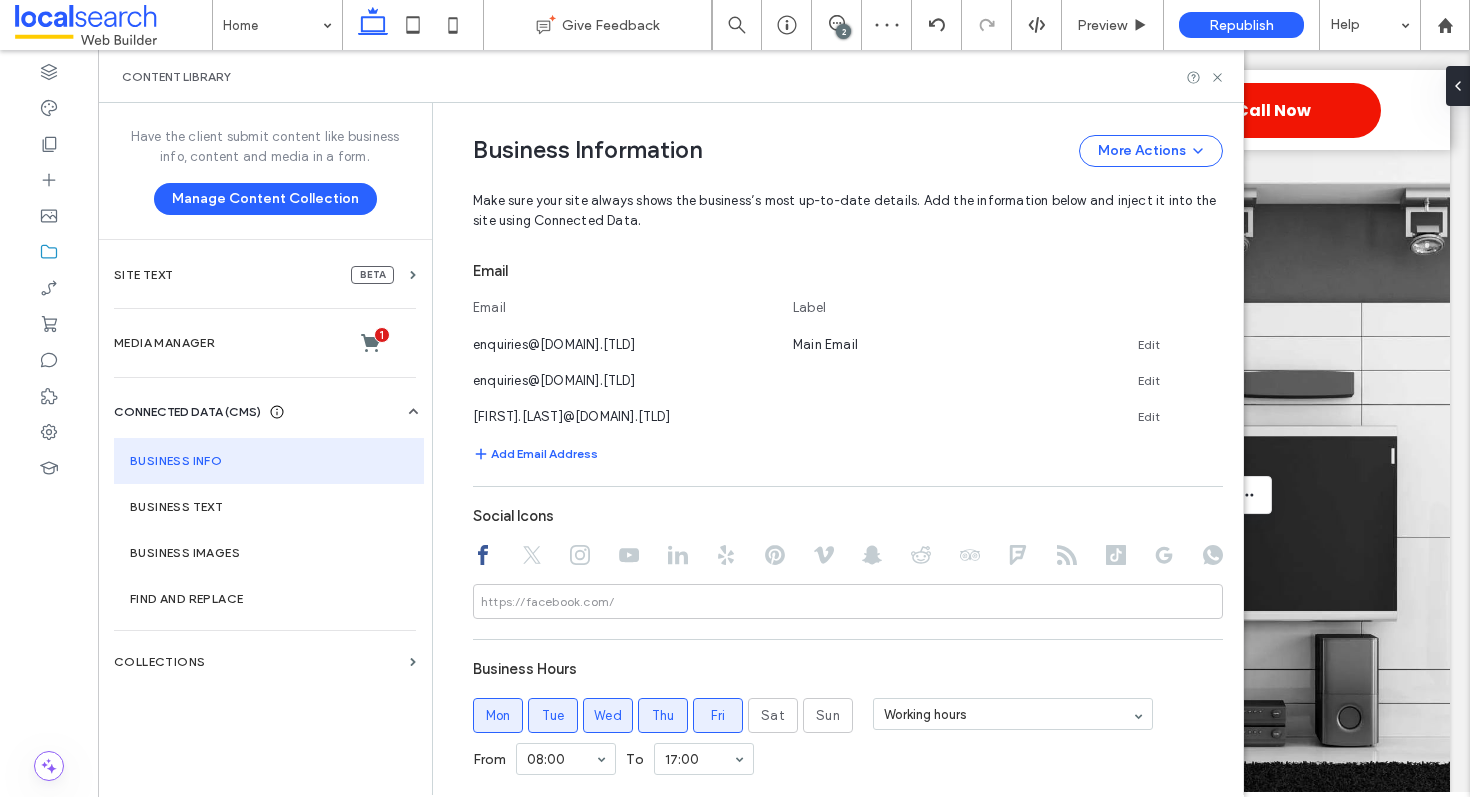 scroll, scrollTop: 852, scrollLeft: 0, axis: vertical 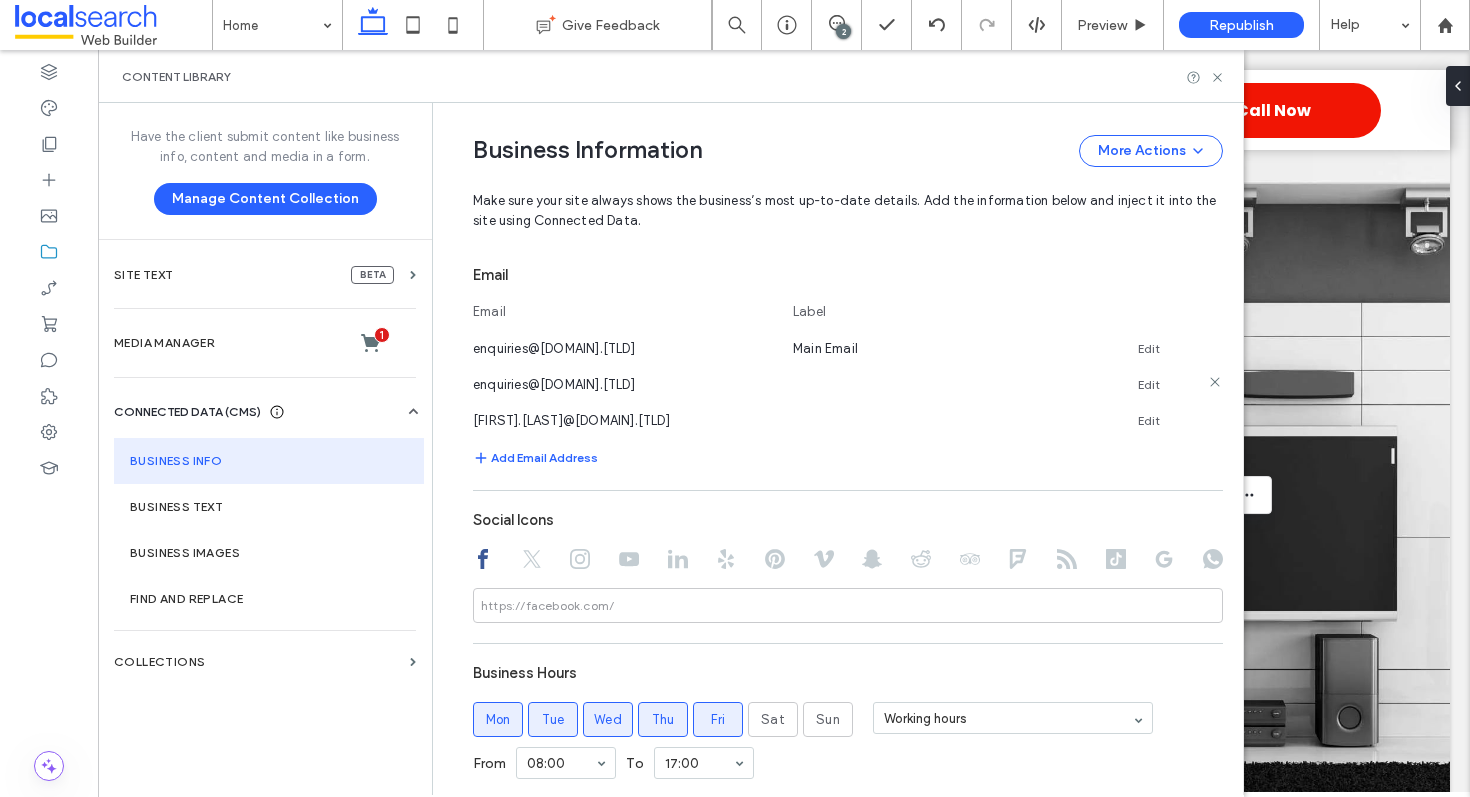click 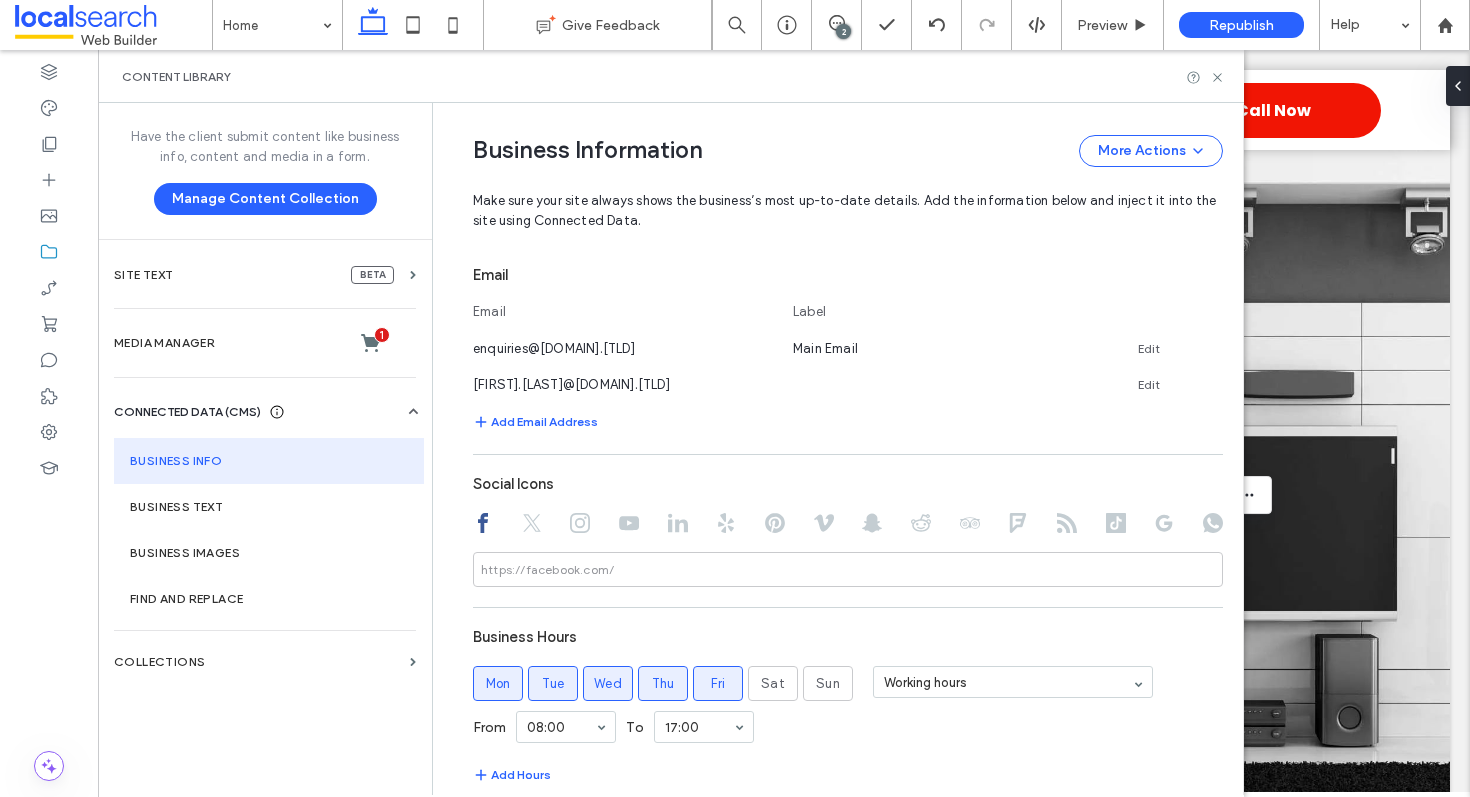 click 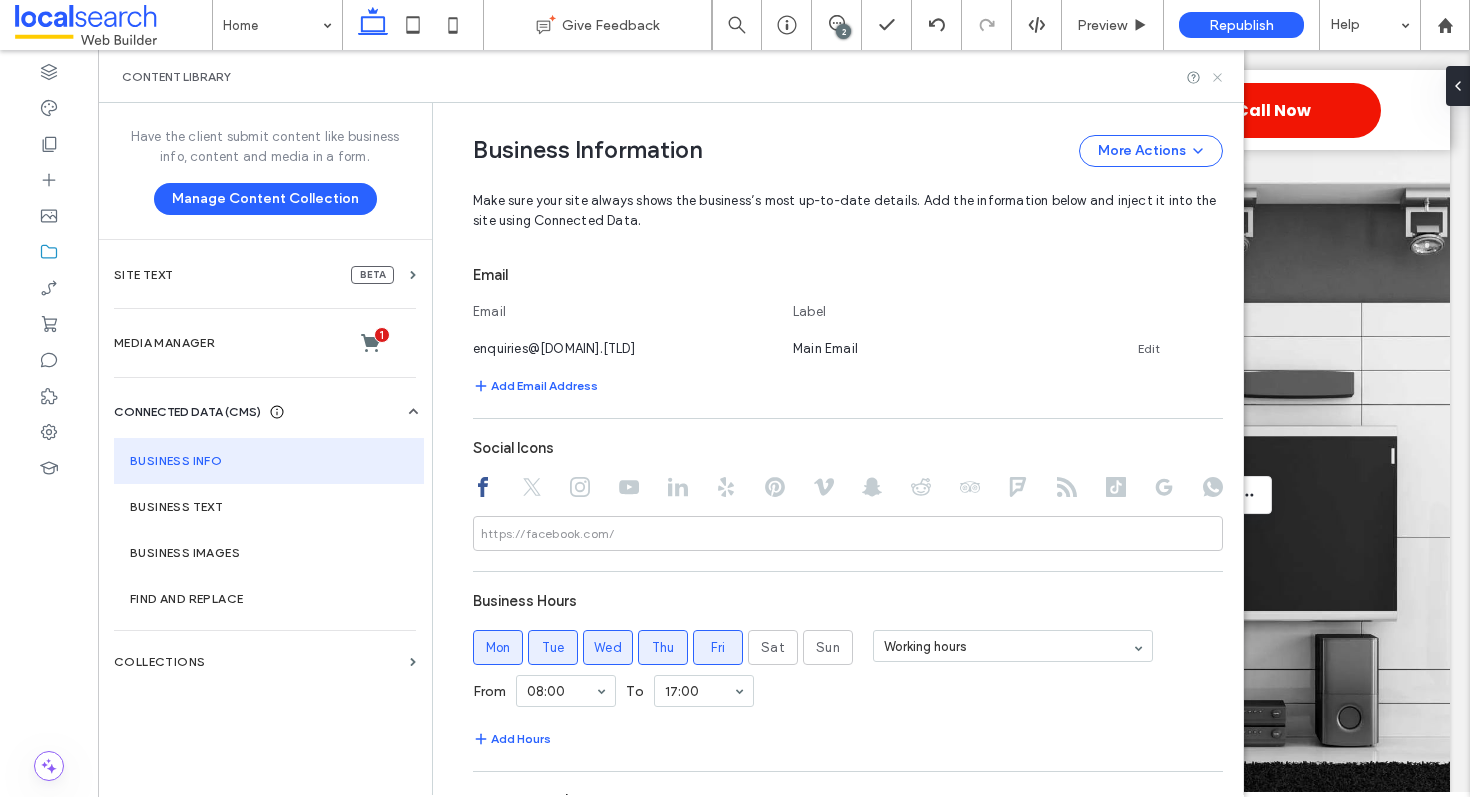 click 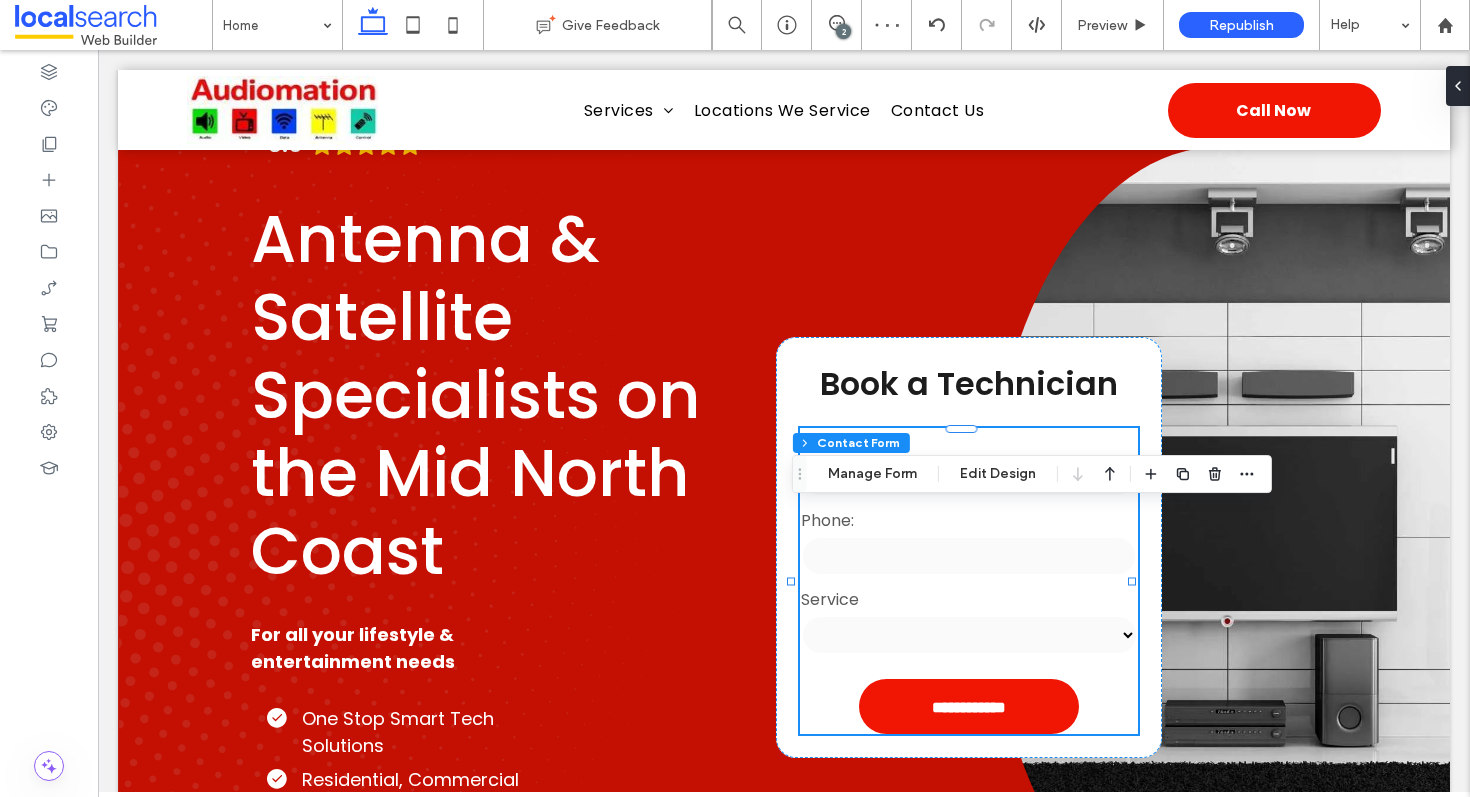 type on "*" 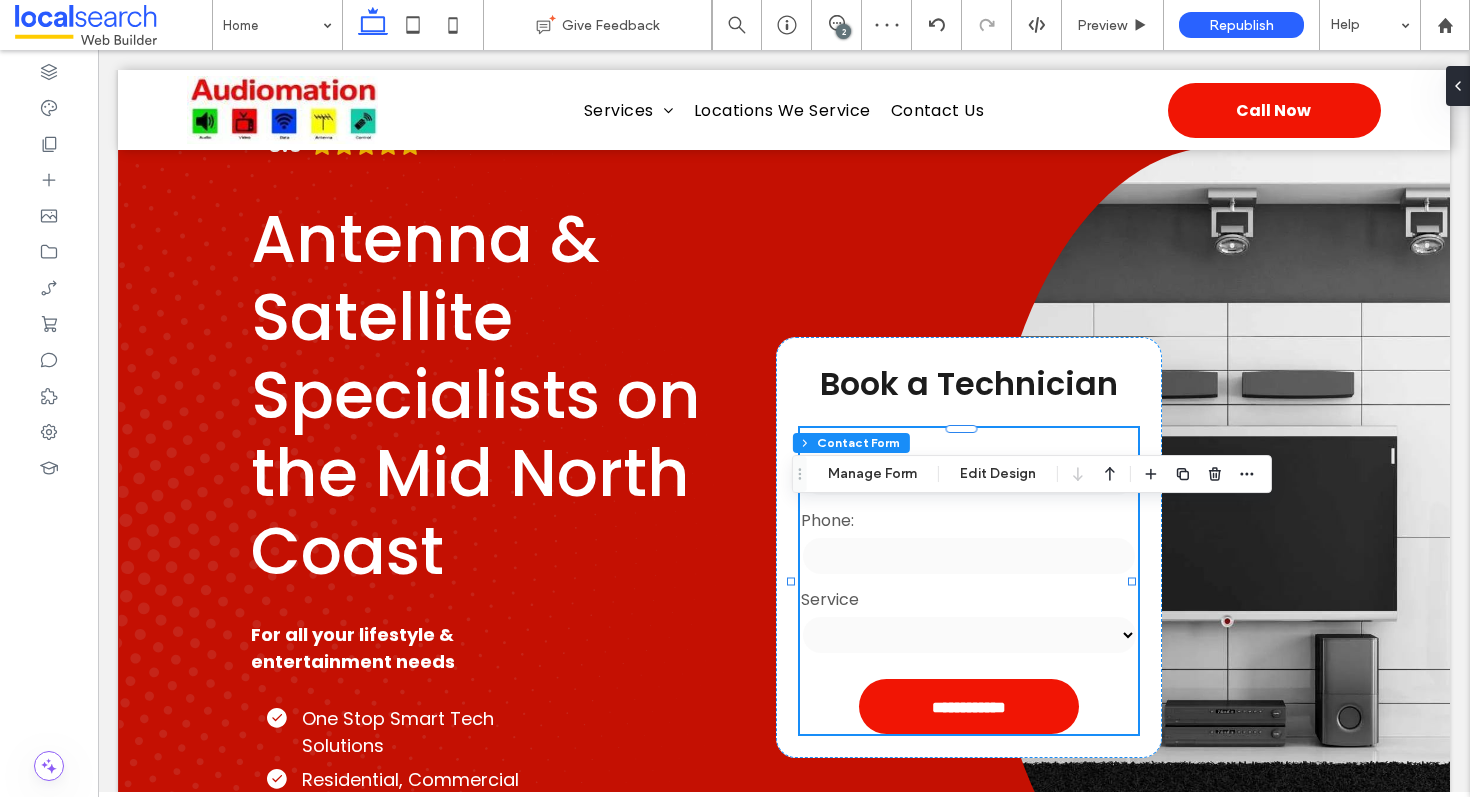 type on "***" 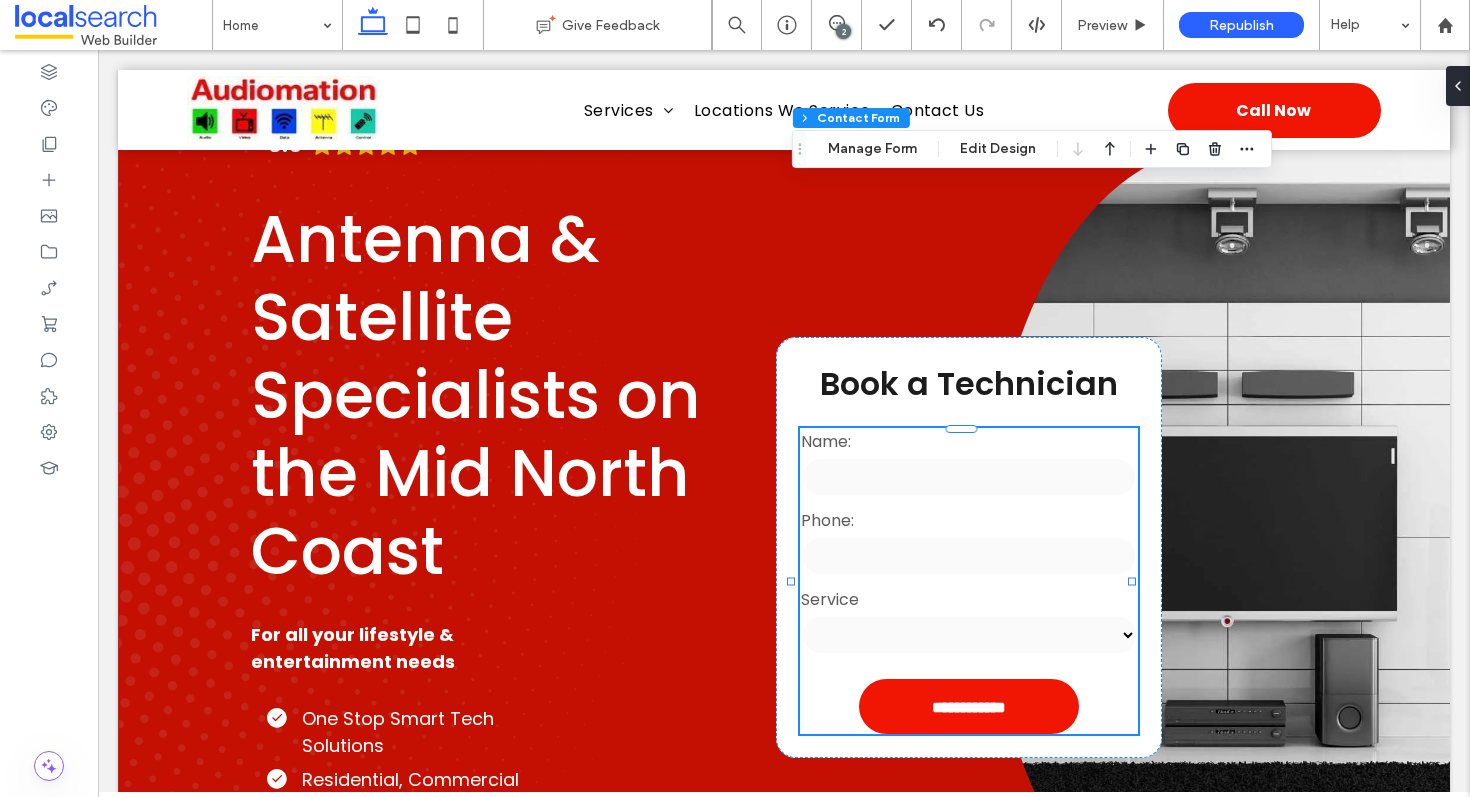 click on "2" at bounding box center [843, 31] 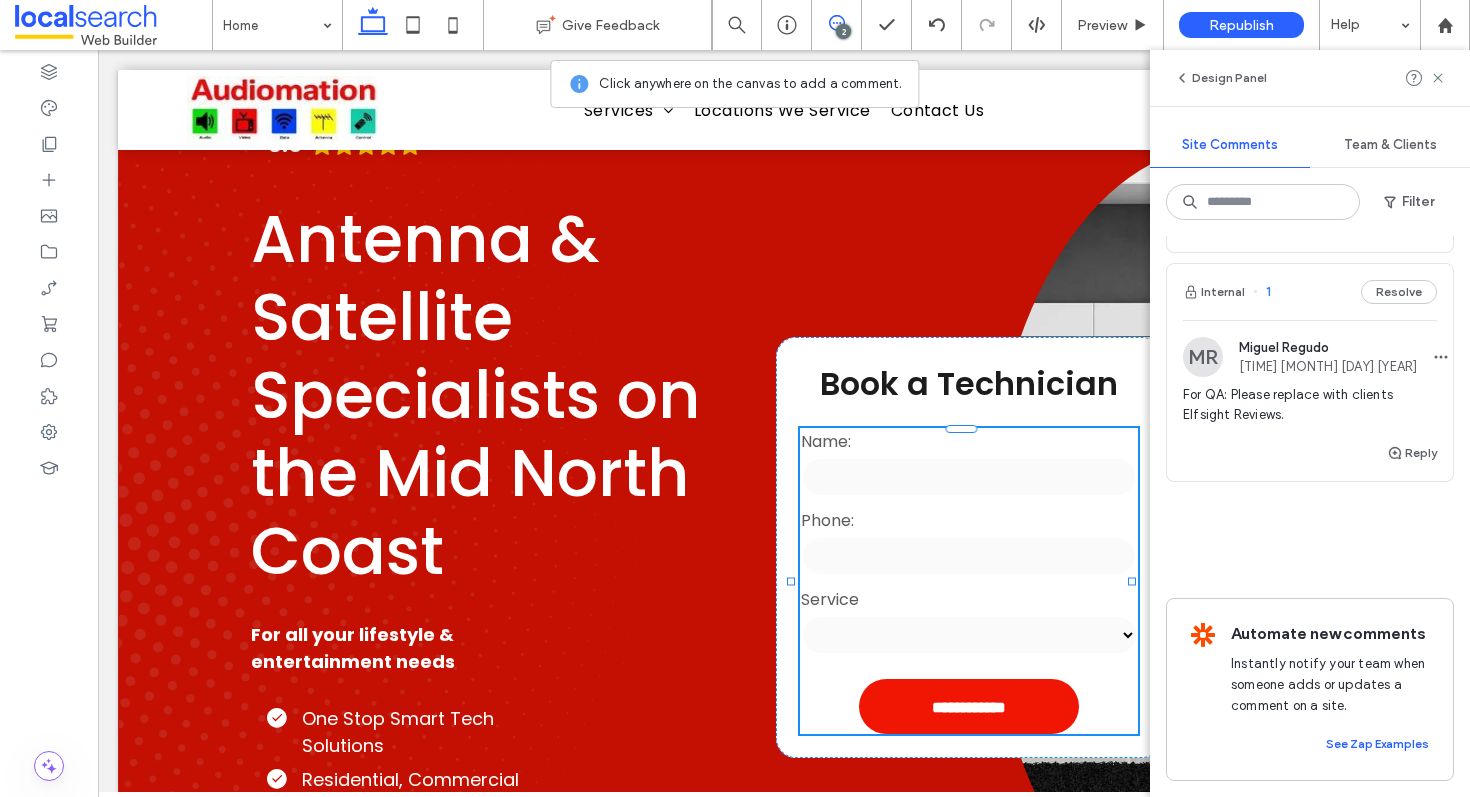 scroll, scrollTop: 0, scrollLeft: 0, axis: both 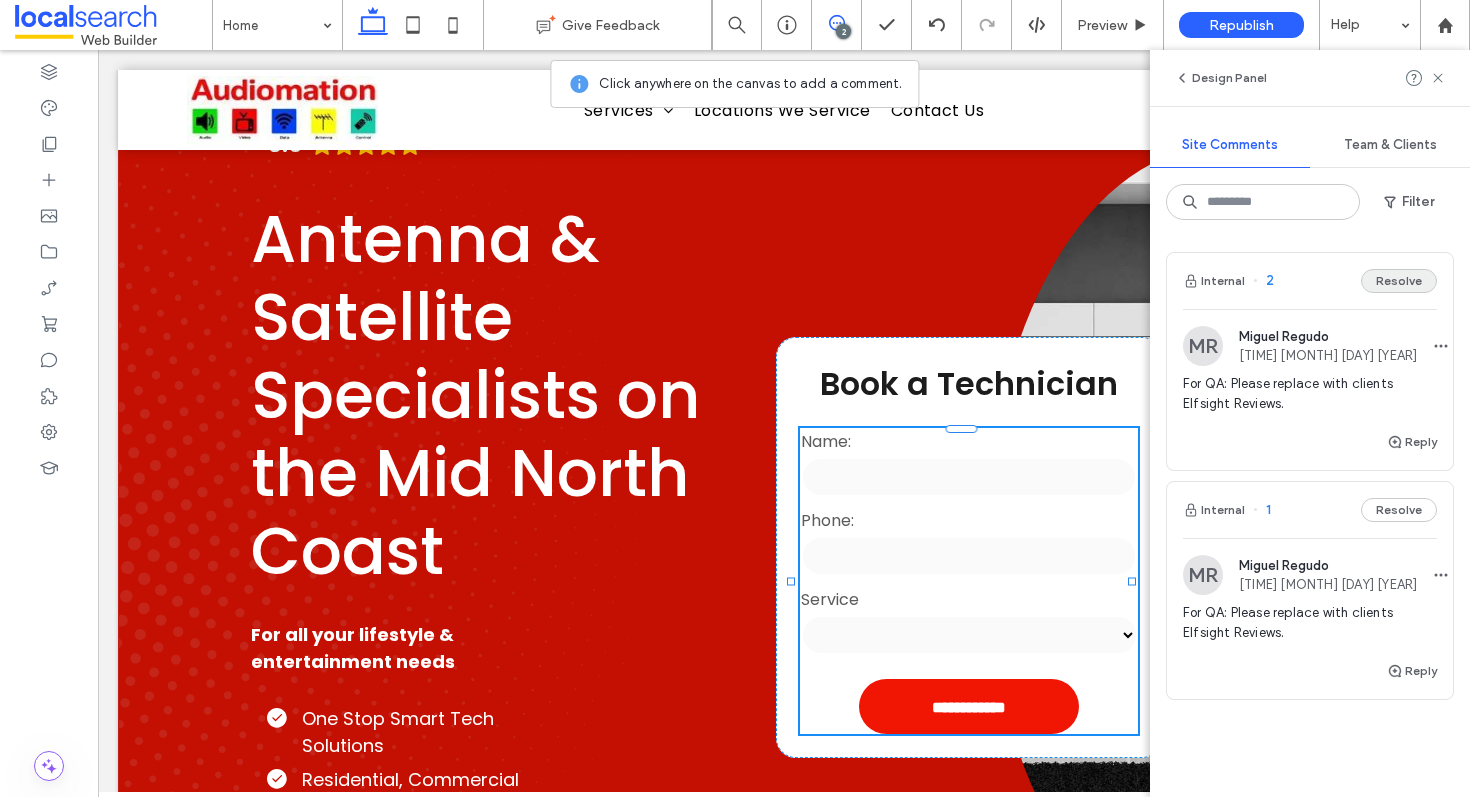 click on "Resolve" at bounding box center (1399, 281) 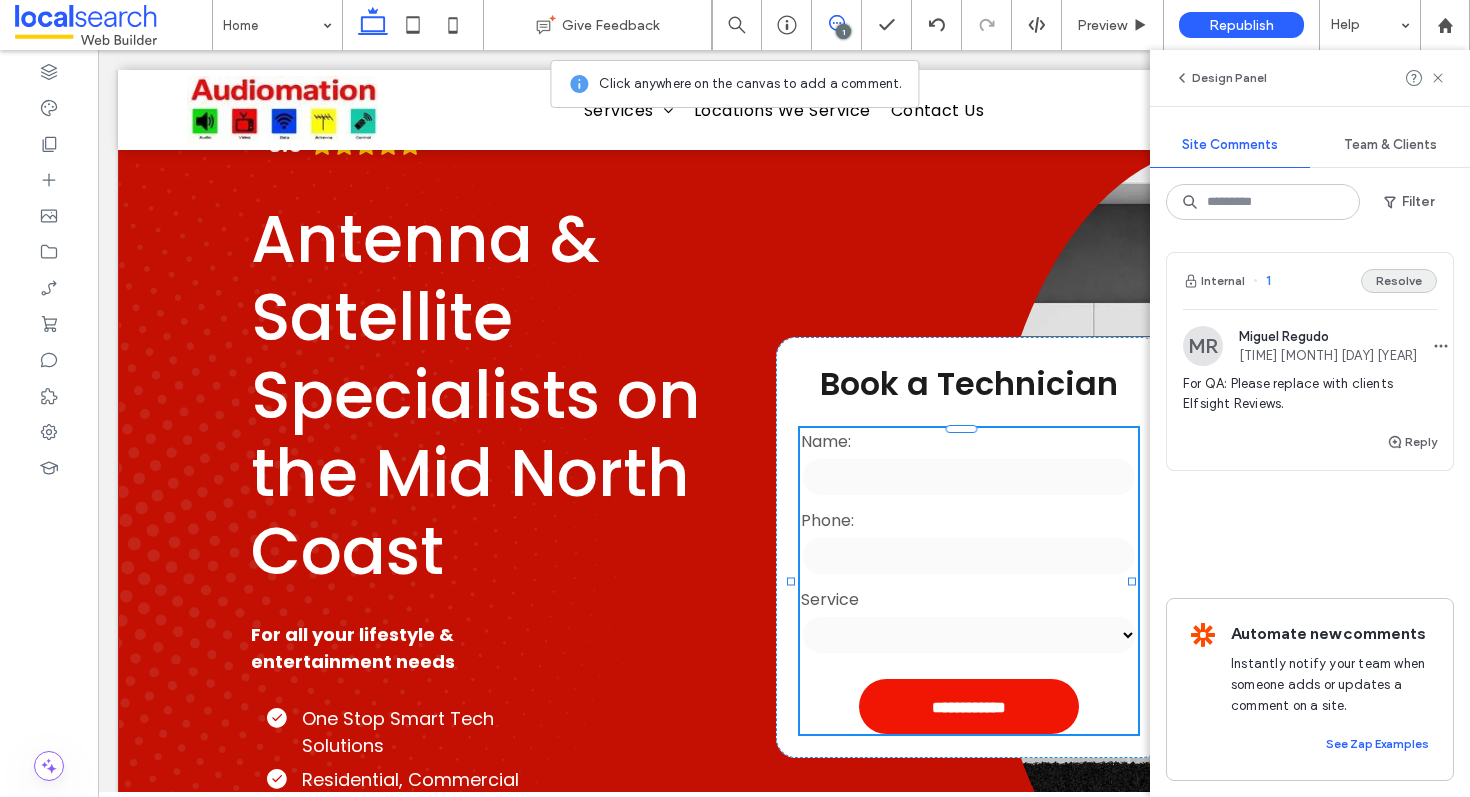 click on "Resolve" at bounding box center [1399, 281] 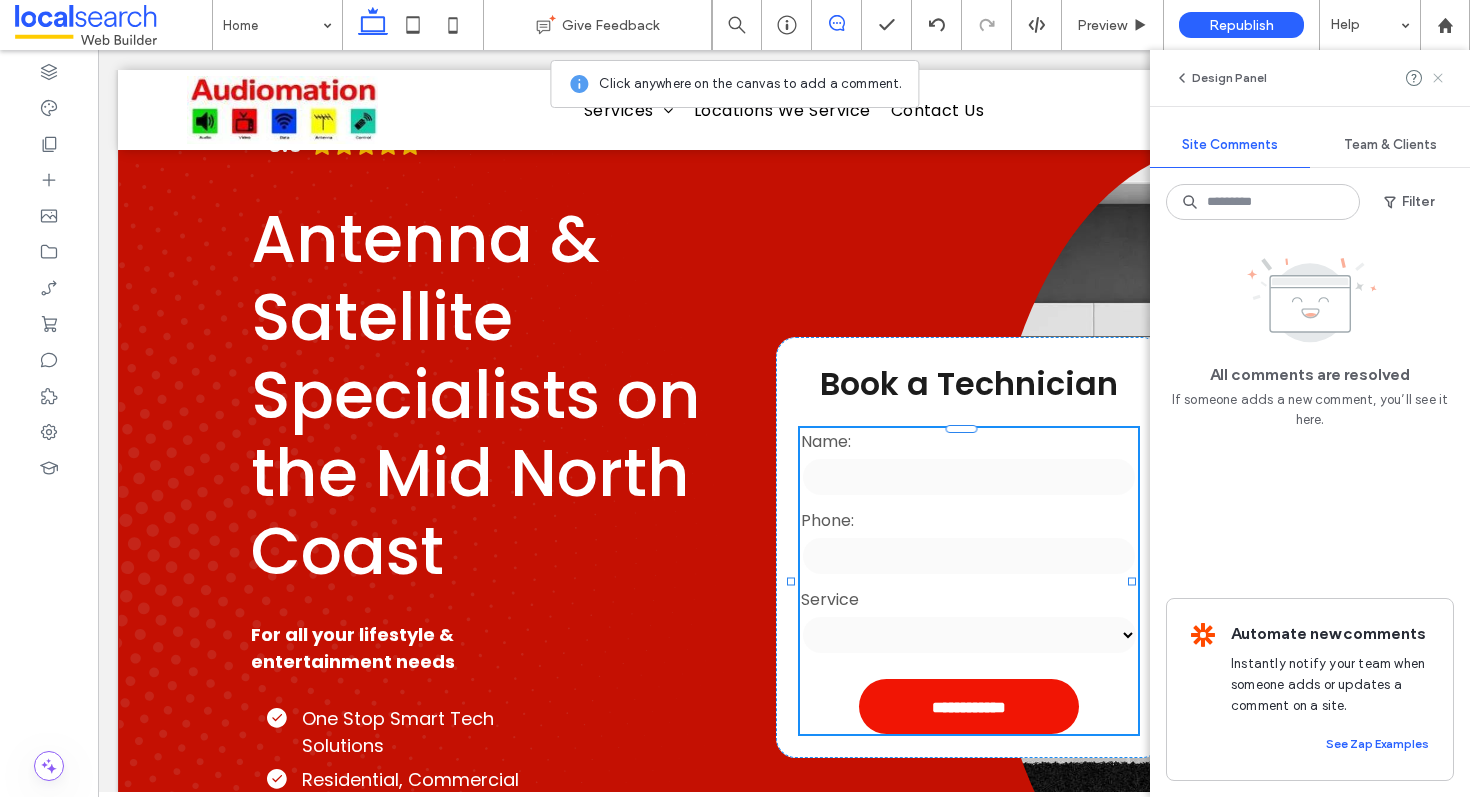 click 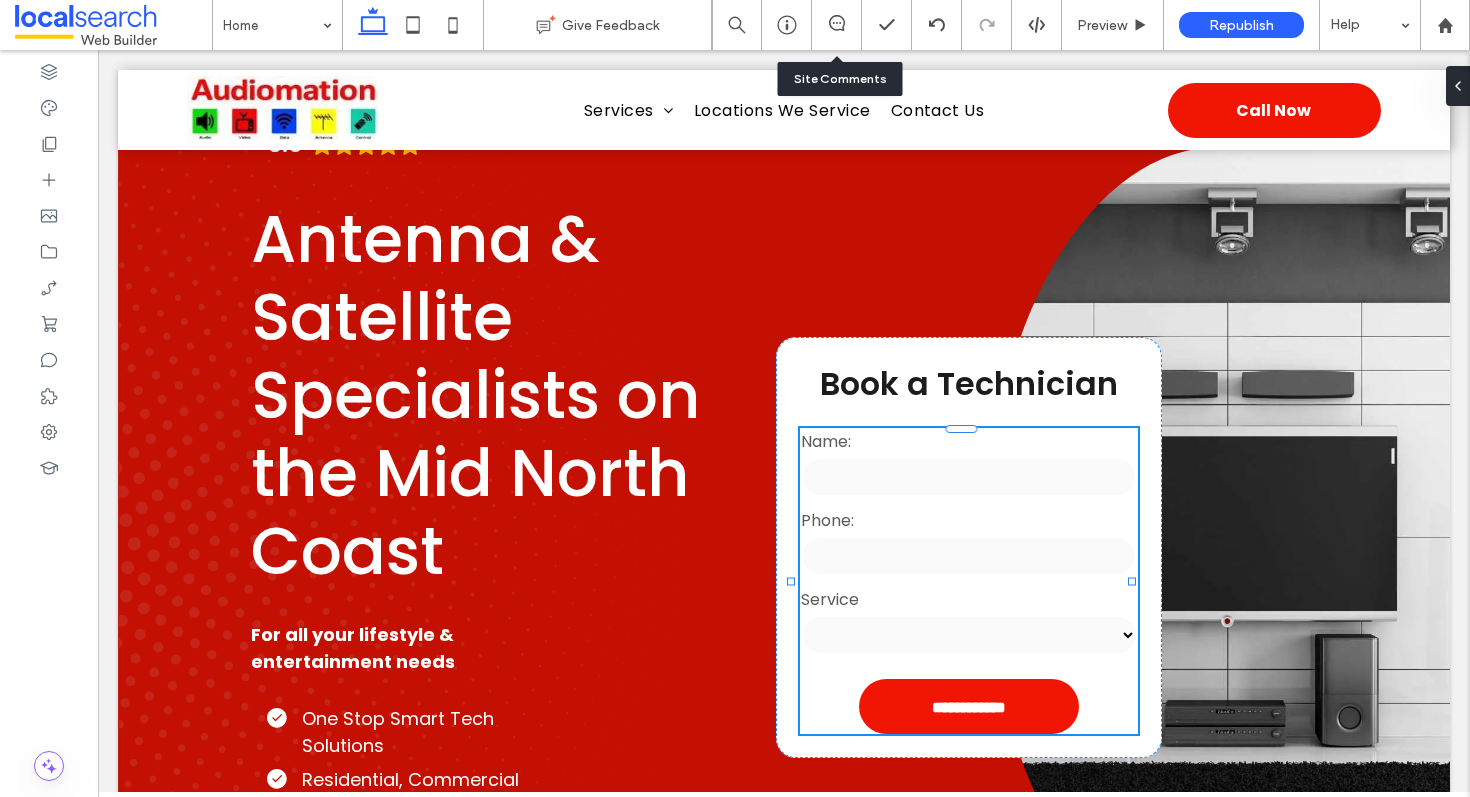 click at bounding box center (836, 25) 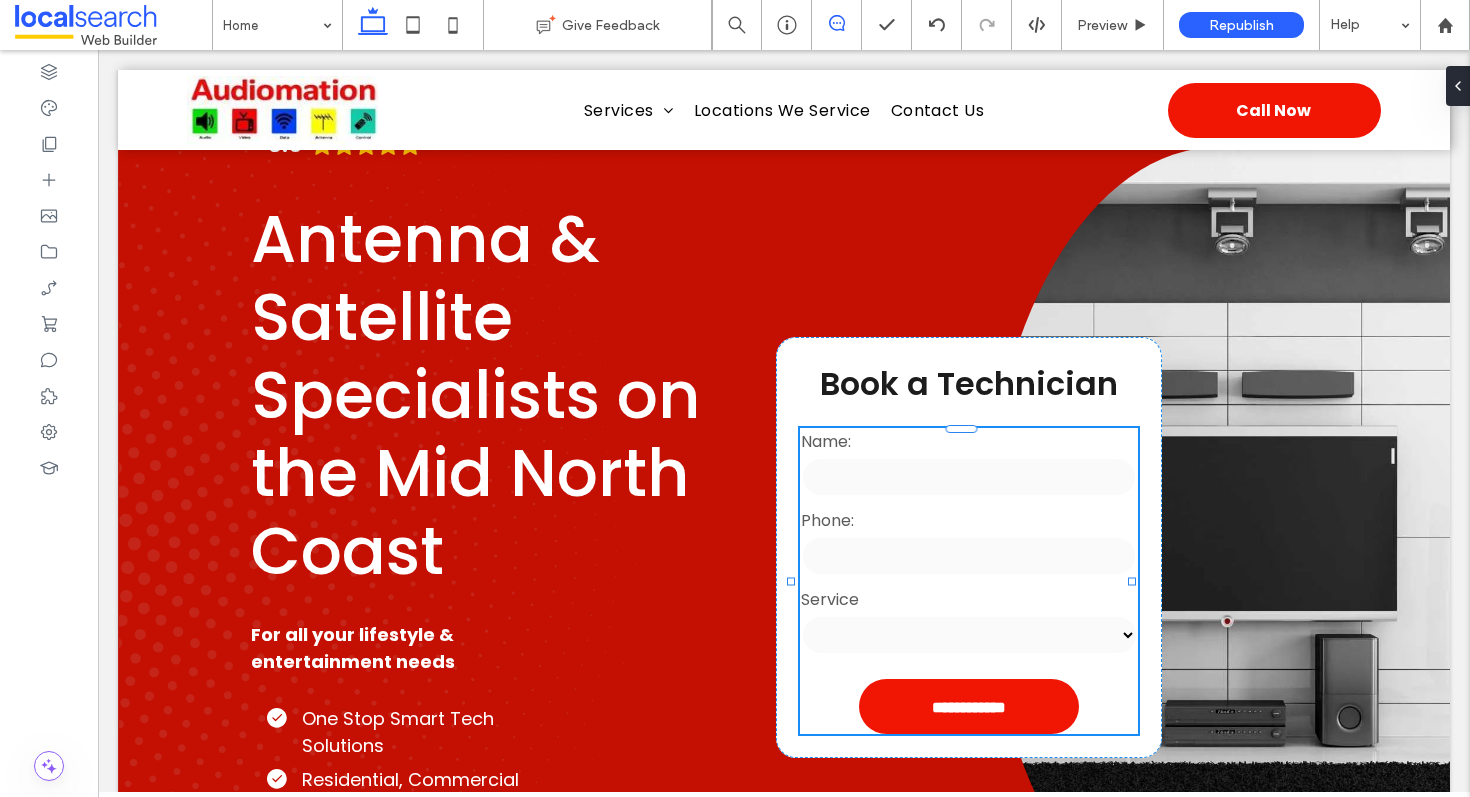click at bounding box center (836, 23) 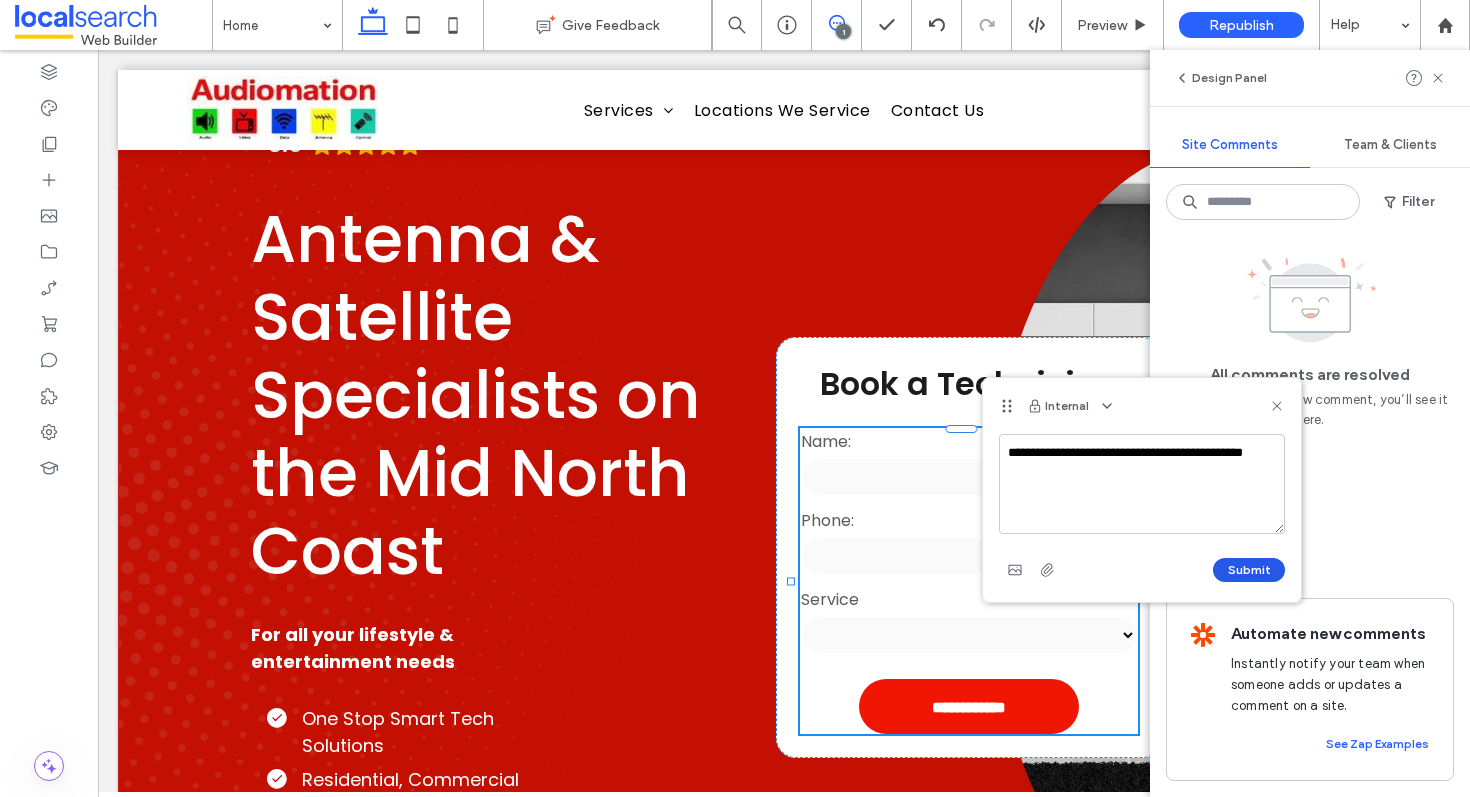 type on "**********" 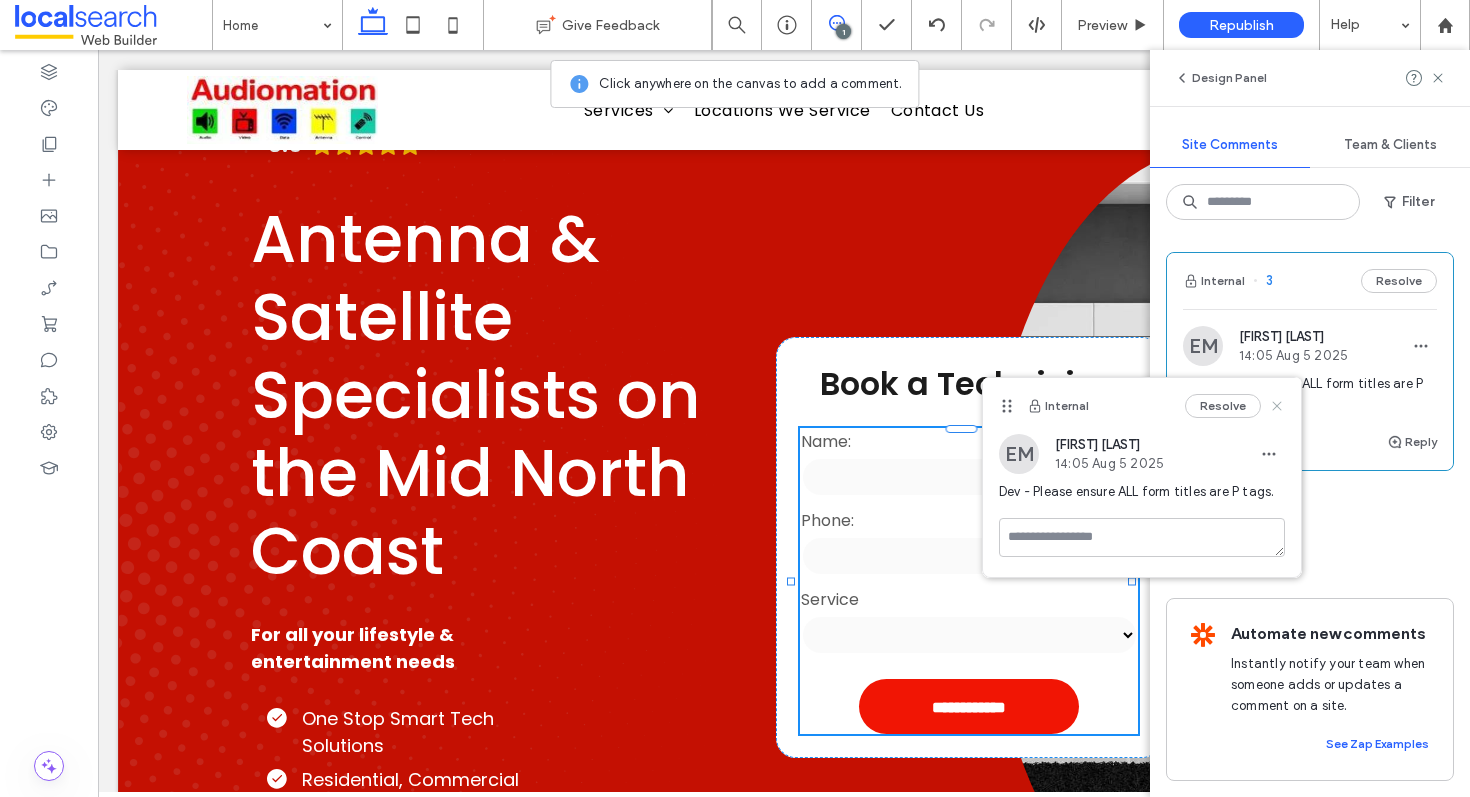 click 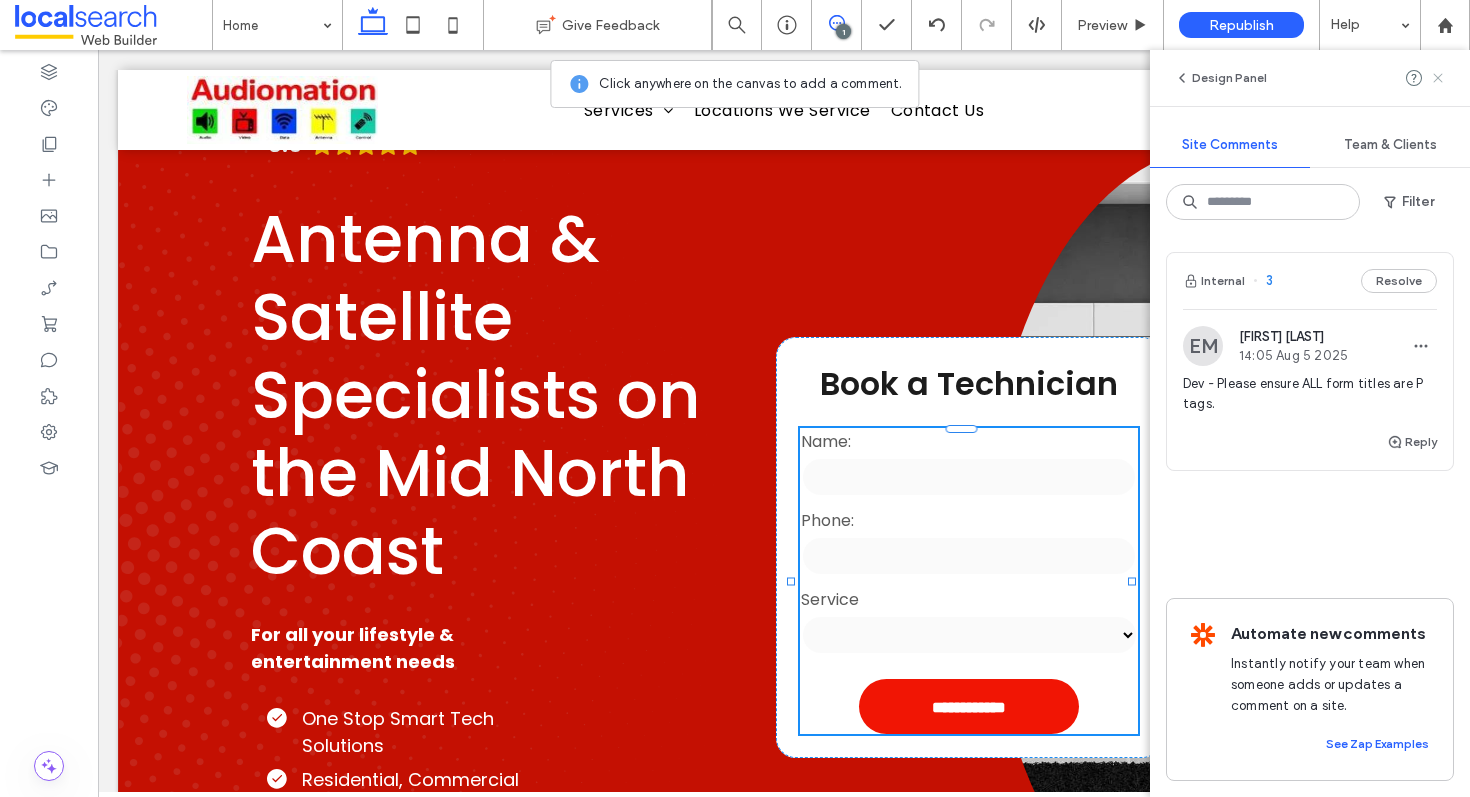 click 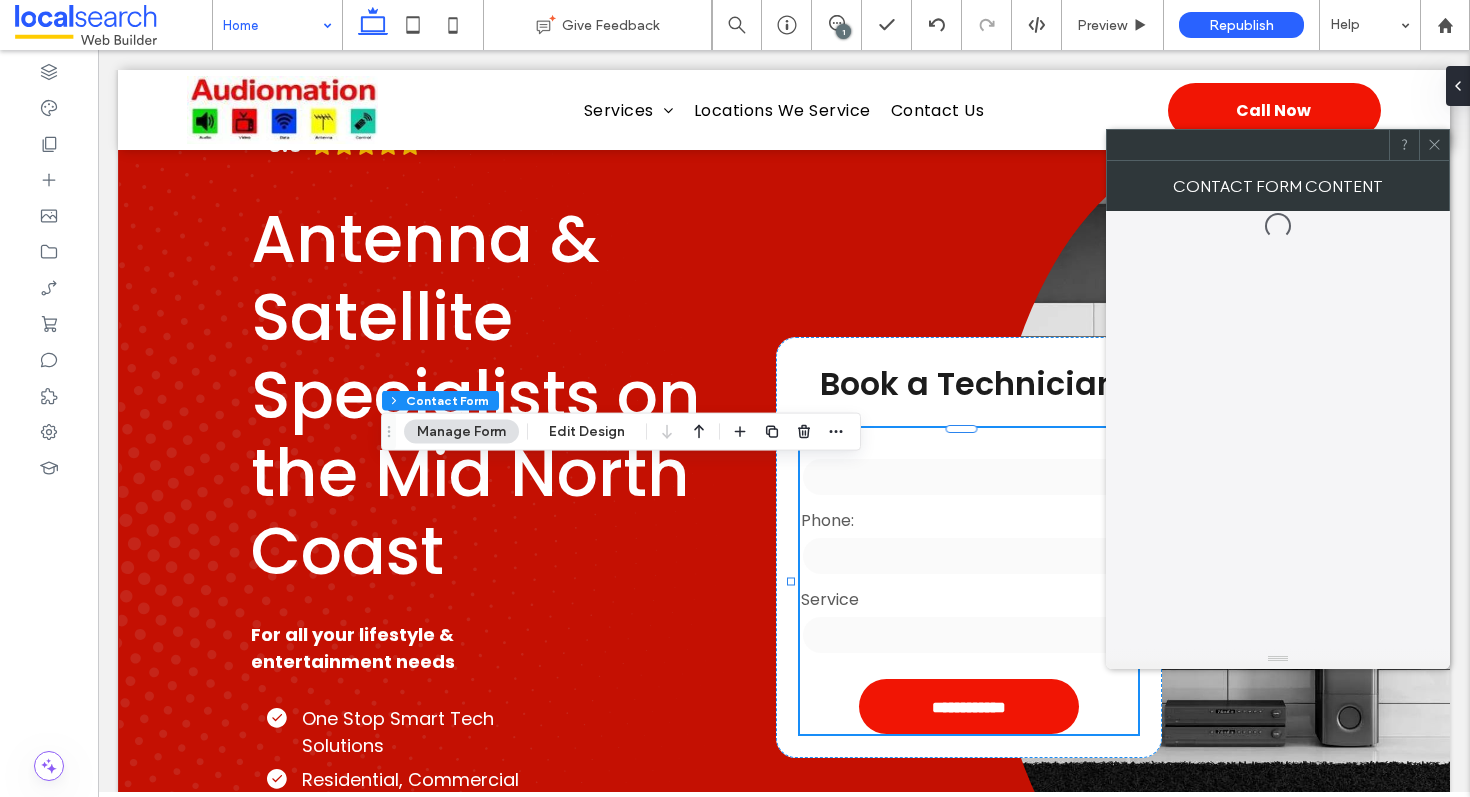 type on "*" 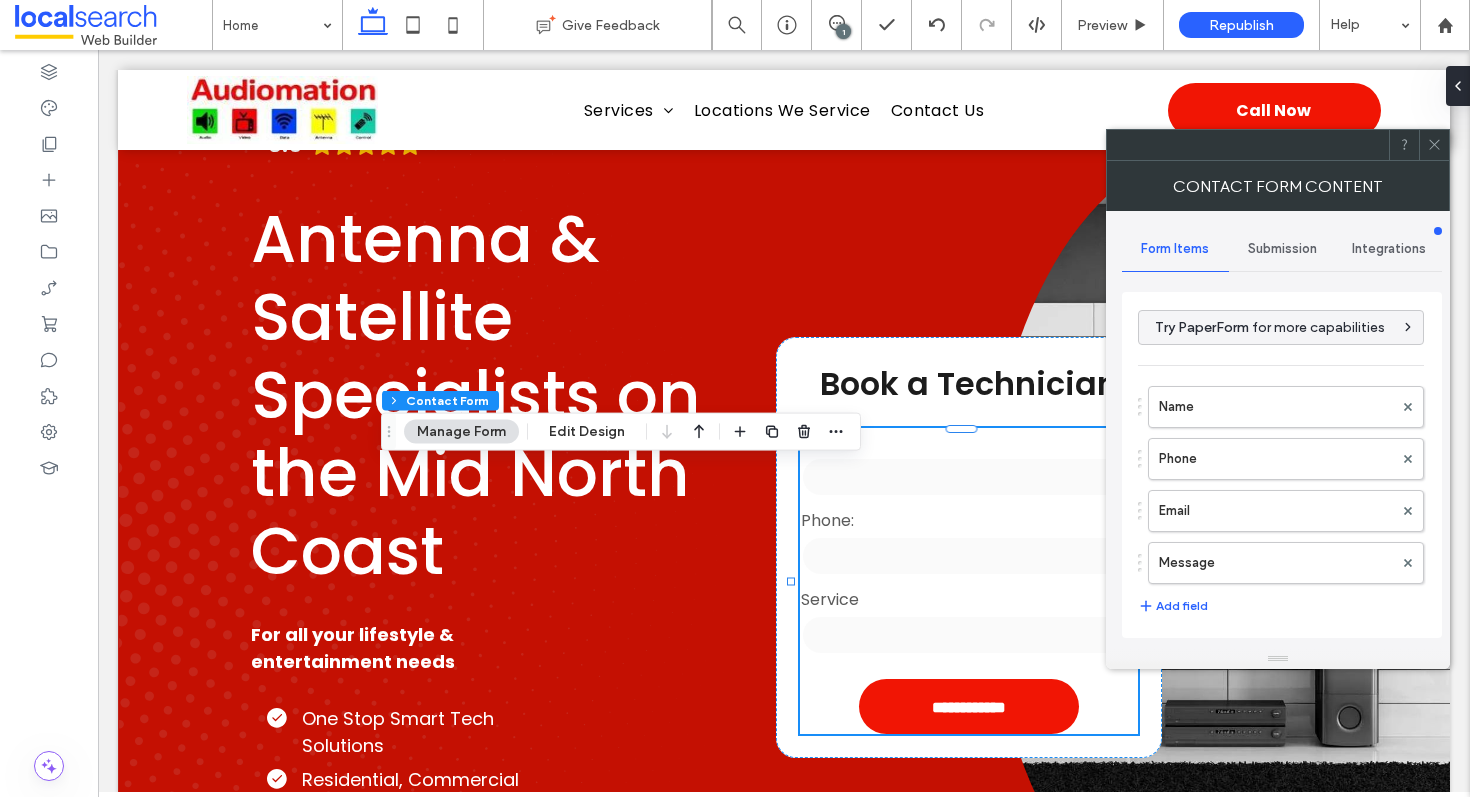 click on "Submission" at bounding box center (1282, 249) 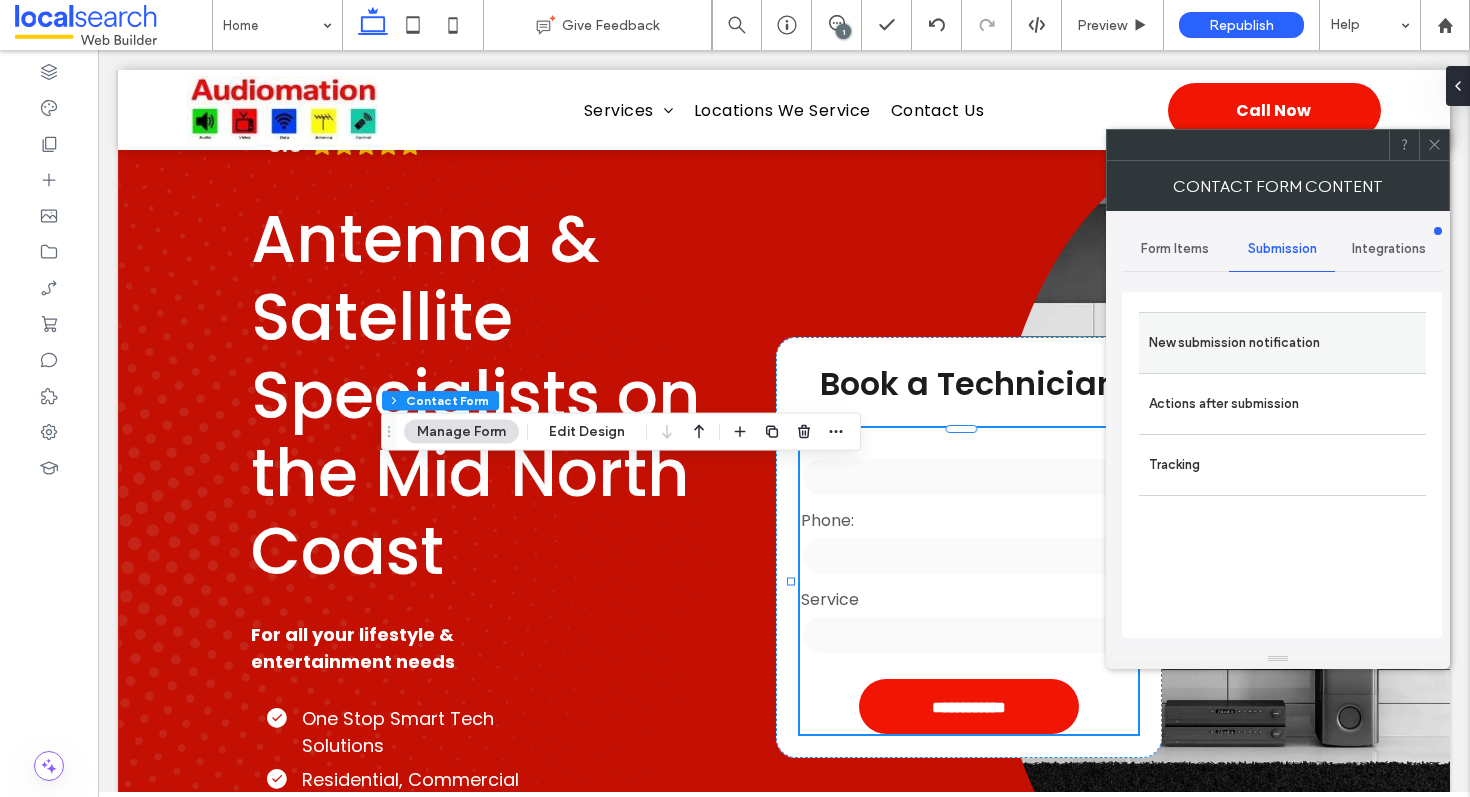 click on "New submission notification" at bounding box center (1282, 343) 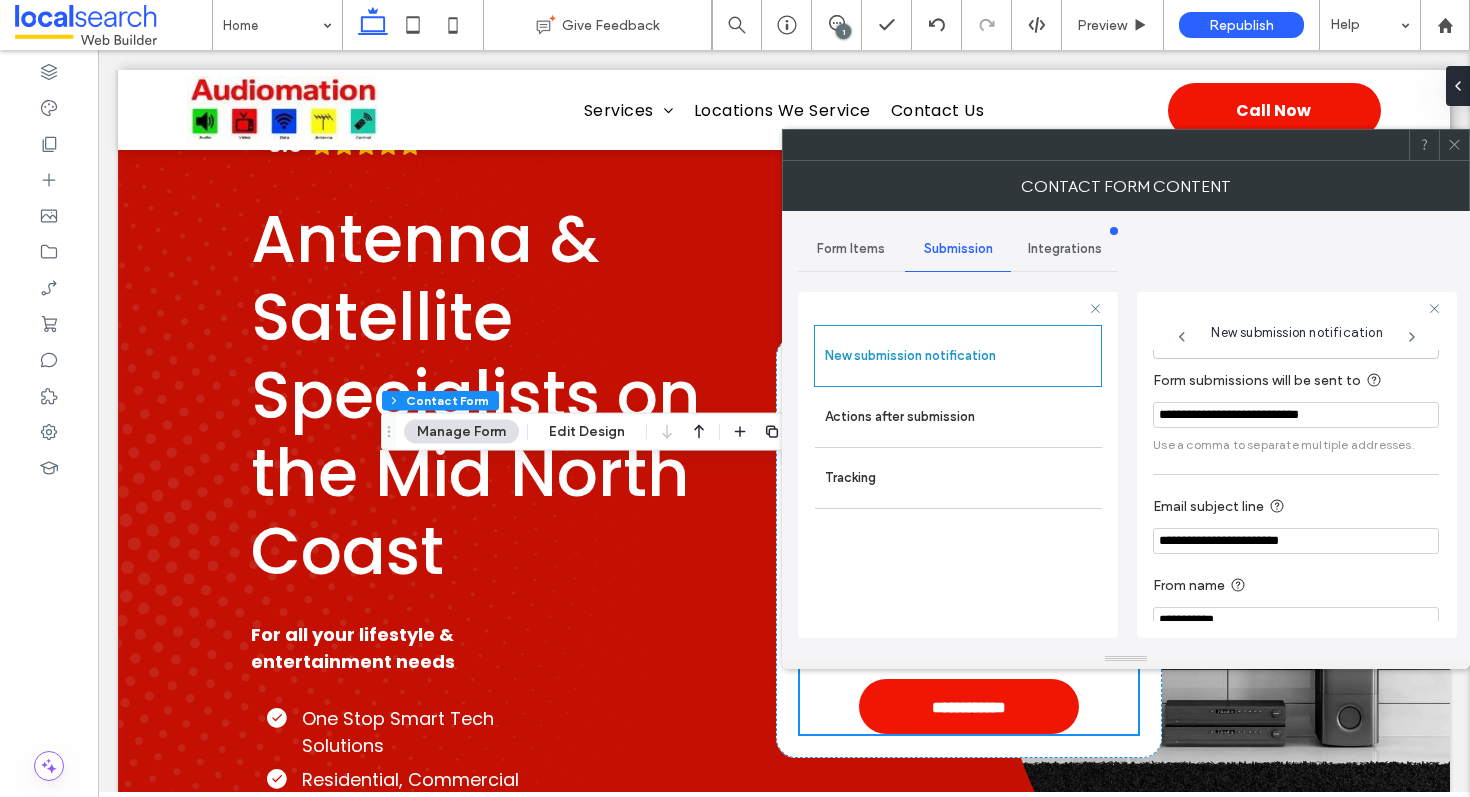scroll, scrollTop: 86, scrollLeft: 0, axis: vertical 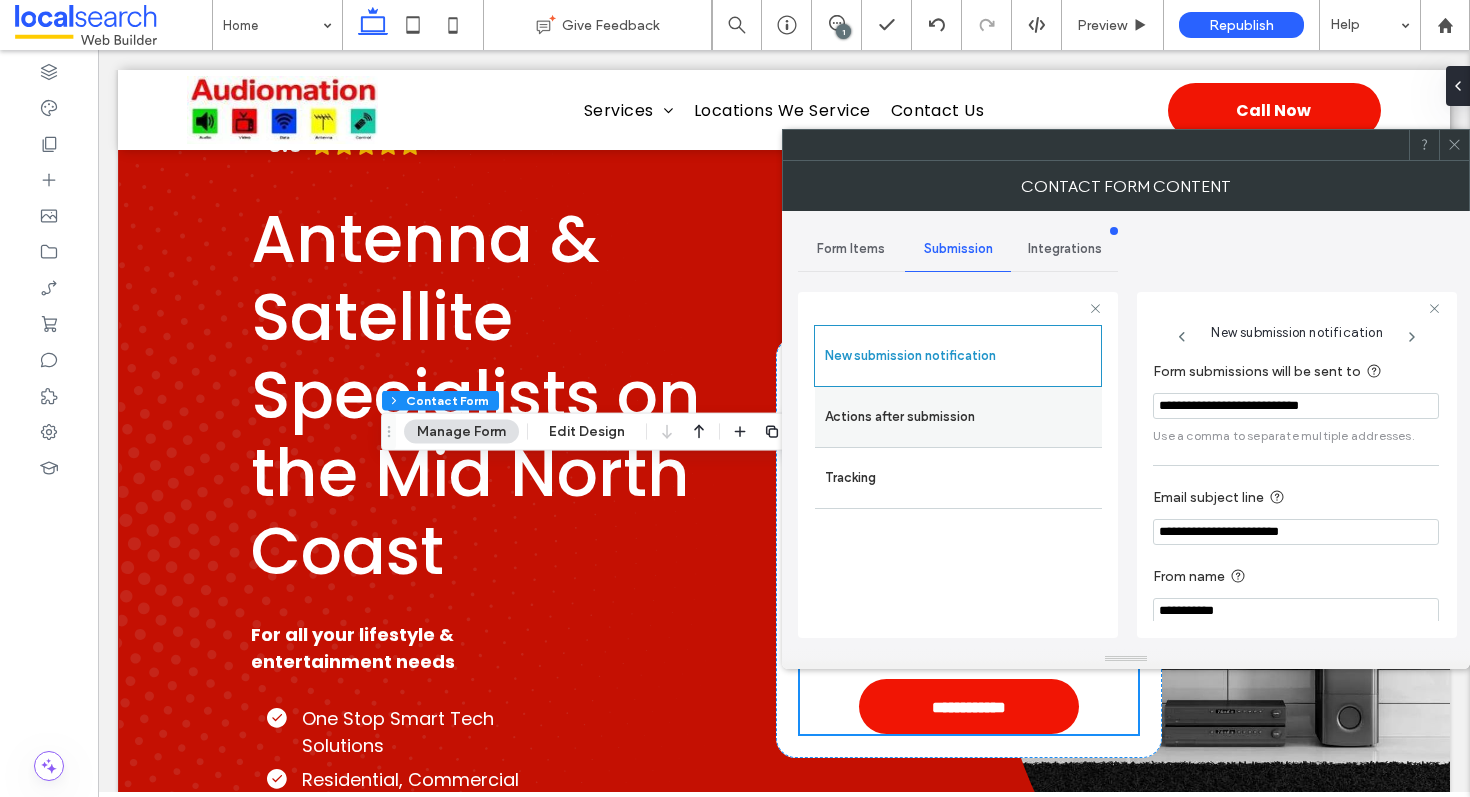 click on "Actions after submission" at bounding box center (958, 417) 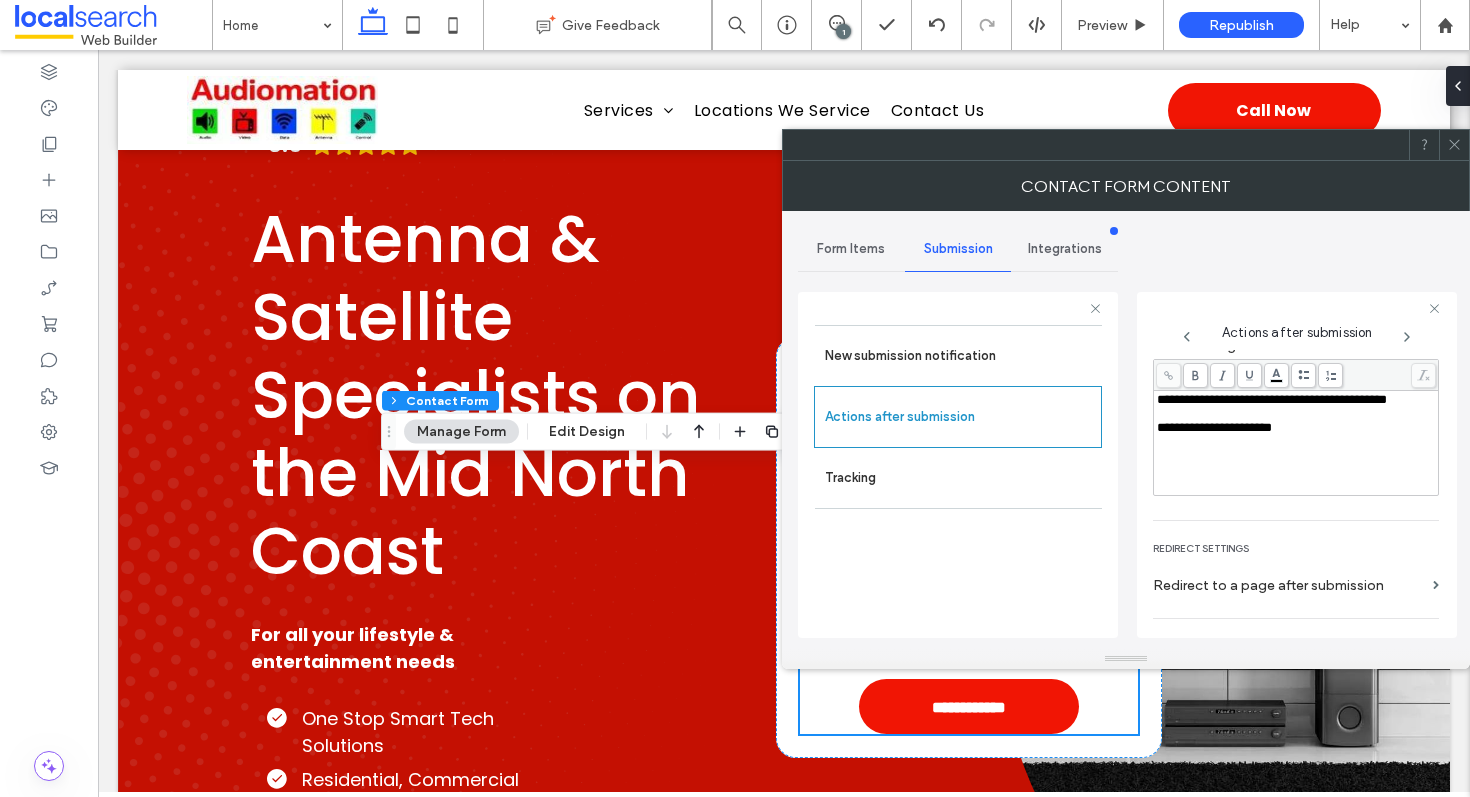 scroll, scrollTop: 329, scrollLeft: 0, axis: vertical 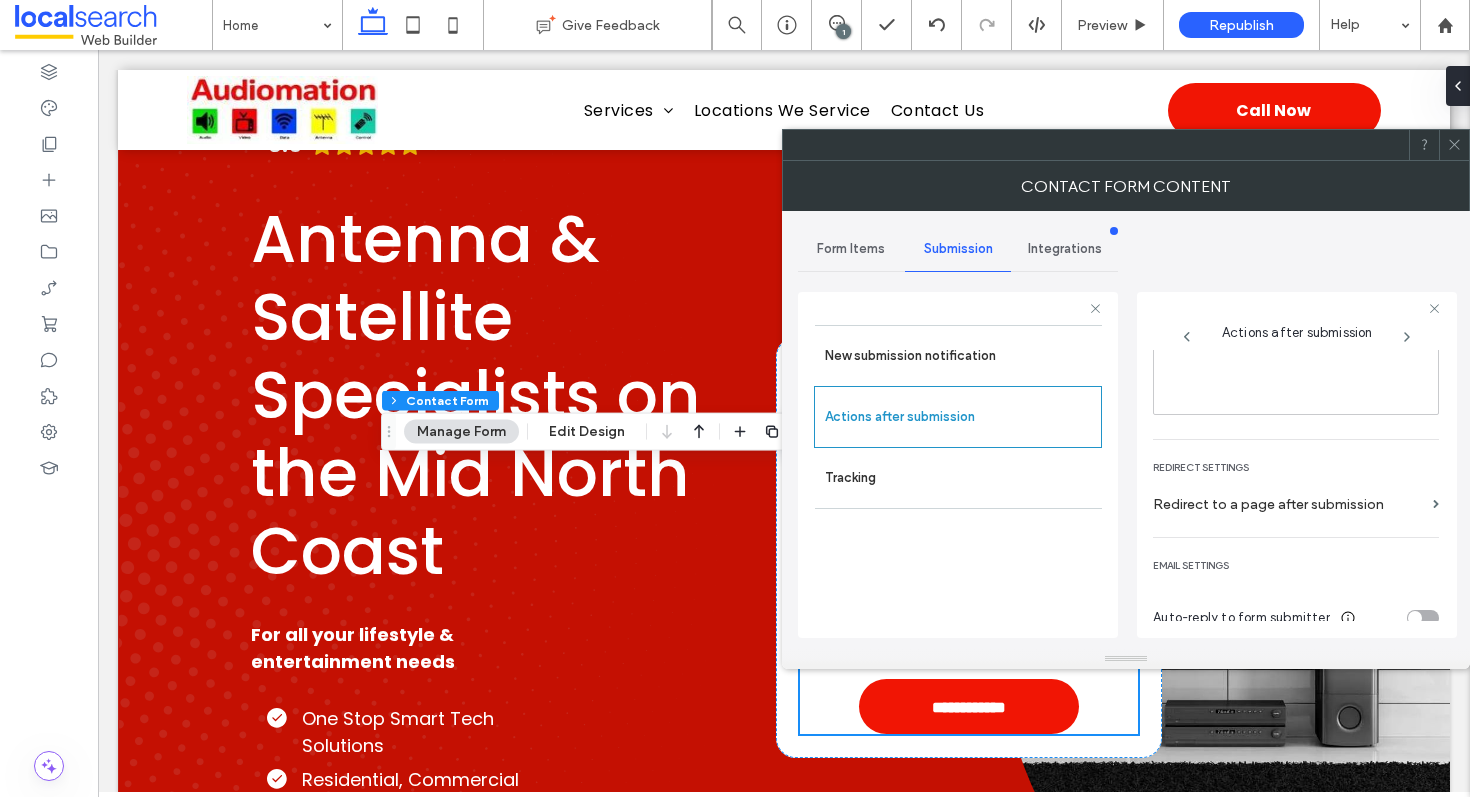 click 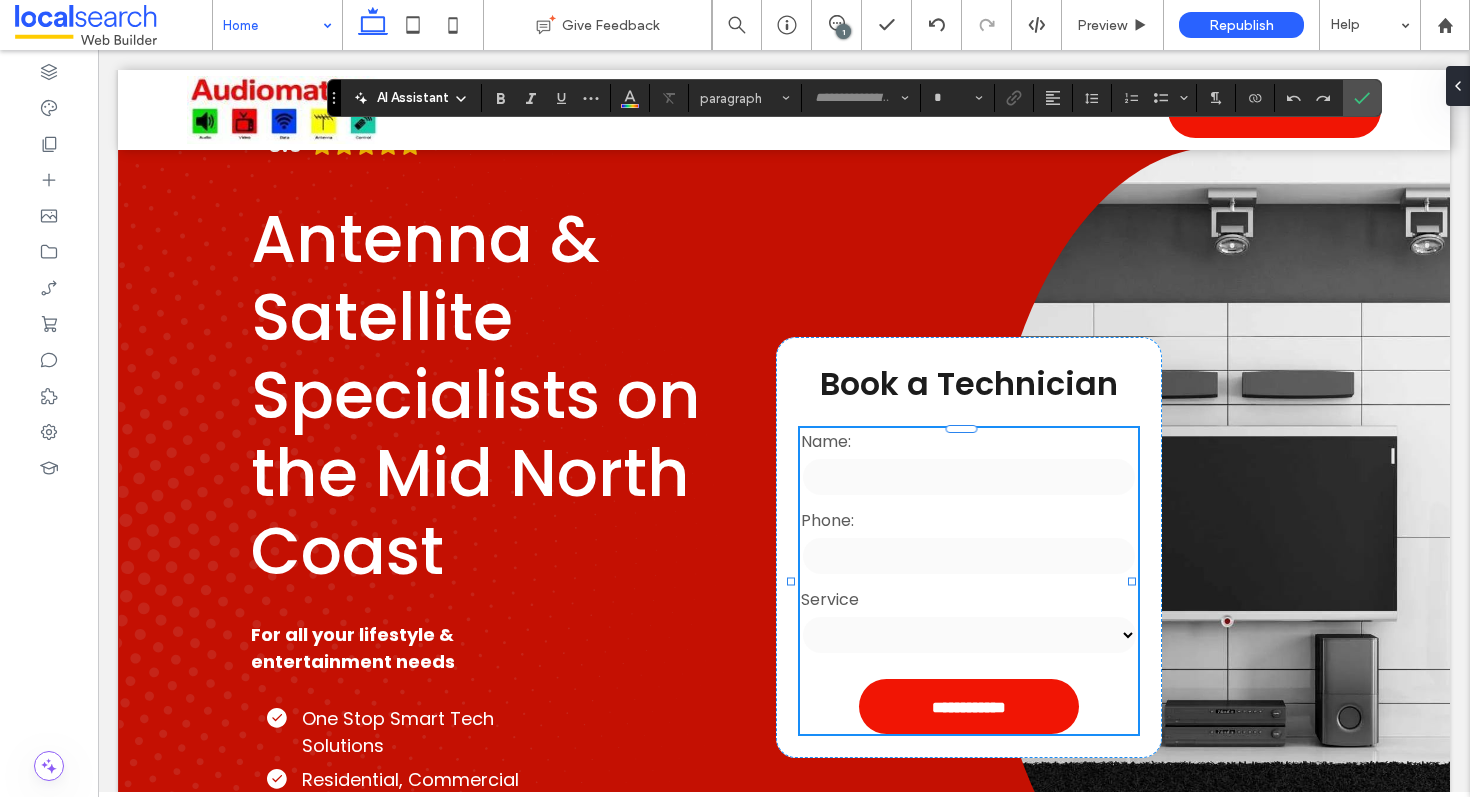 type on "*******" 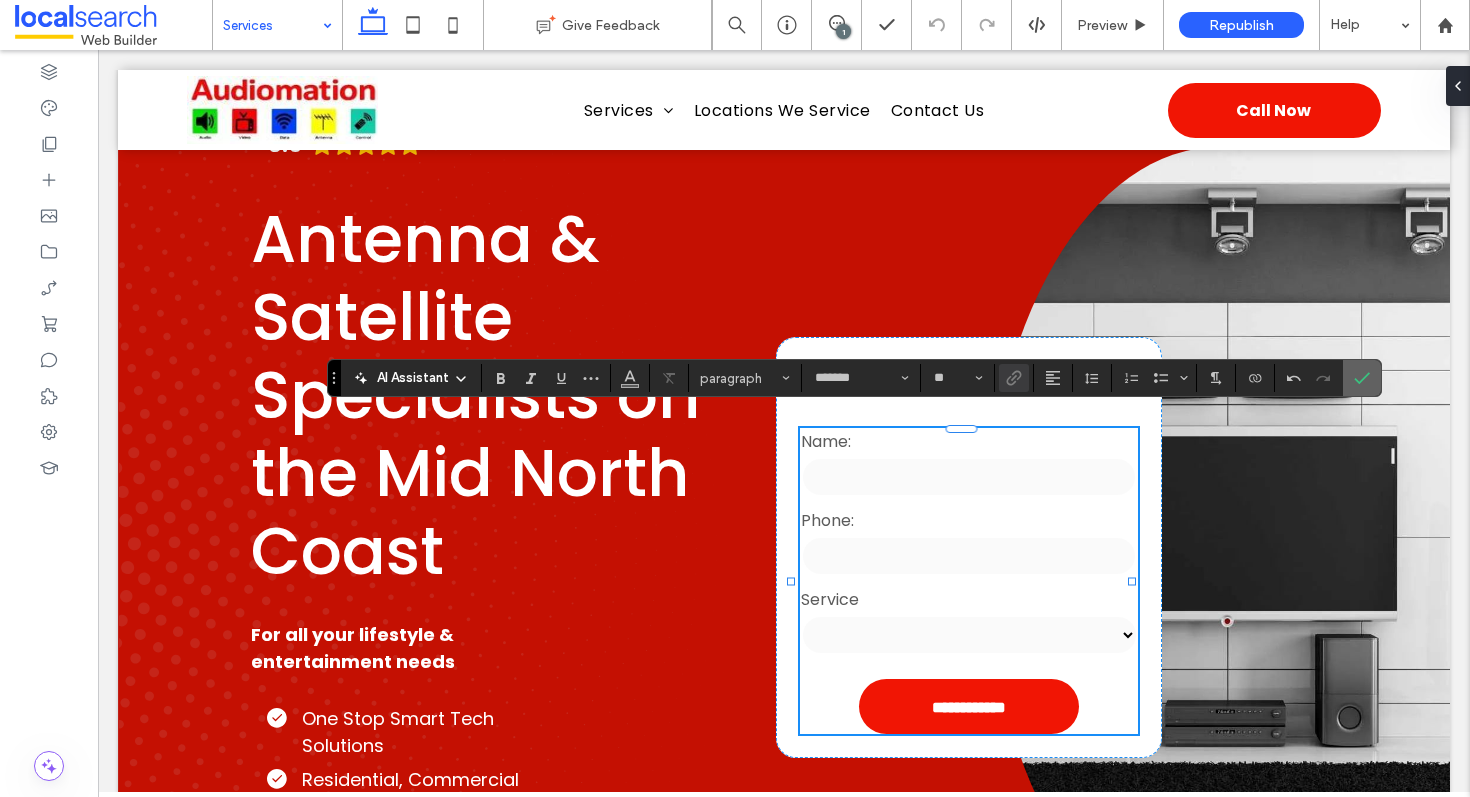 click 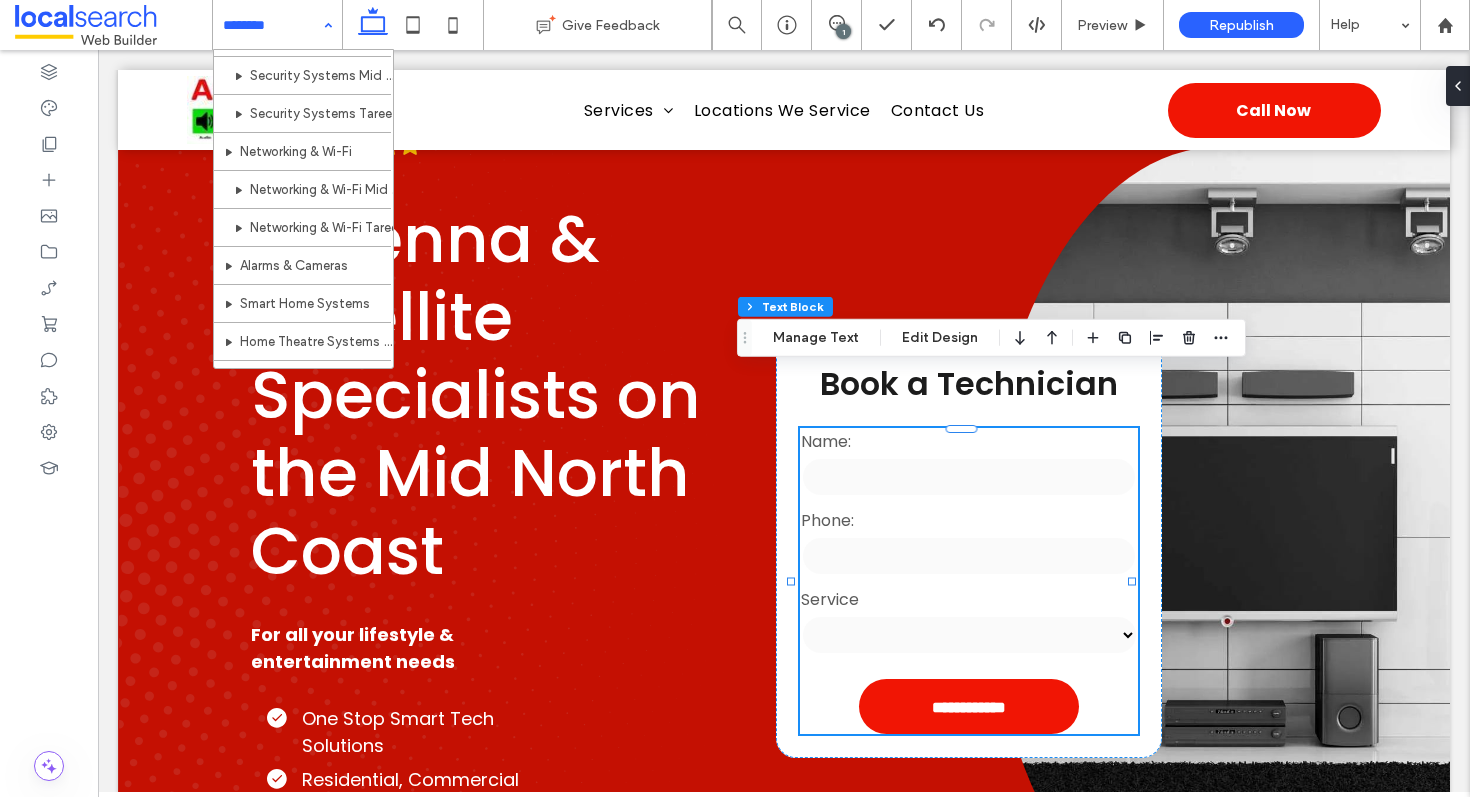 scroll, scrollTop: 452, scrollLeft: 0, axis: vertical 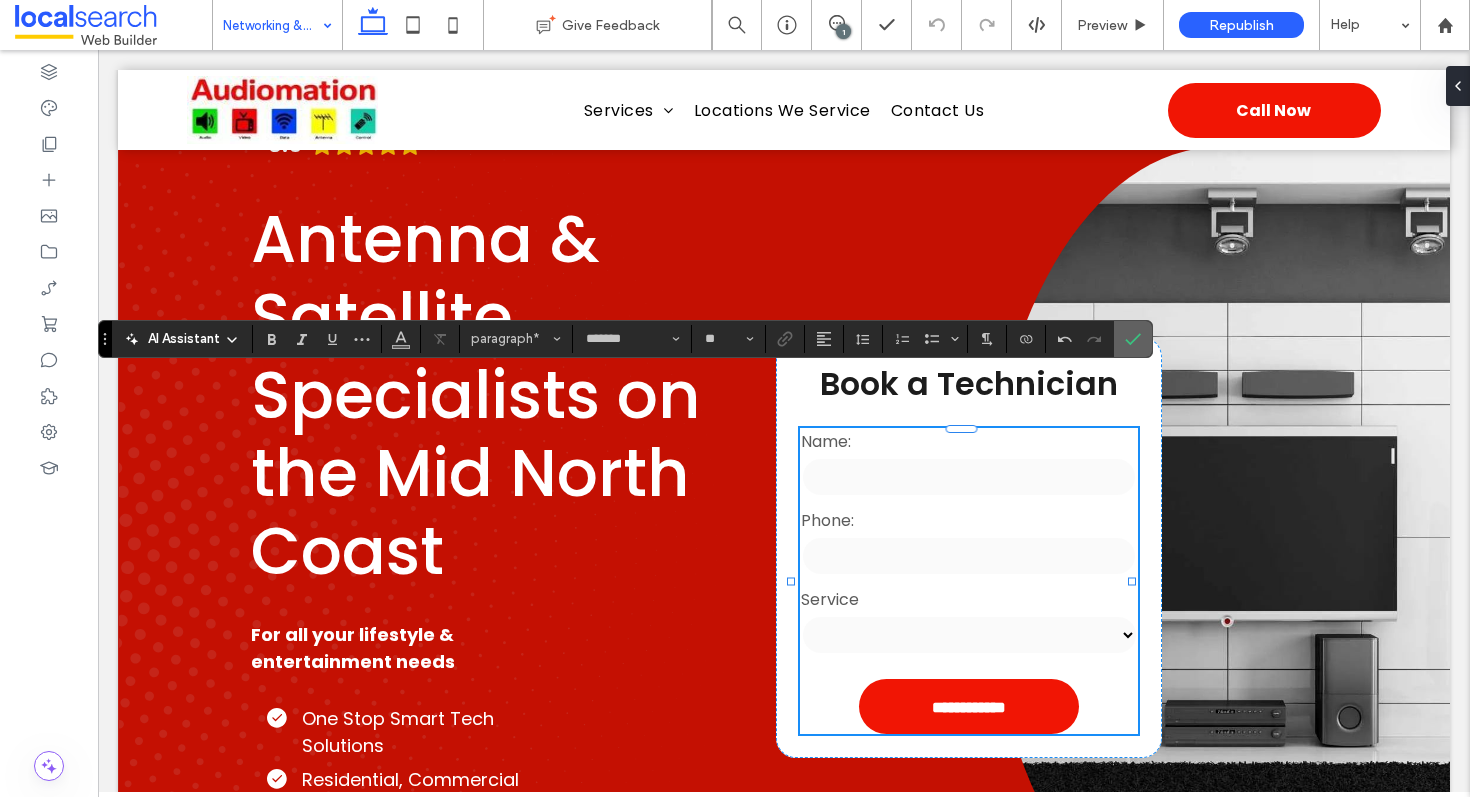 click 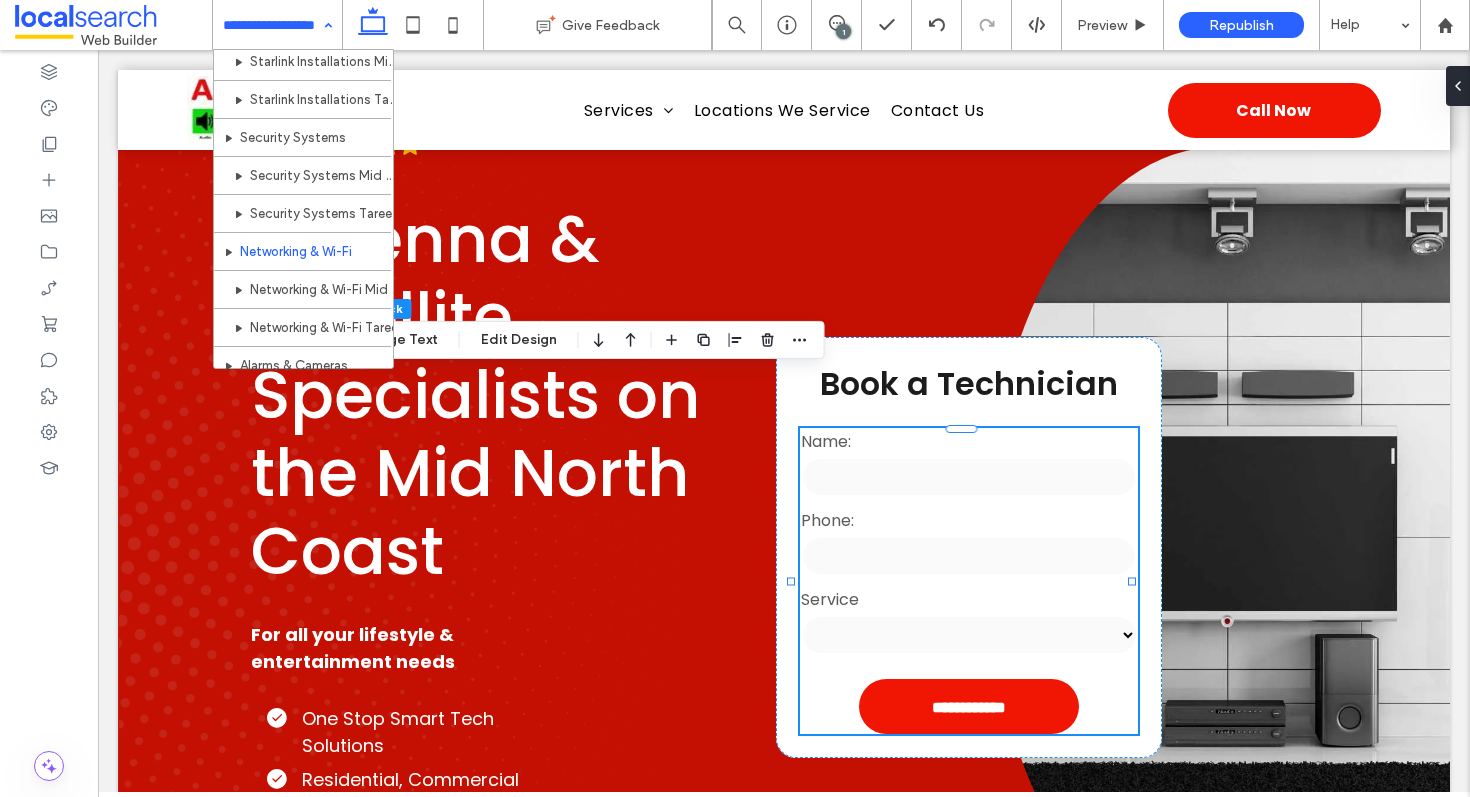 scroll, scrollTop: 350, scrollLeft: 0, axis: vertical 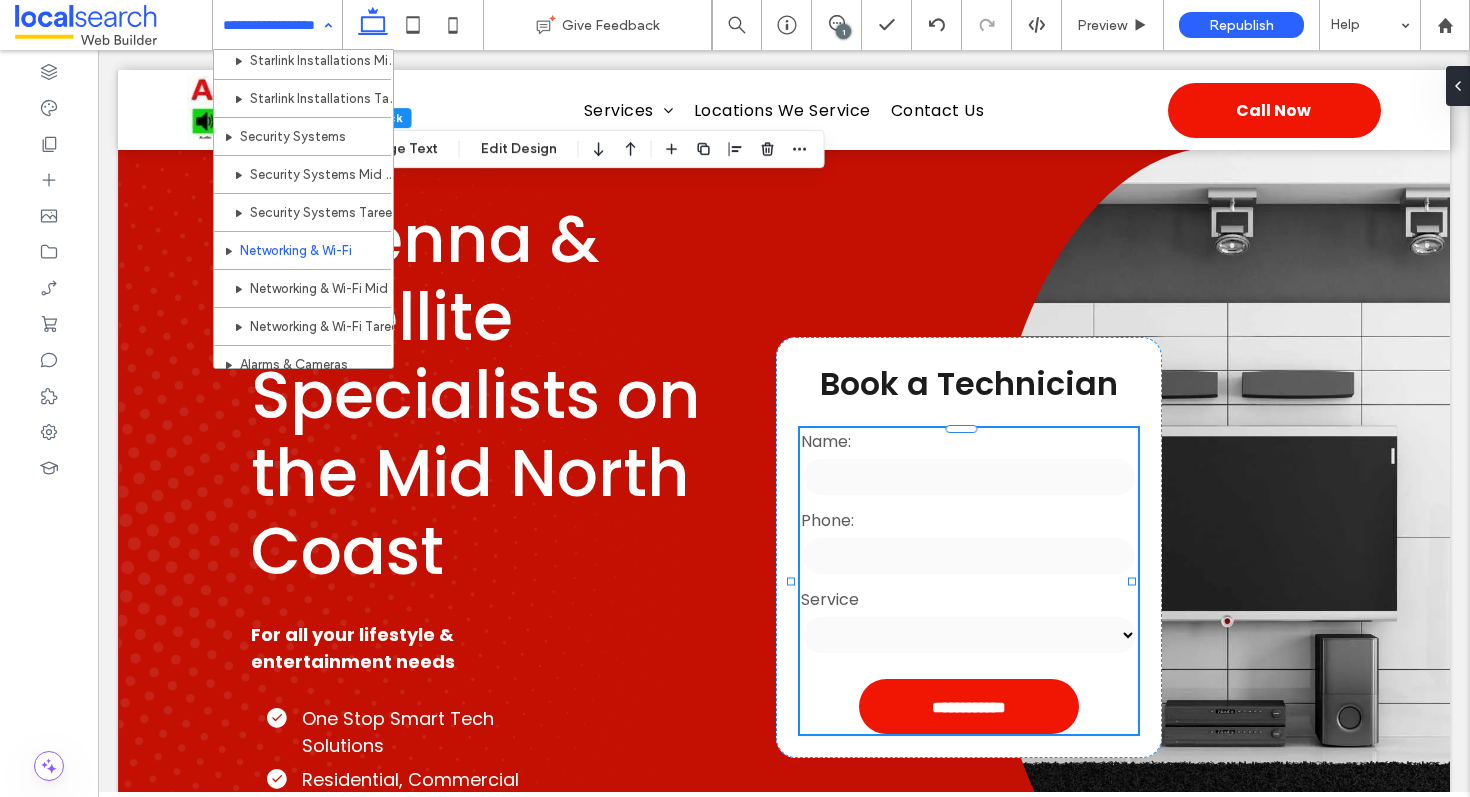 click on "Home Services Antenna Installations Antenna Installations Mid North Coast Antenna Installations Taree VAST Wi-Fi Satellite Installations VAST Wi-Fi Satellite Installations Mid North Coast VAST Wi-Fi Satellite Installations Taree Starlink Installations Starlink Installations Mid North Coast Starlink Installations Taree Security Systems Security Systems Mid North Coast Security Systems Taree Networking & Wi-Fi Networking & Wi-Fi Mid North Coast Networking & Wi-Fi Taree Alarms & Cameras Smart Home Systems Home Theatre Systems & Audio PA Systems Locations We Service Tuncurry Pacific Palms Nabiac Bulahdelah Old Bar Taree Wingham Contact Us" at bounding box center (277, 25) 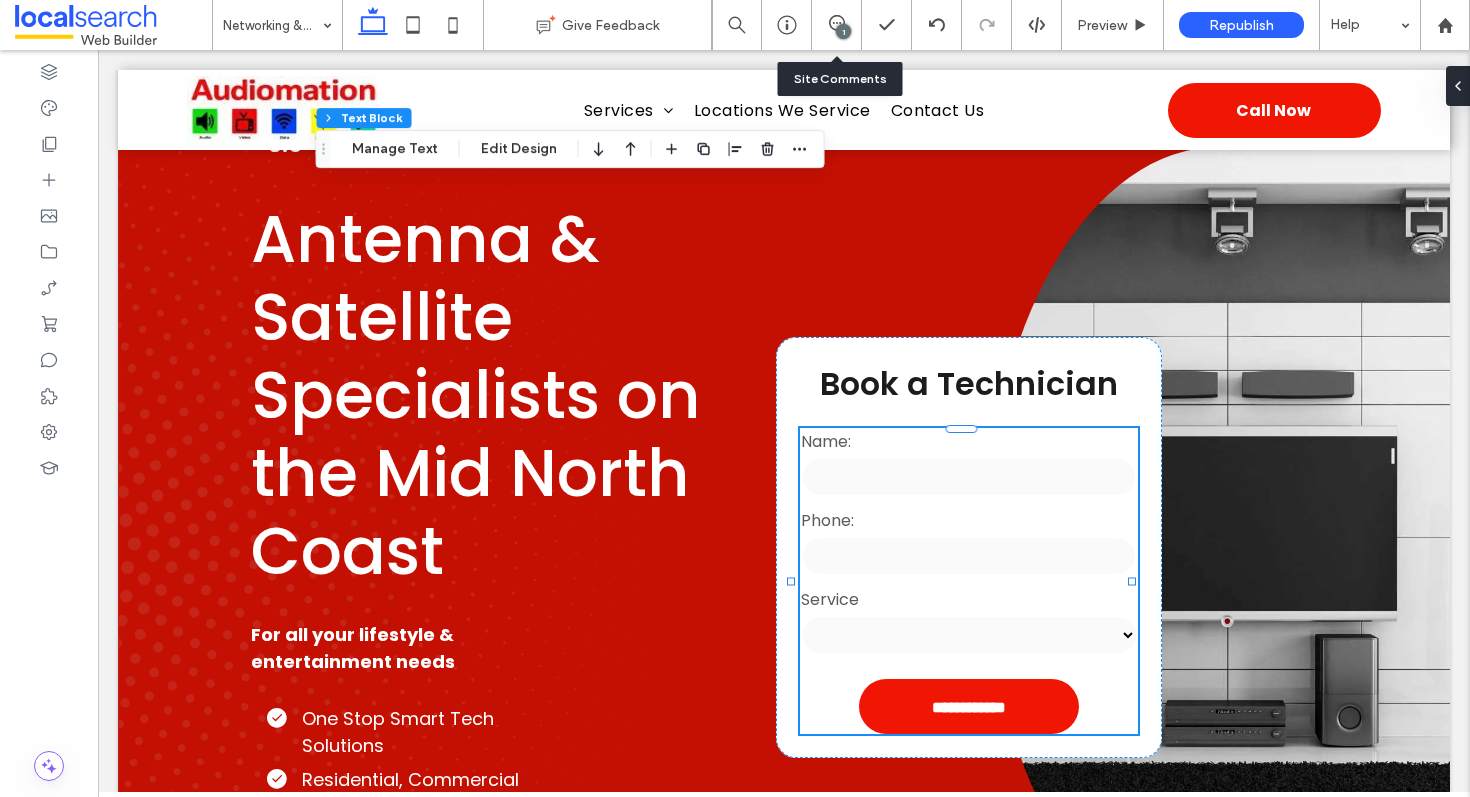 click on "1" at bounding box center [843, 31] 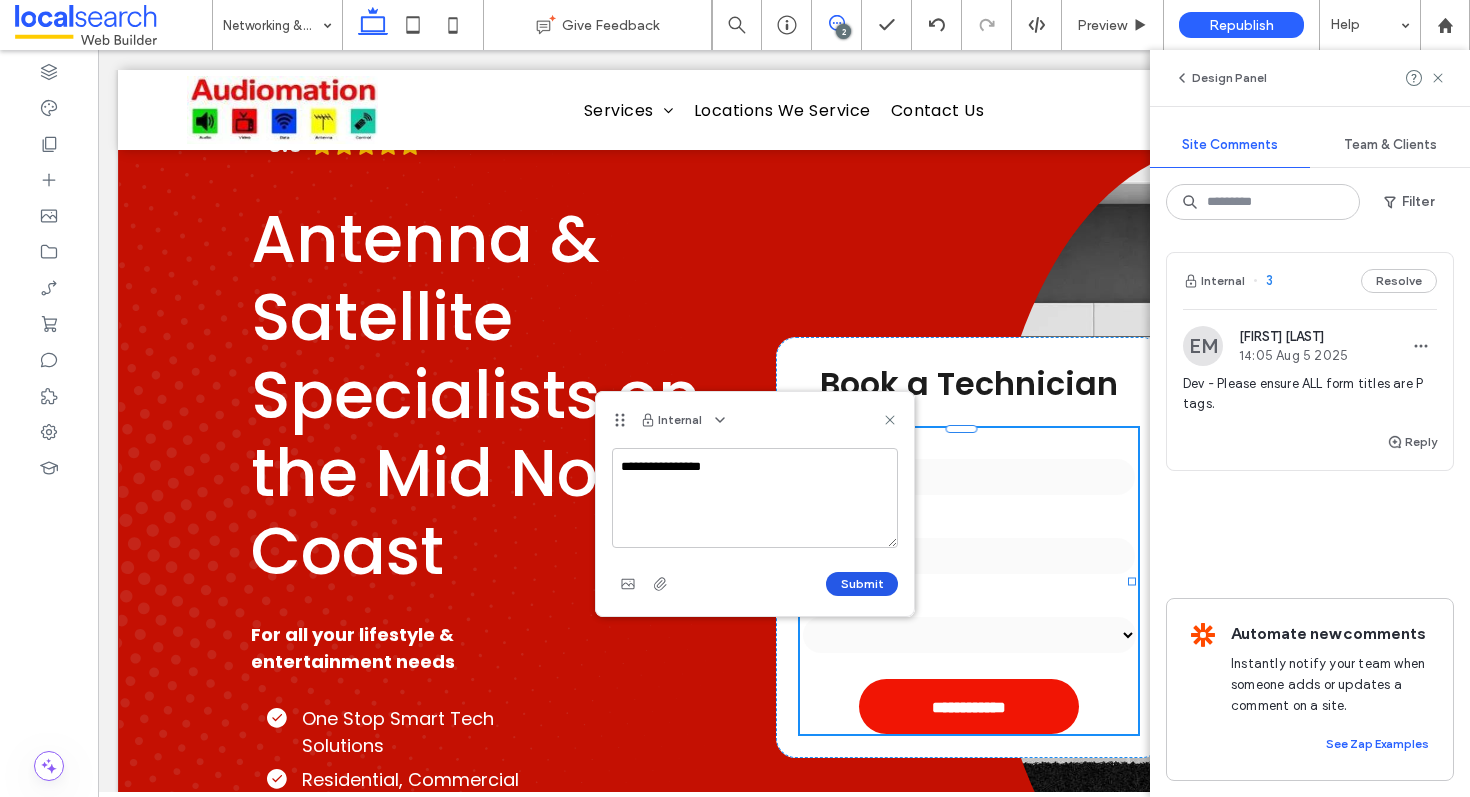 type on "**********" 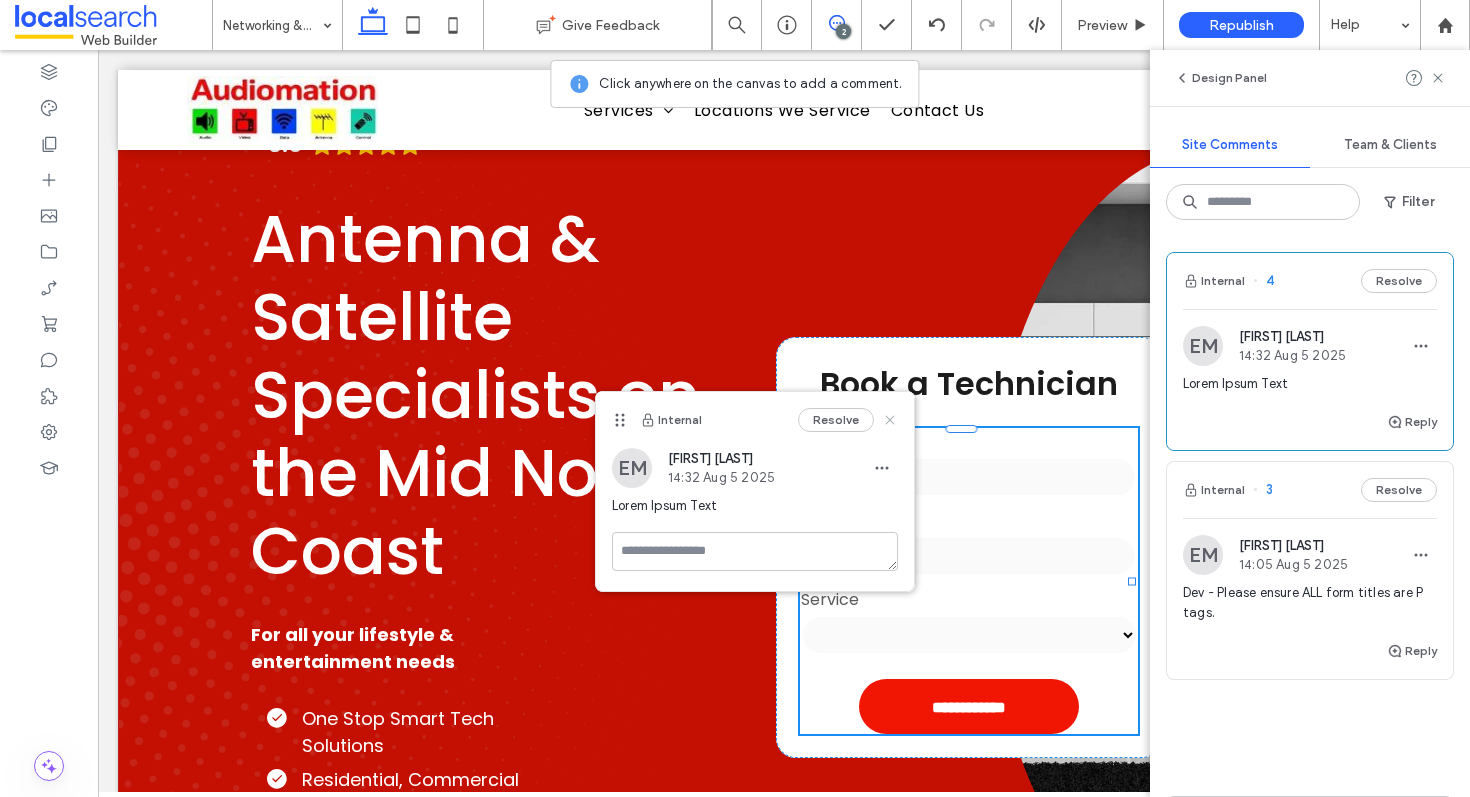 click 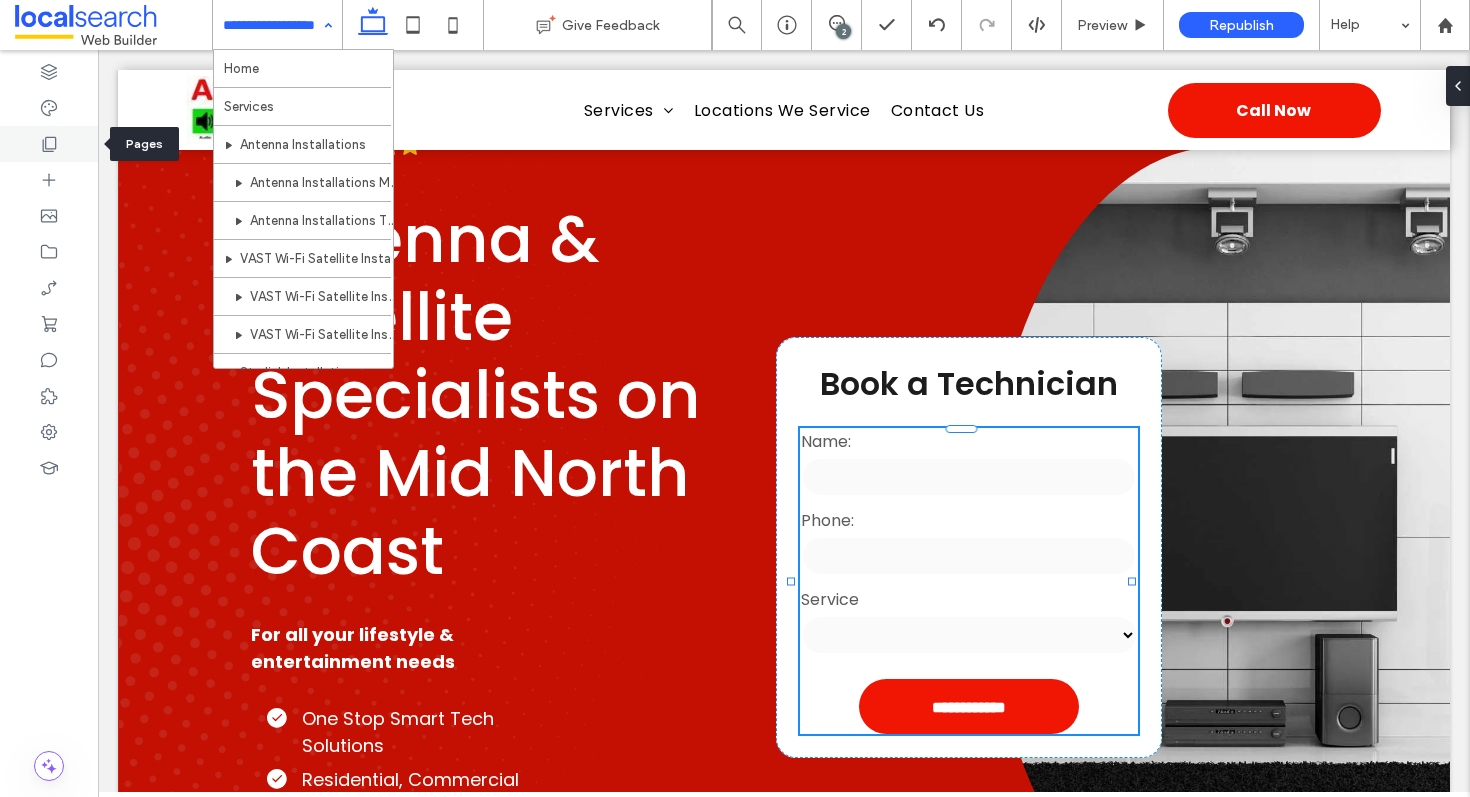 click 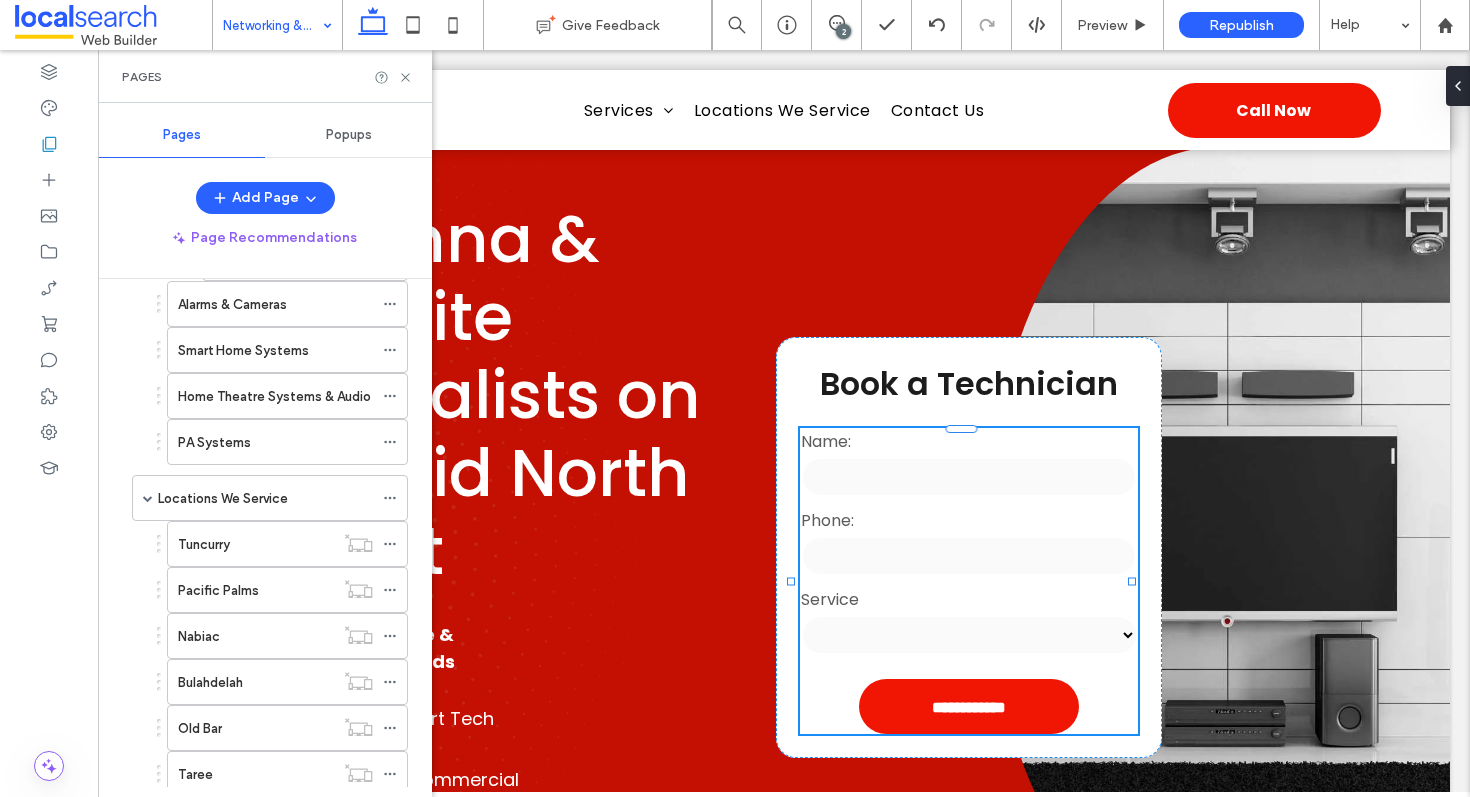 scroll, scrollTop: 970, scrollLeft: 0, axis: vertical 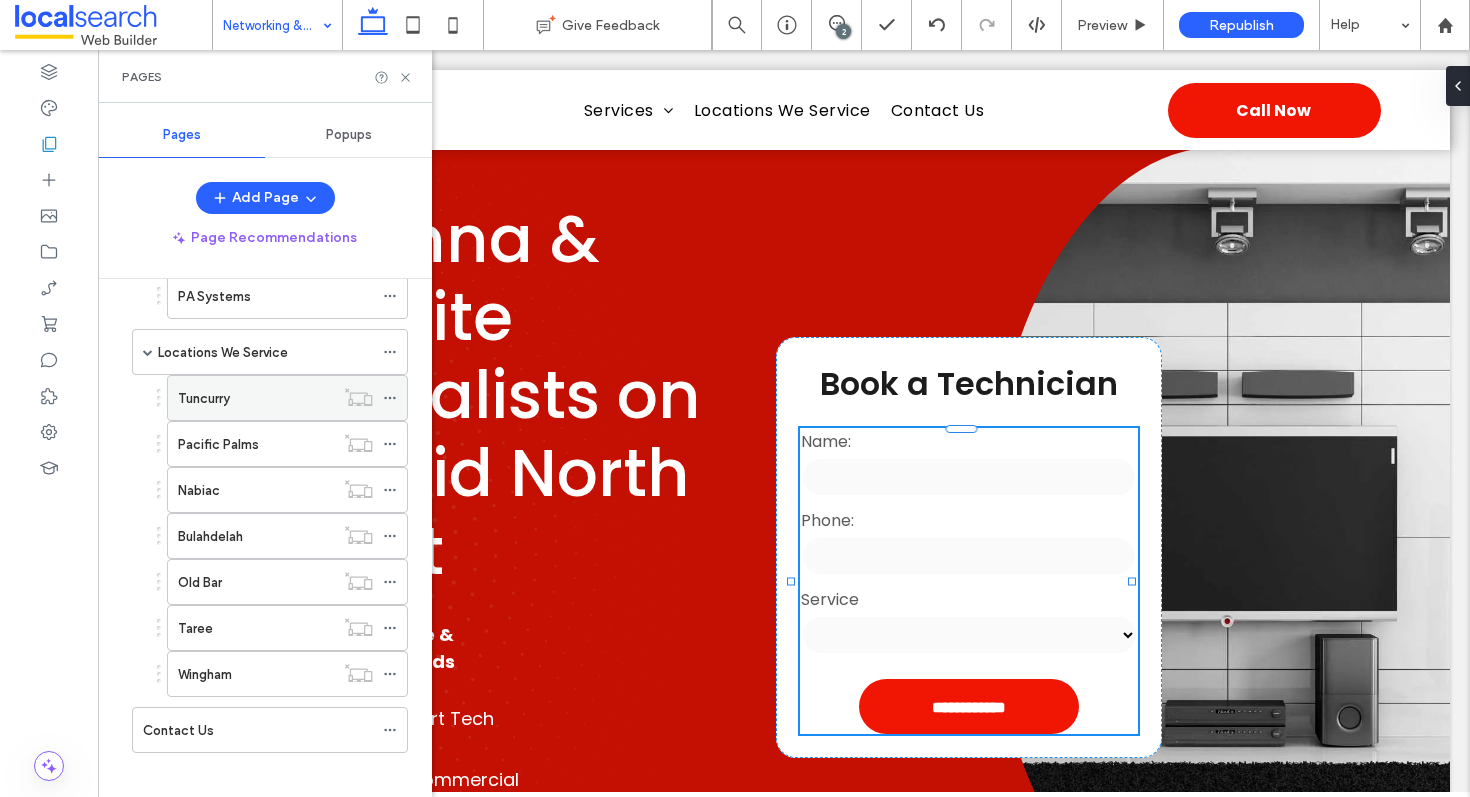 click 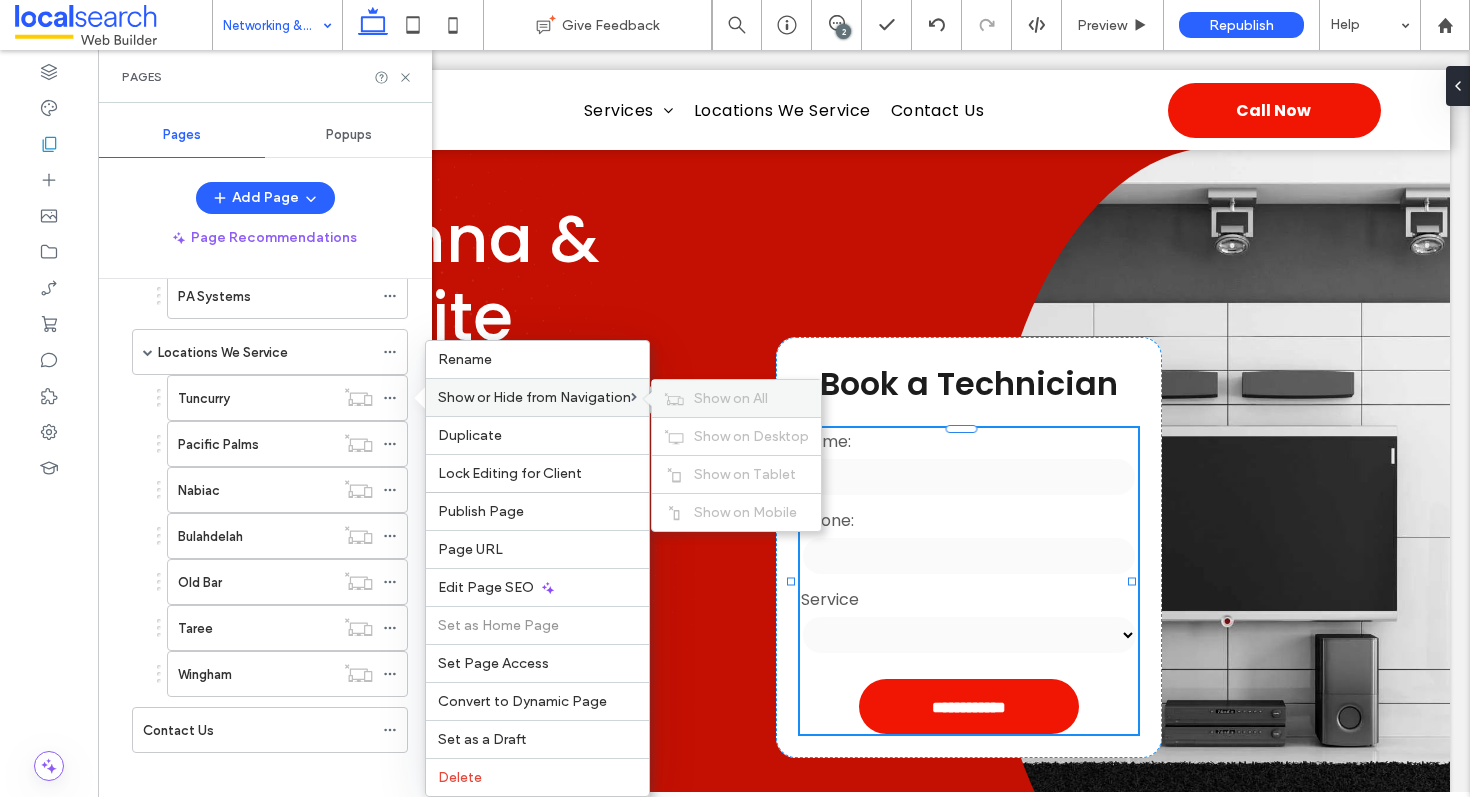click on "Show on All" at bounding box center [731, 398] 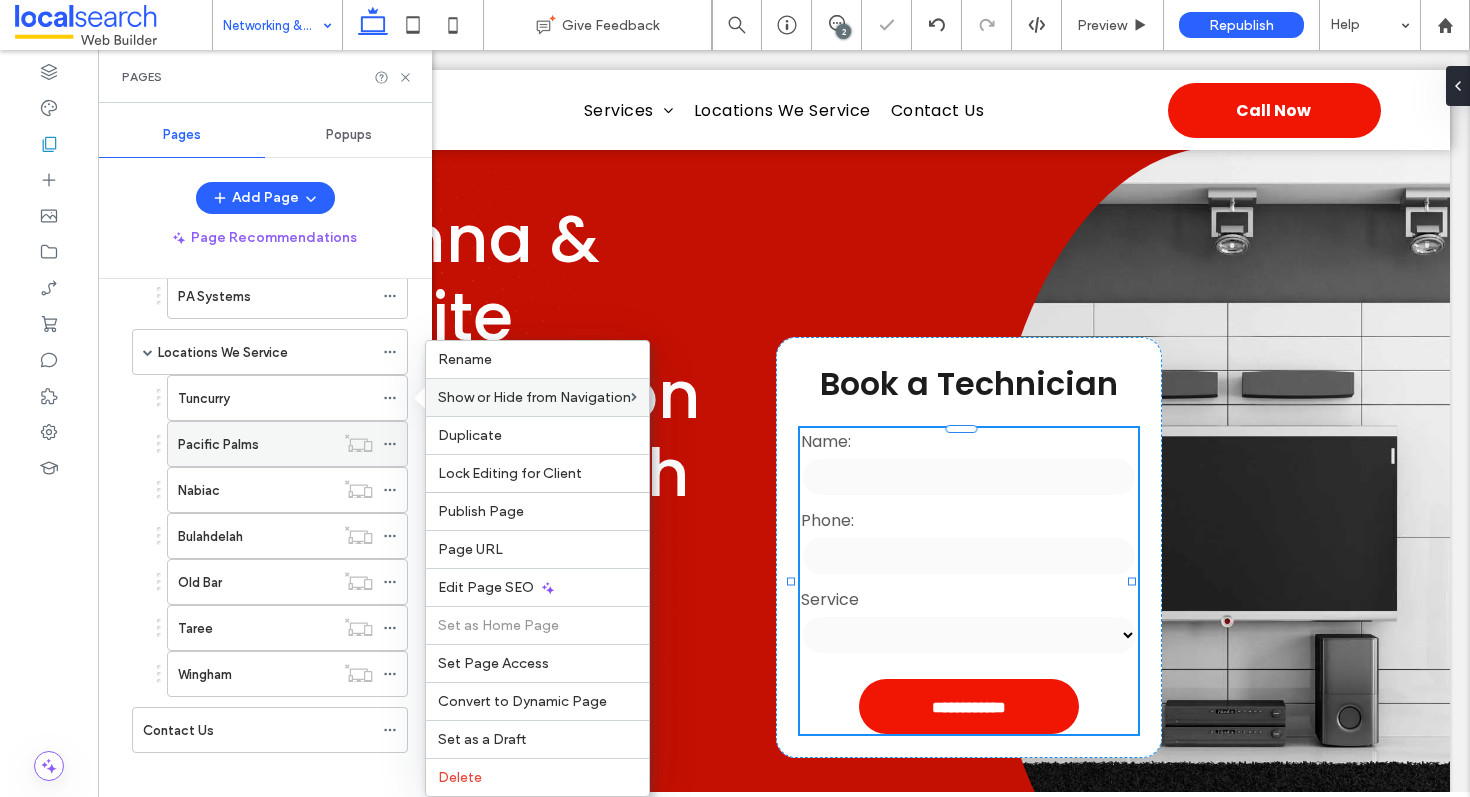 click 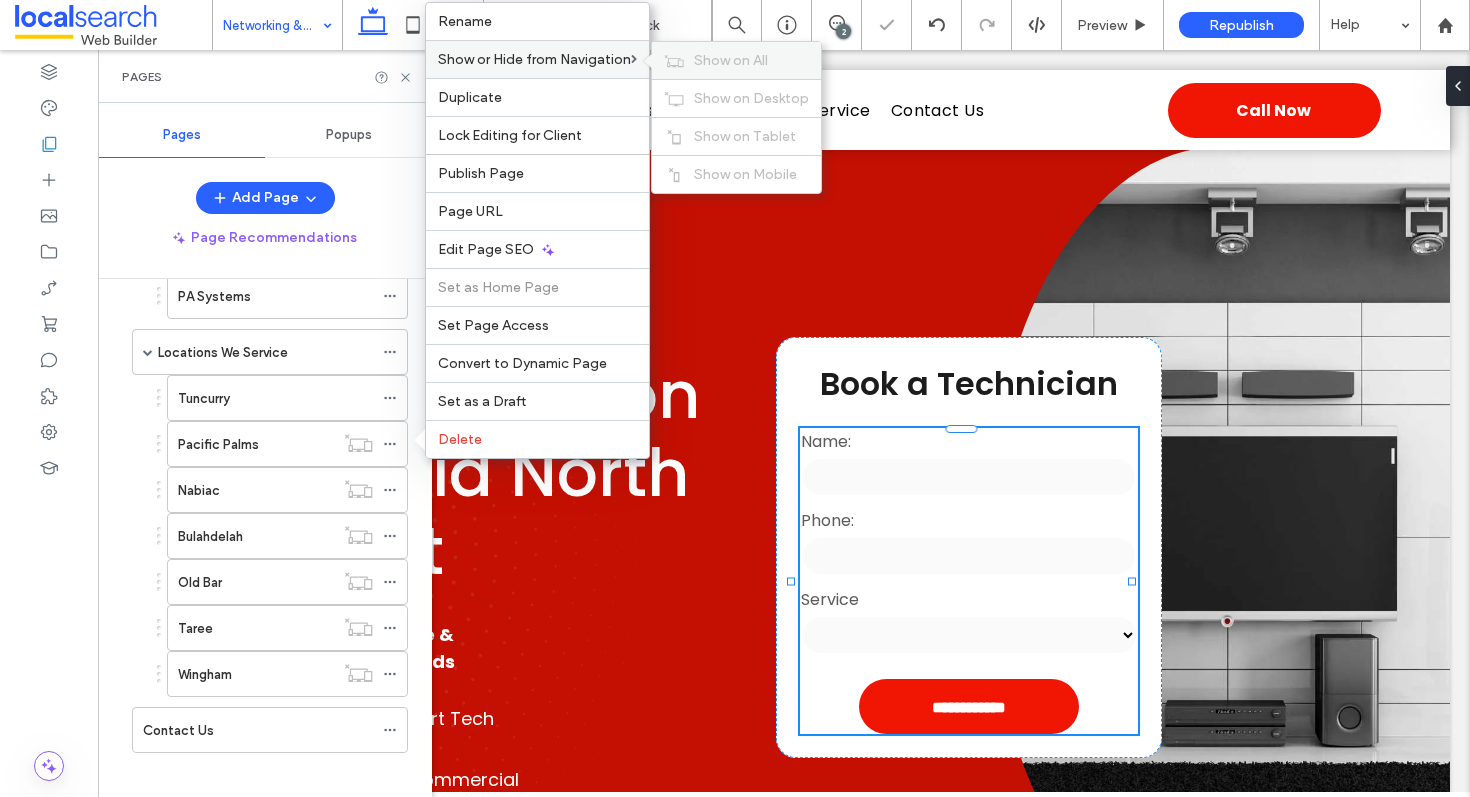 click on "Show on All" at bounding box center (731, 60) 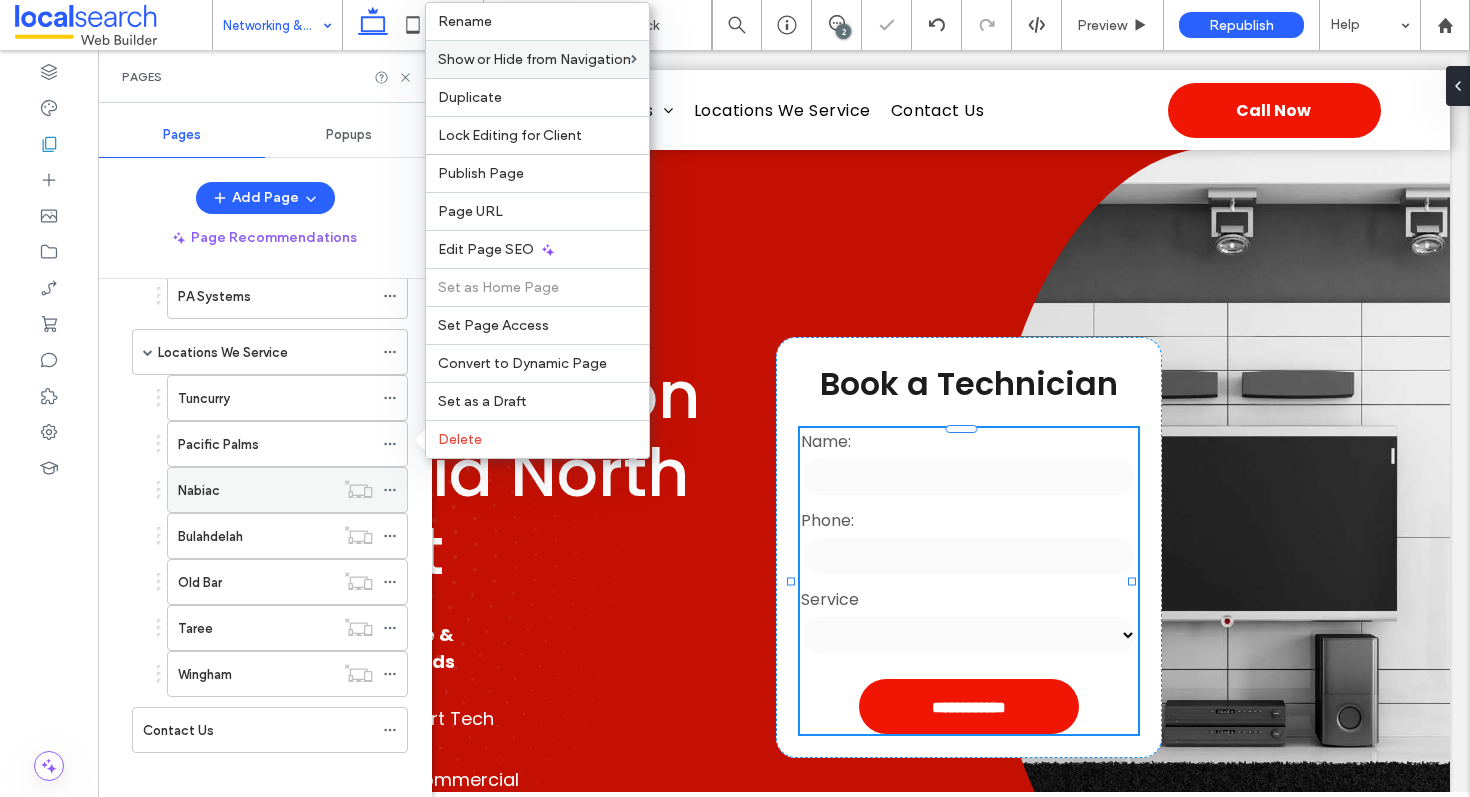 click 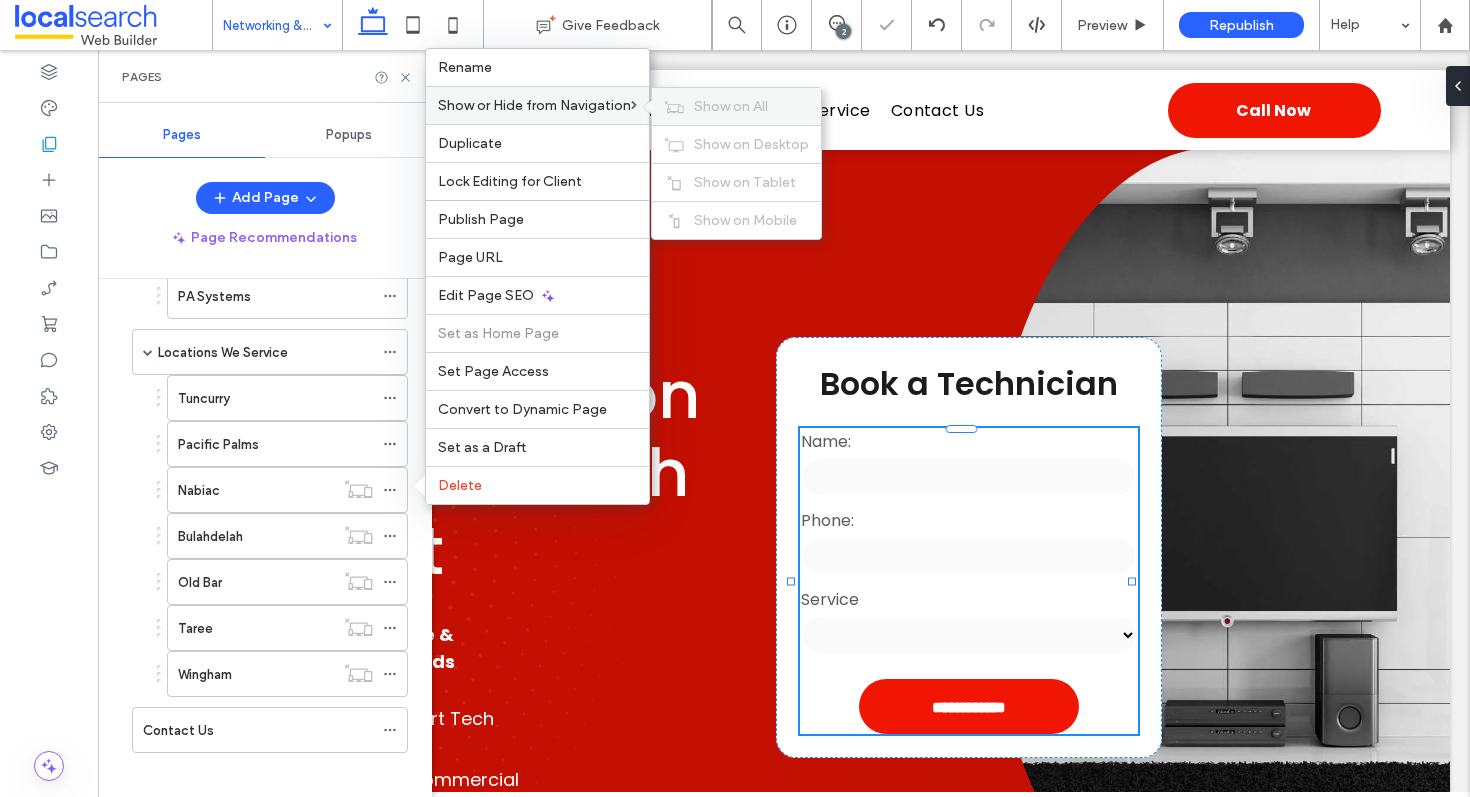 click on "Show on All" at bounding box center (731, 106) 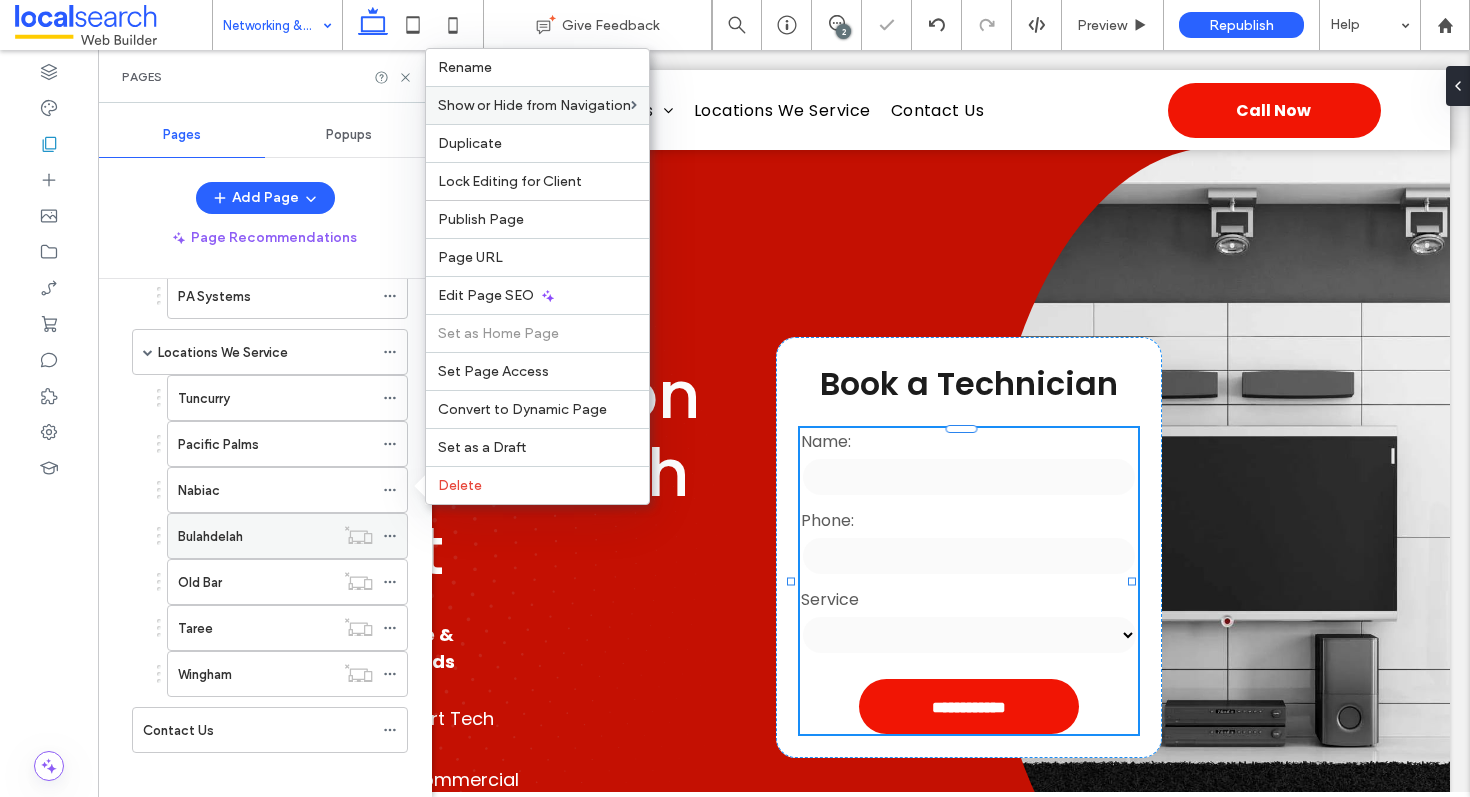 click 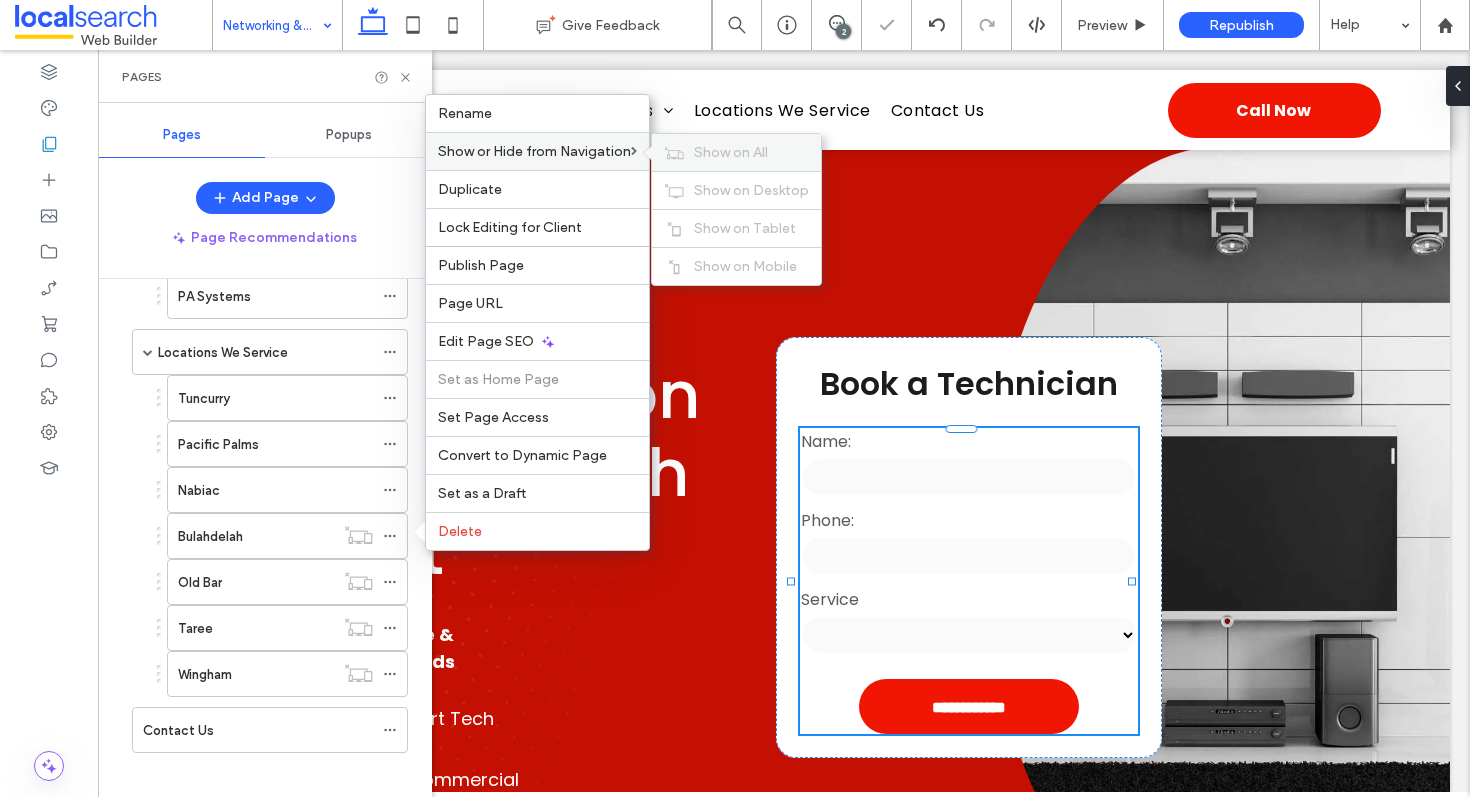click on "Show on All" at bounding box center [736, 152] 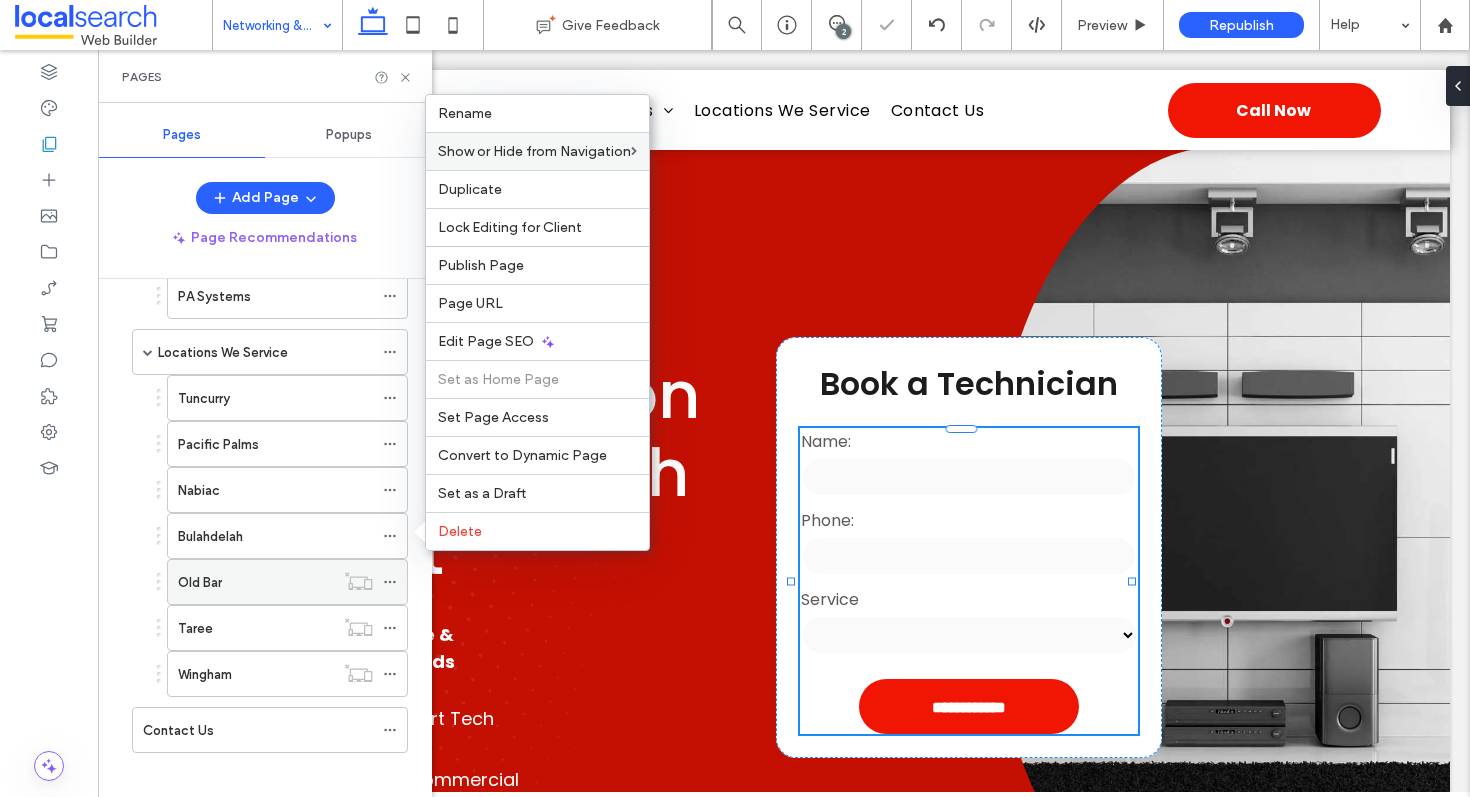 click 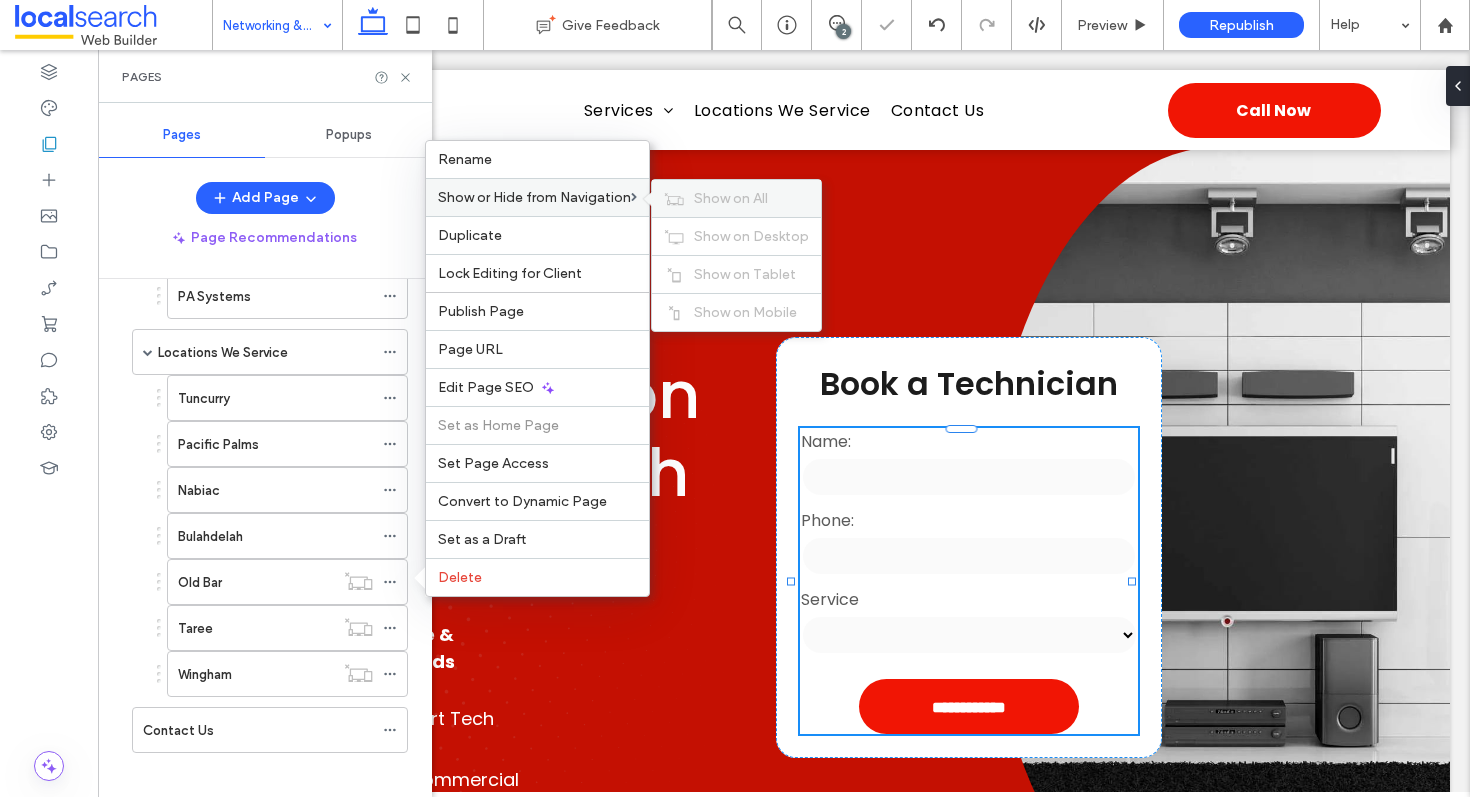 click on "Show on All" at bounding box center [731, 198] 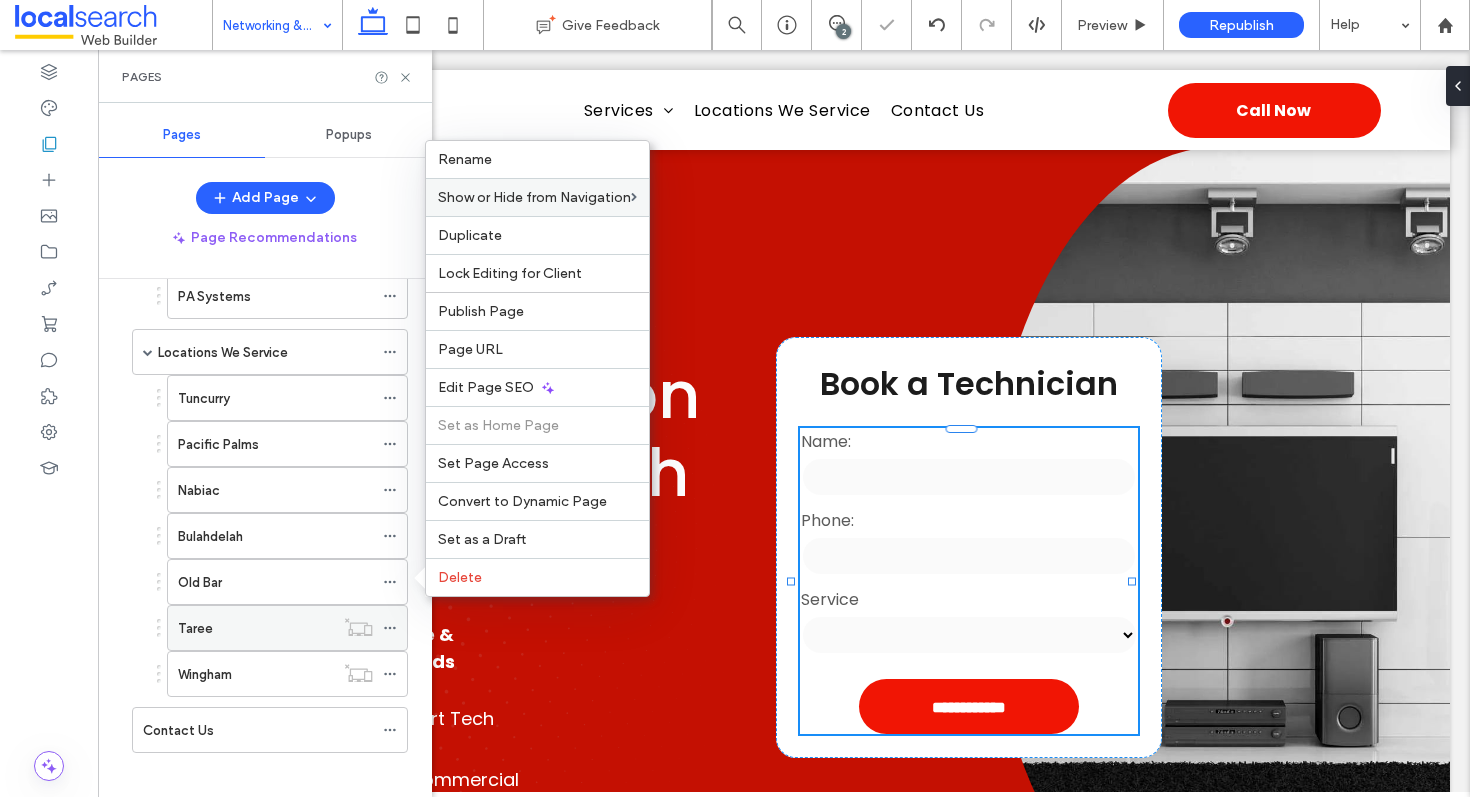 click 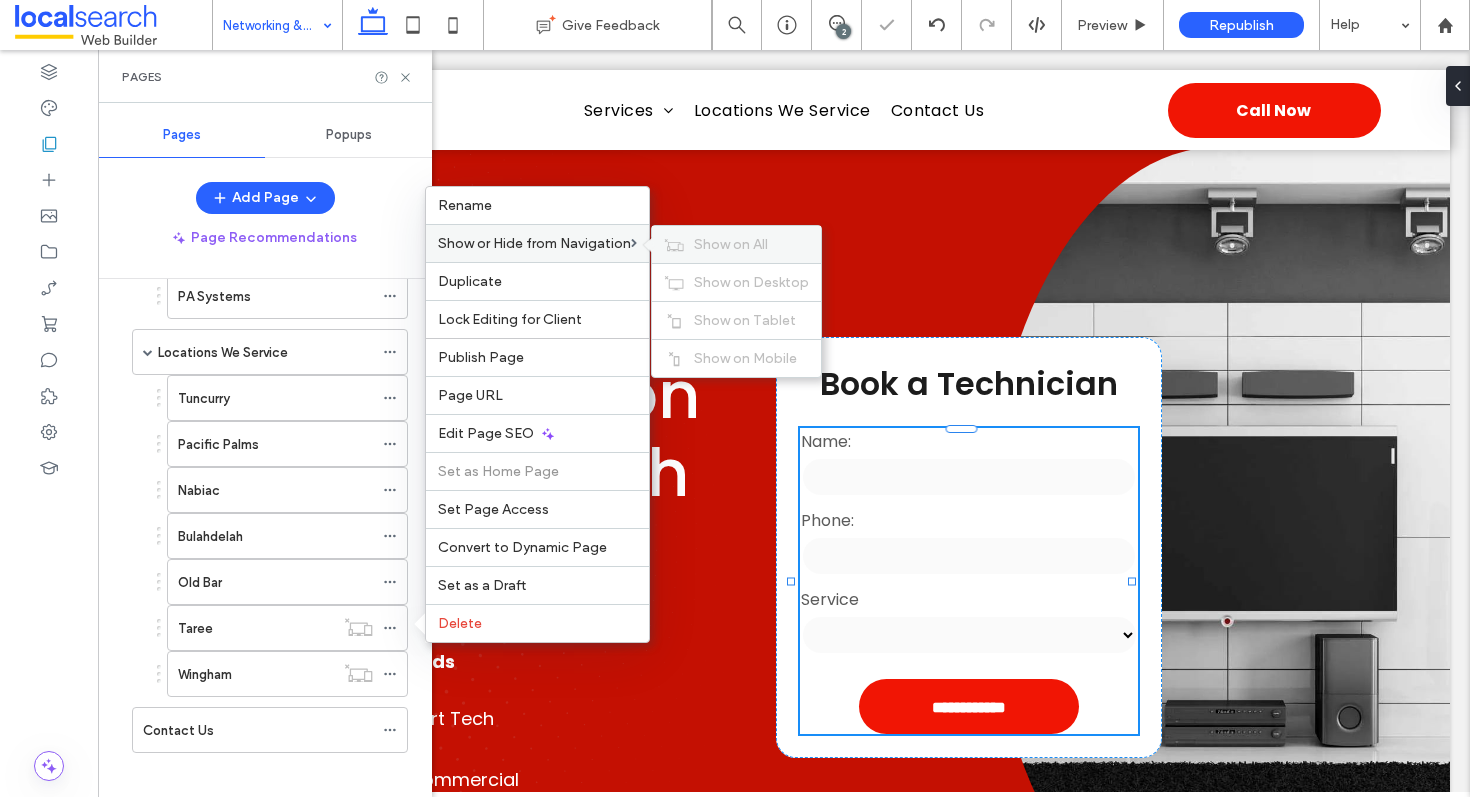 click on "Show on All" at bounding box center [731, 244] 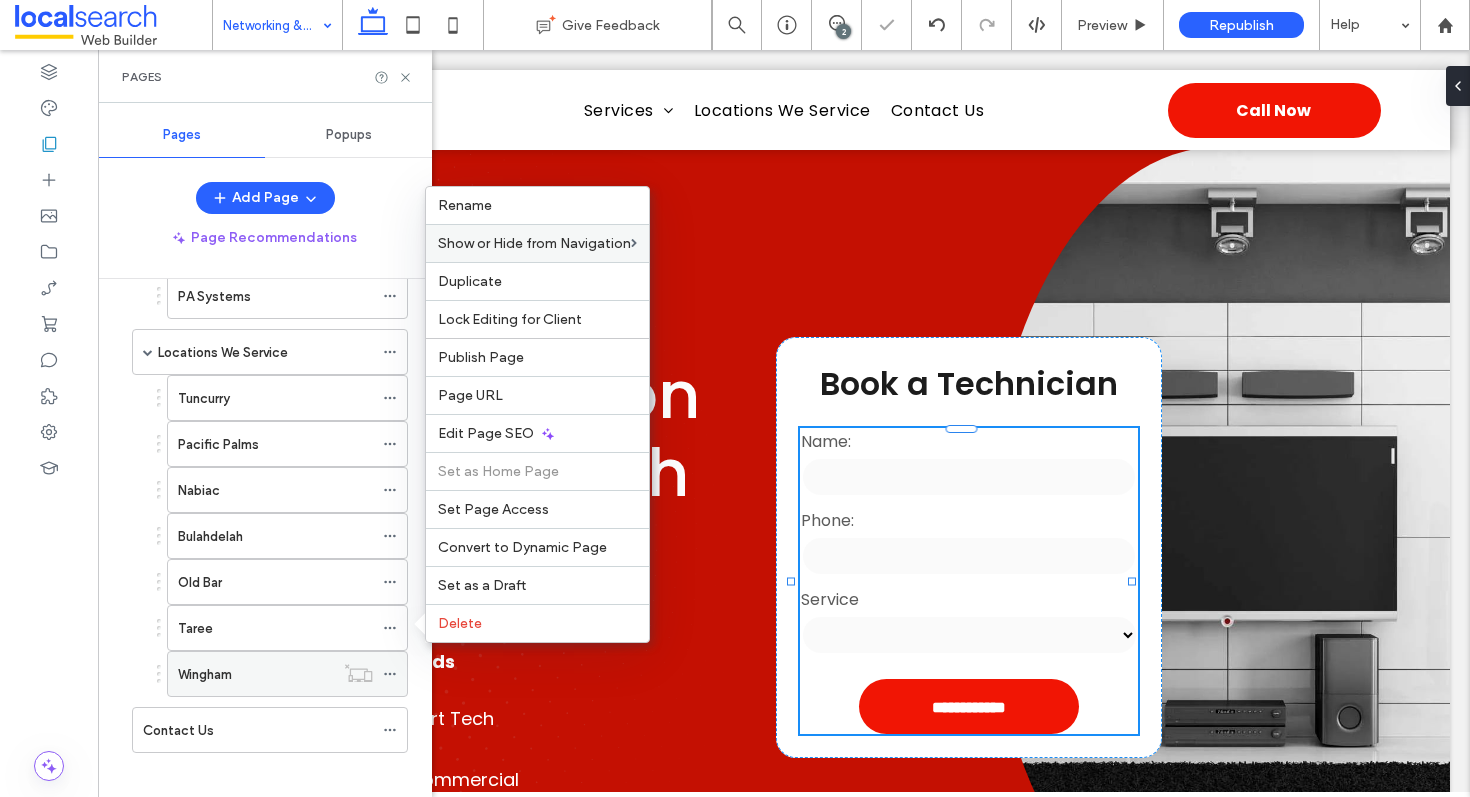 click 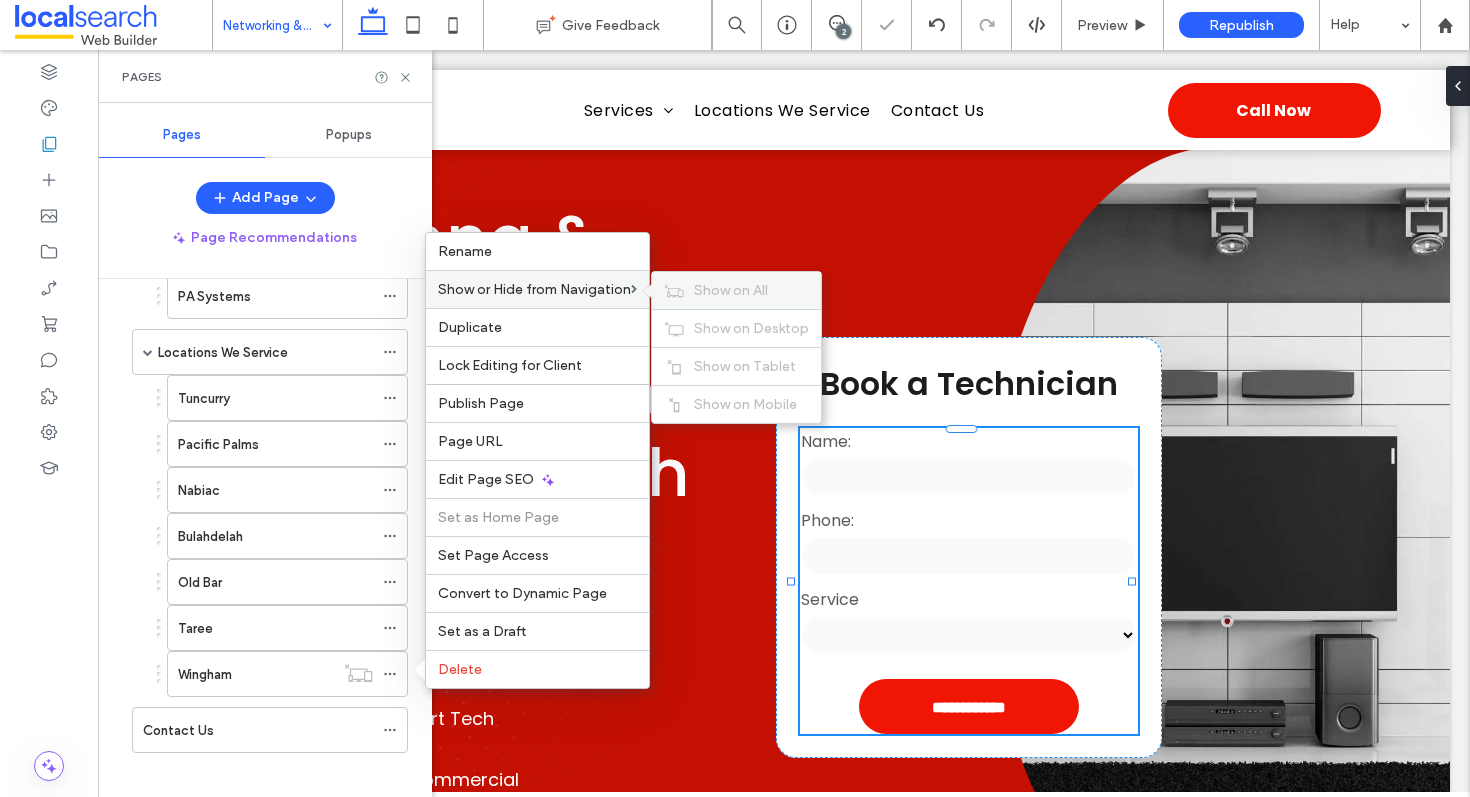 click on "Show on All" at bounding box center (736, 290) 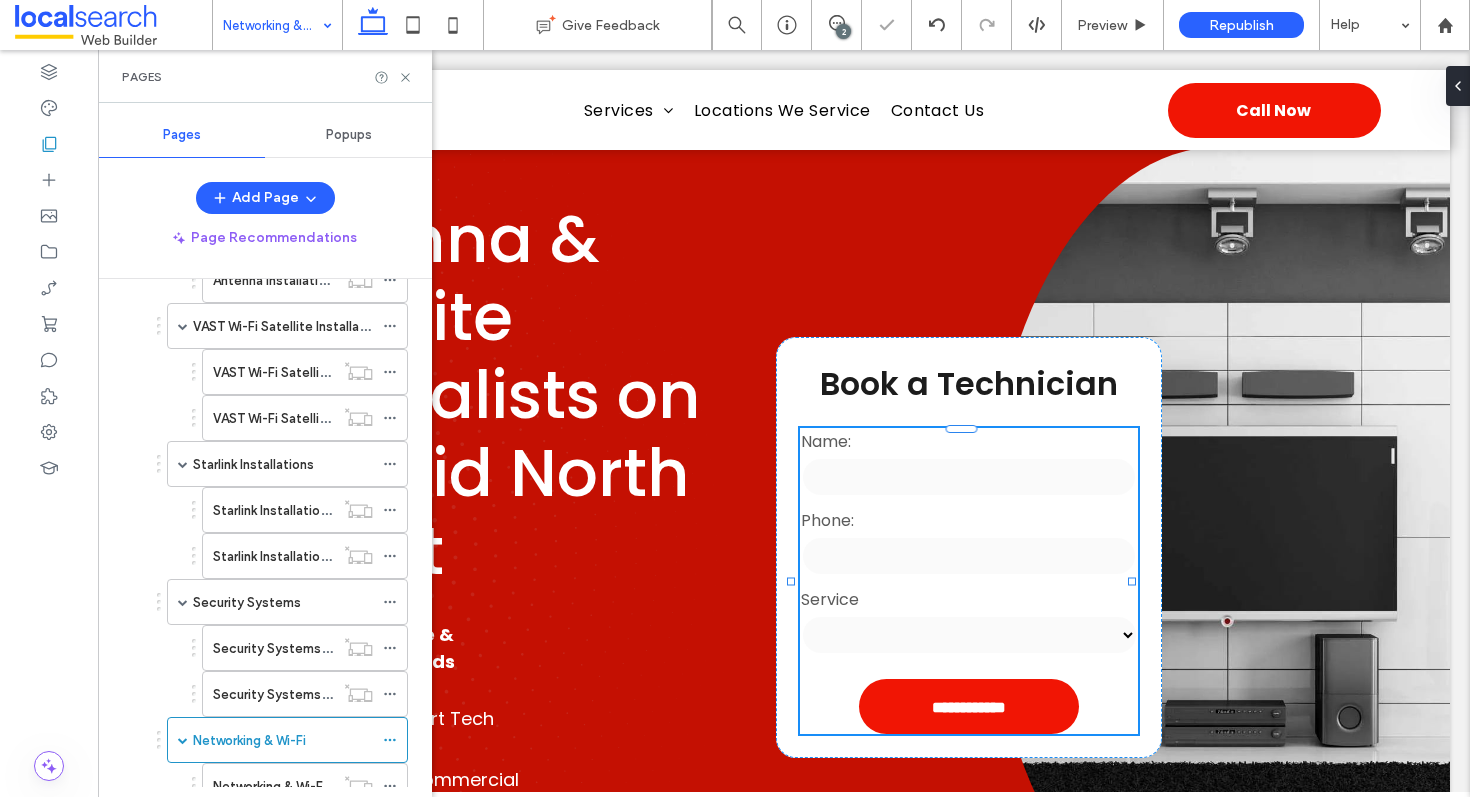 scroll, scrollTop: 0, scrollLeft: 0, axis: both 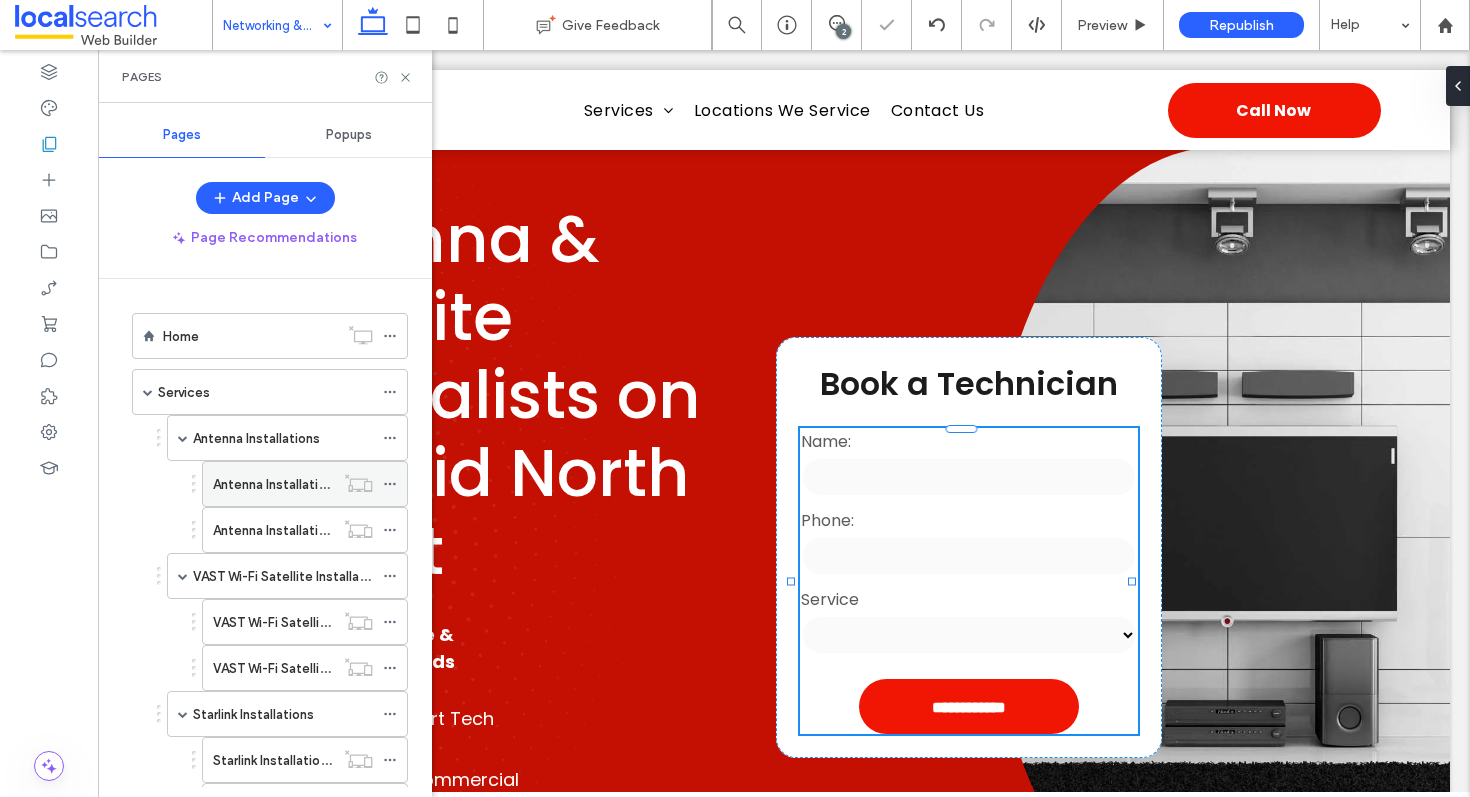 click 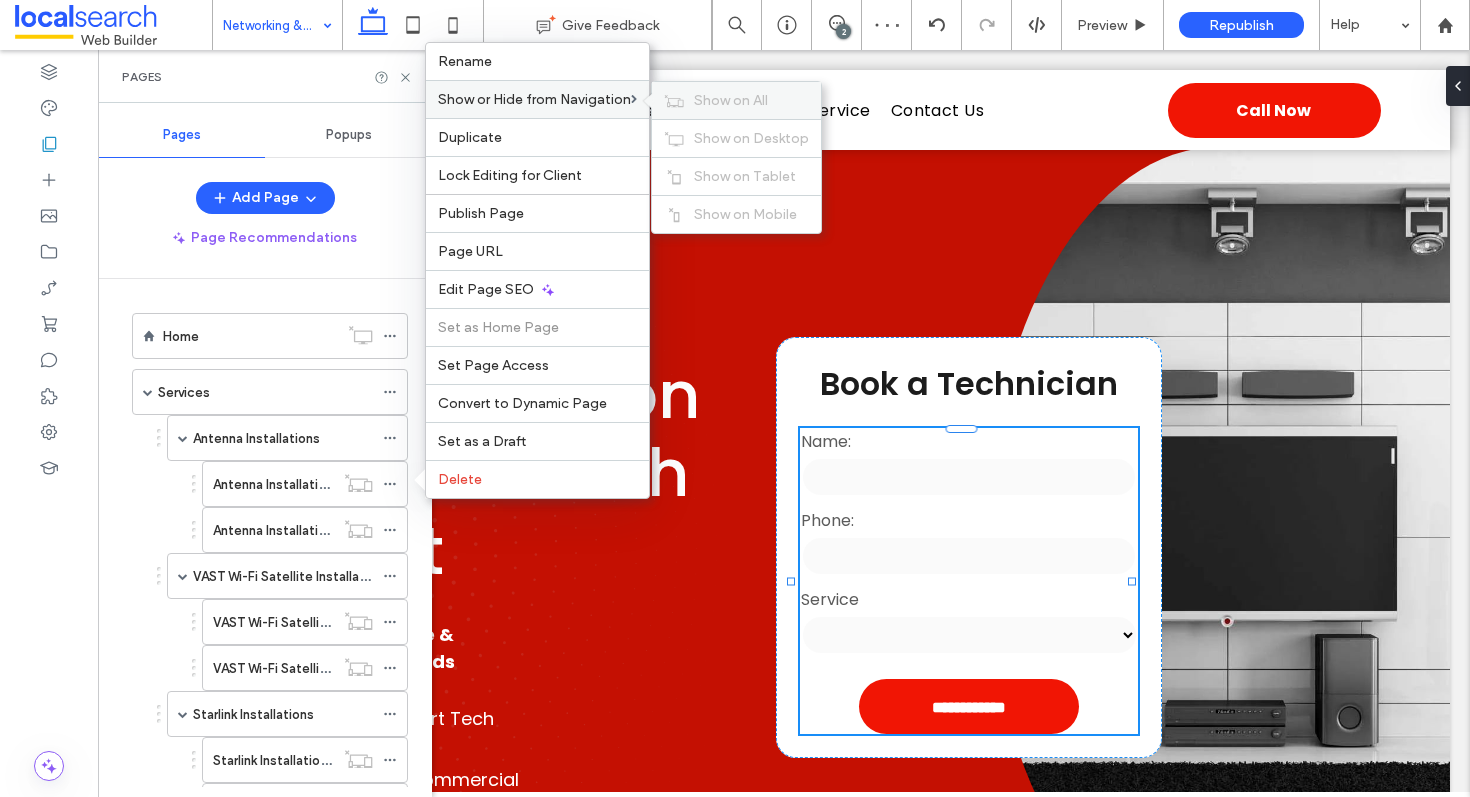 click on "Show on All" at bounding box center [731, 100] 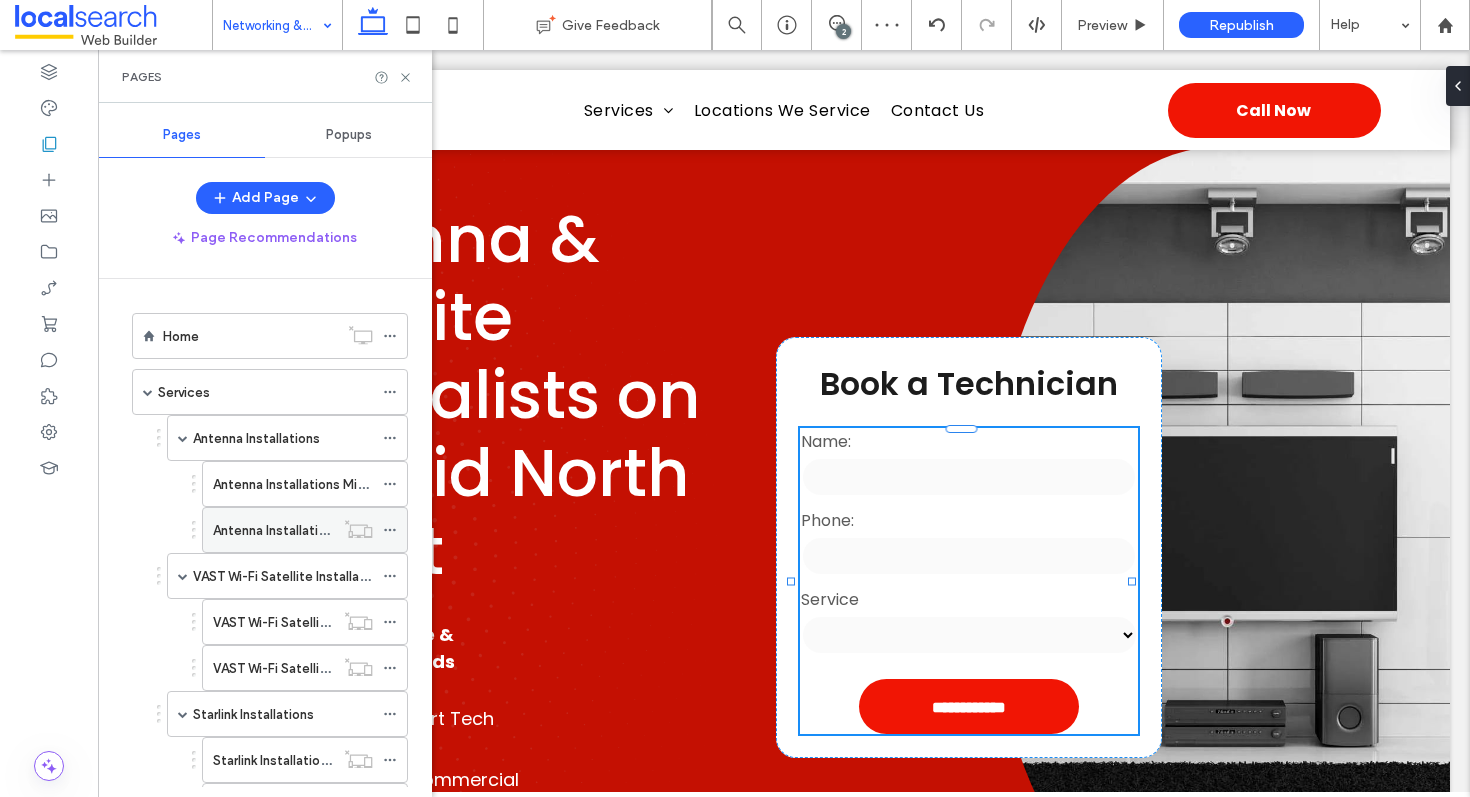 click 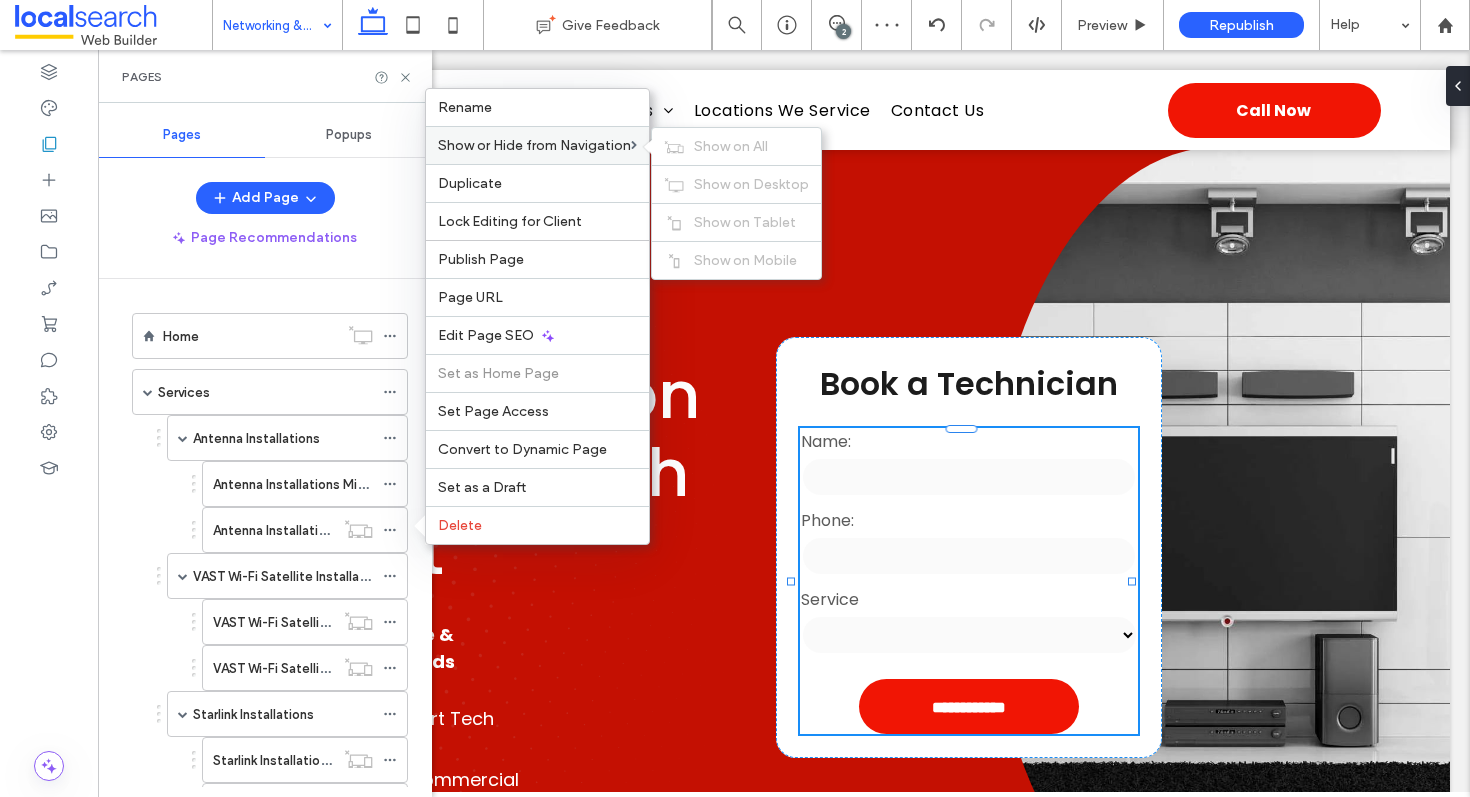 click on "Show on All" at bounding box center (731, 146) 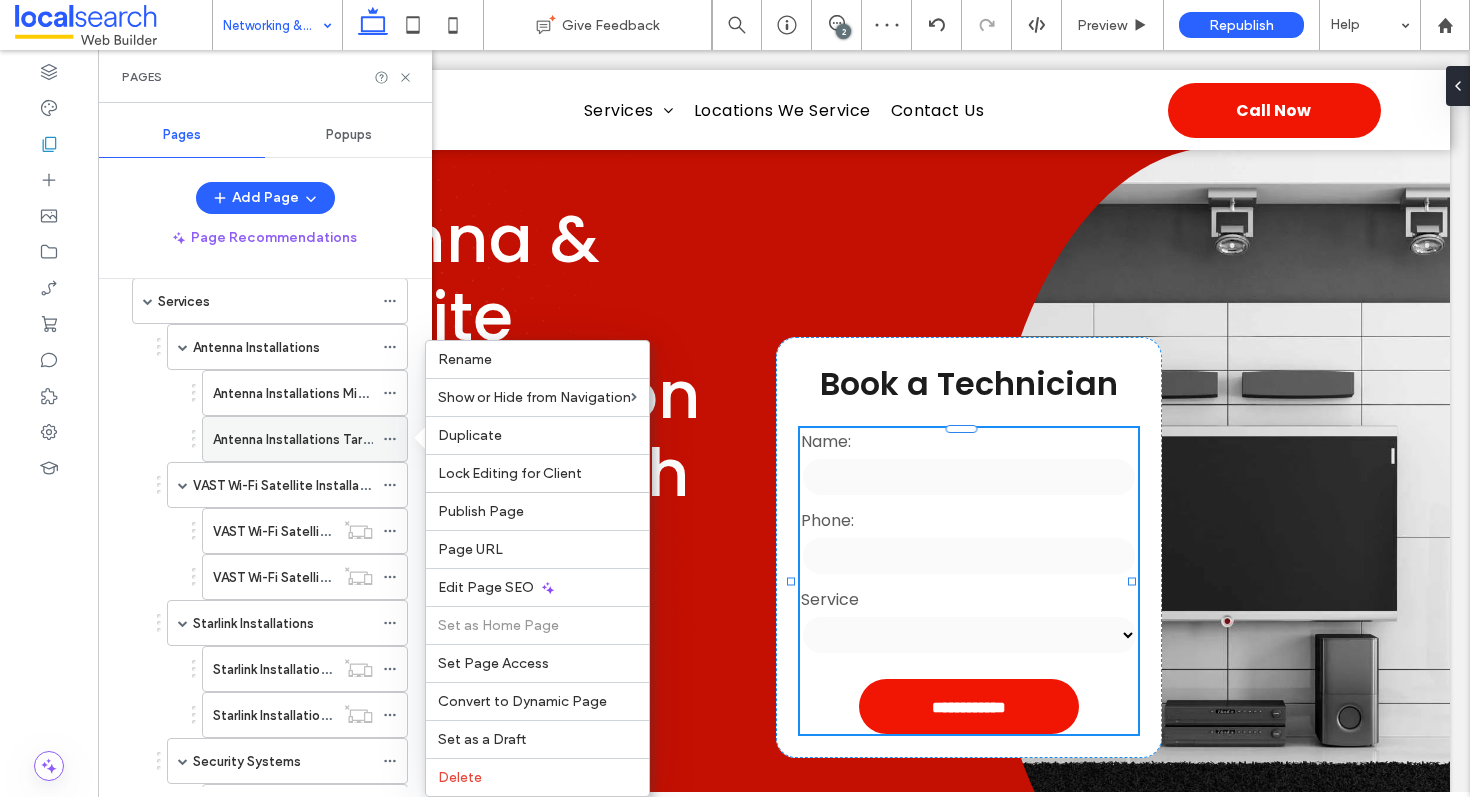 scroll, scrollTop: 129, scrollLeft: 0, axis: vertical 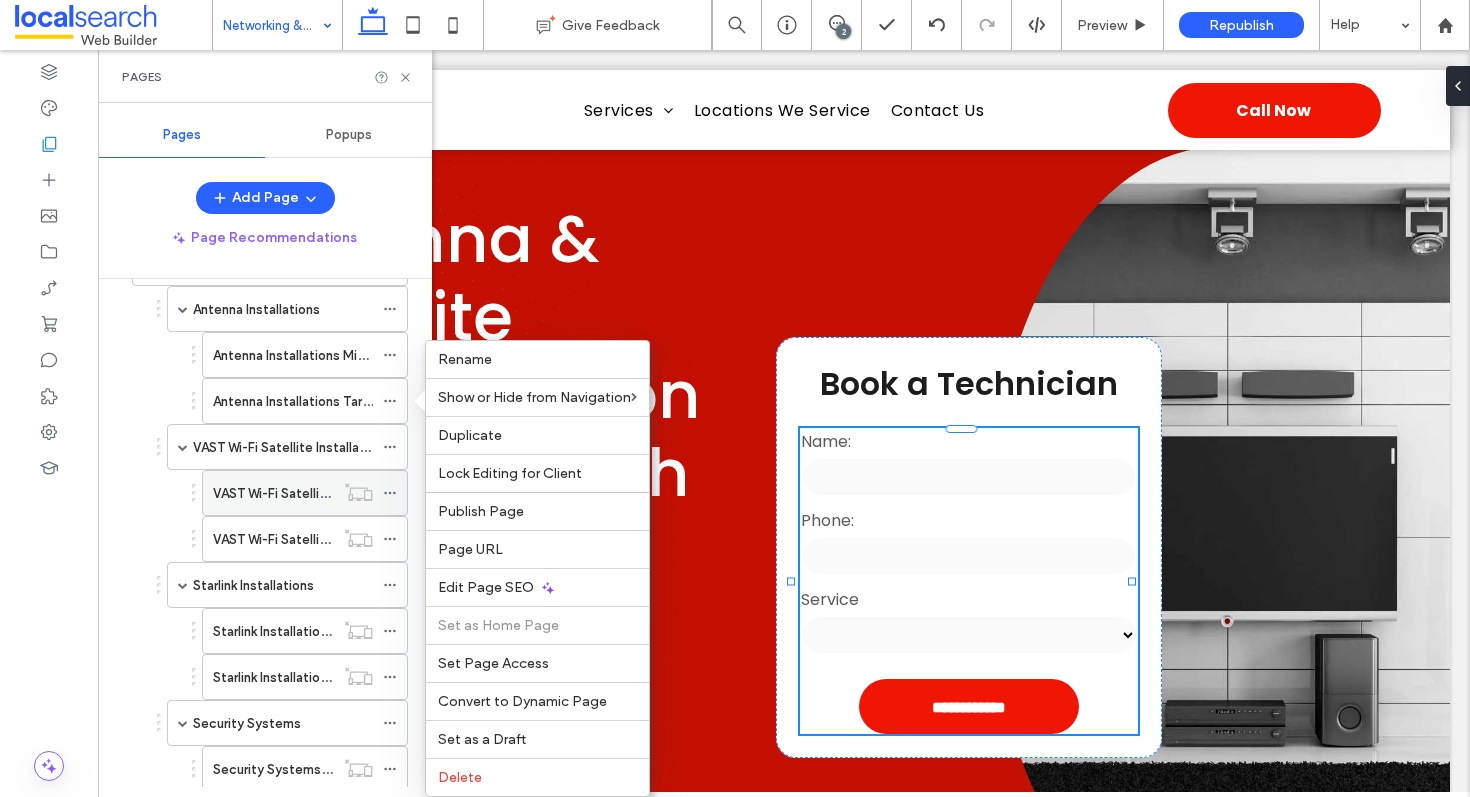 click 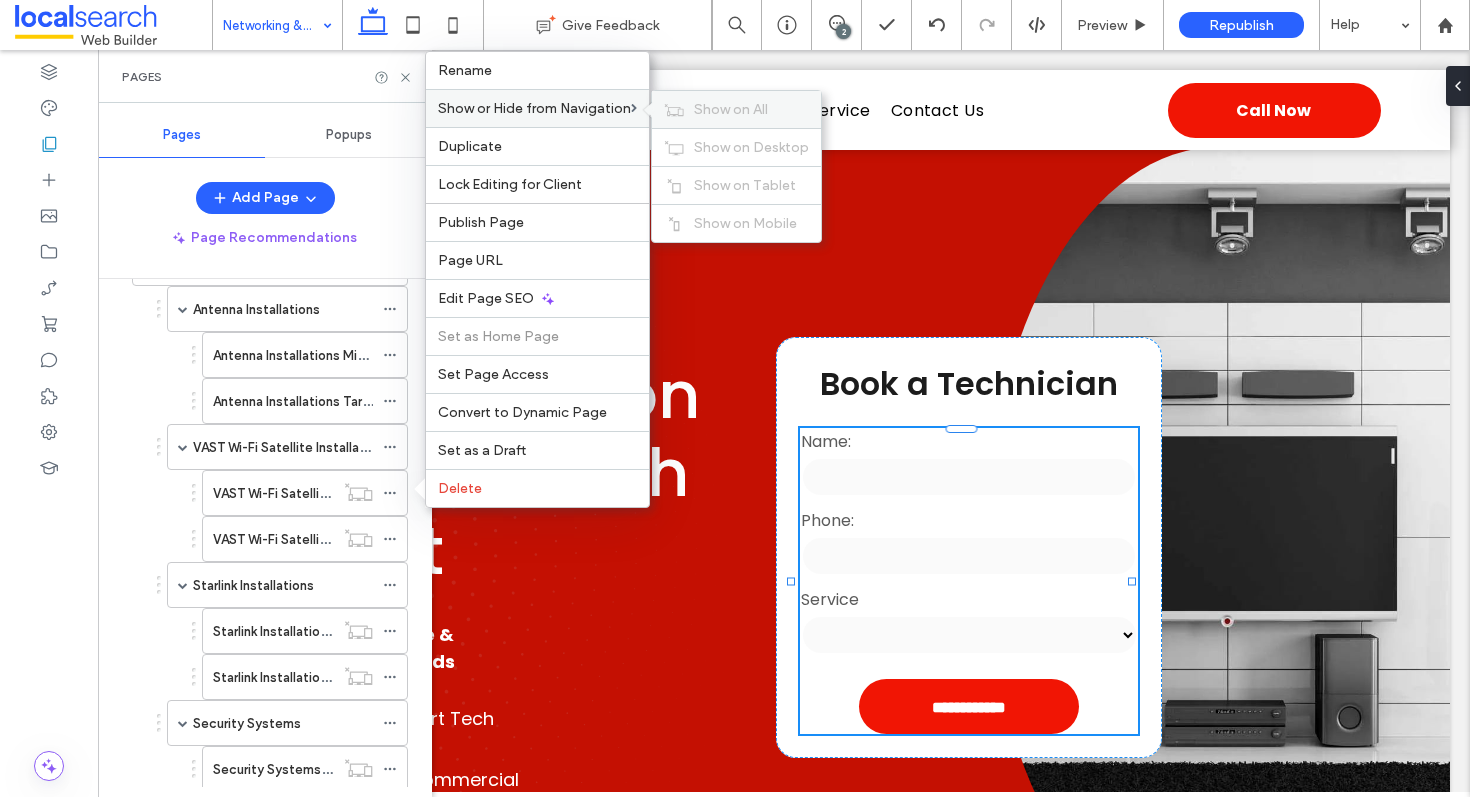 click on "Show on All" at bounding box center [736, 109] 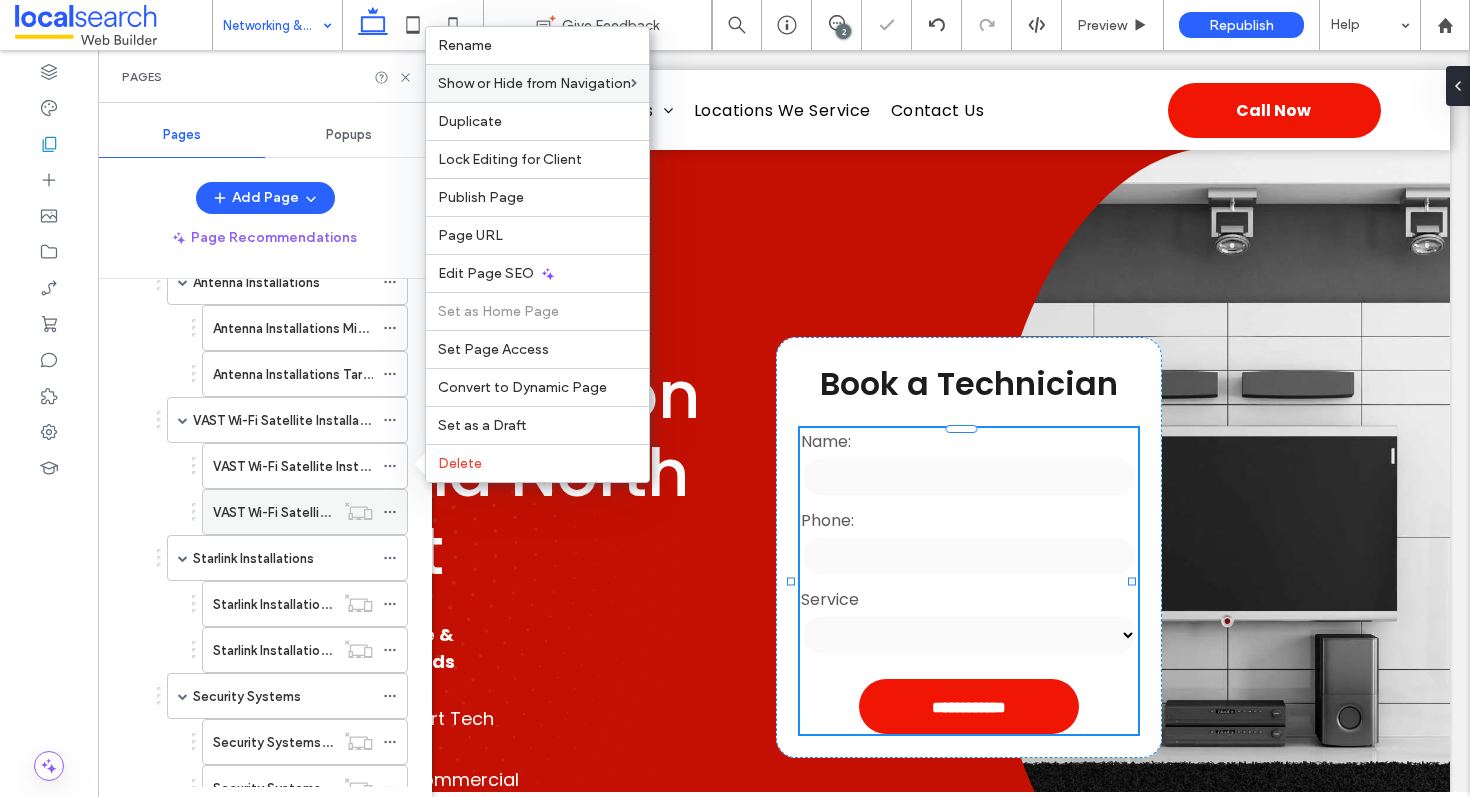 scroll, scrollTop: 157, scrollLeft: 0, axis: vertical 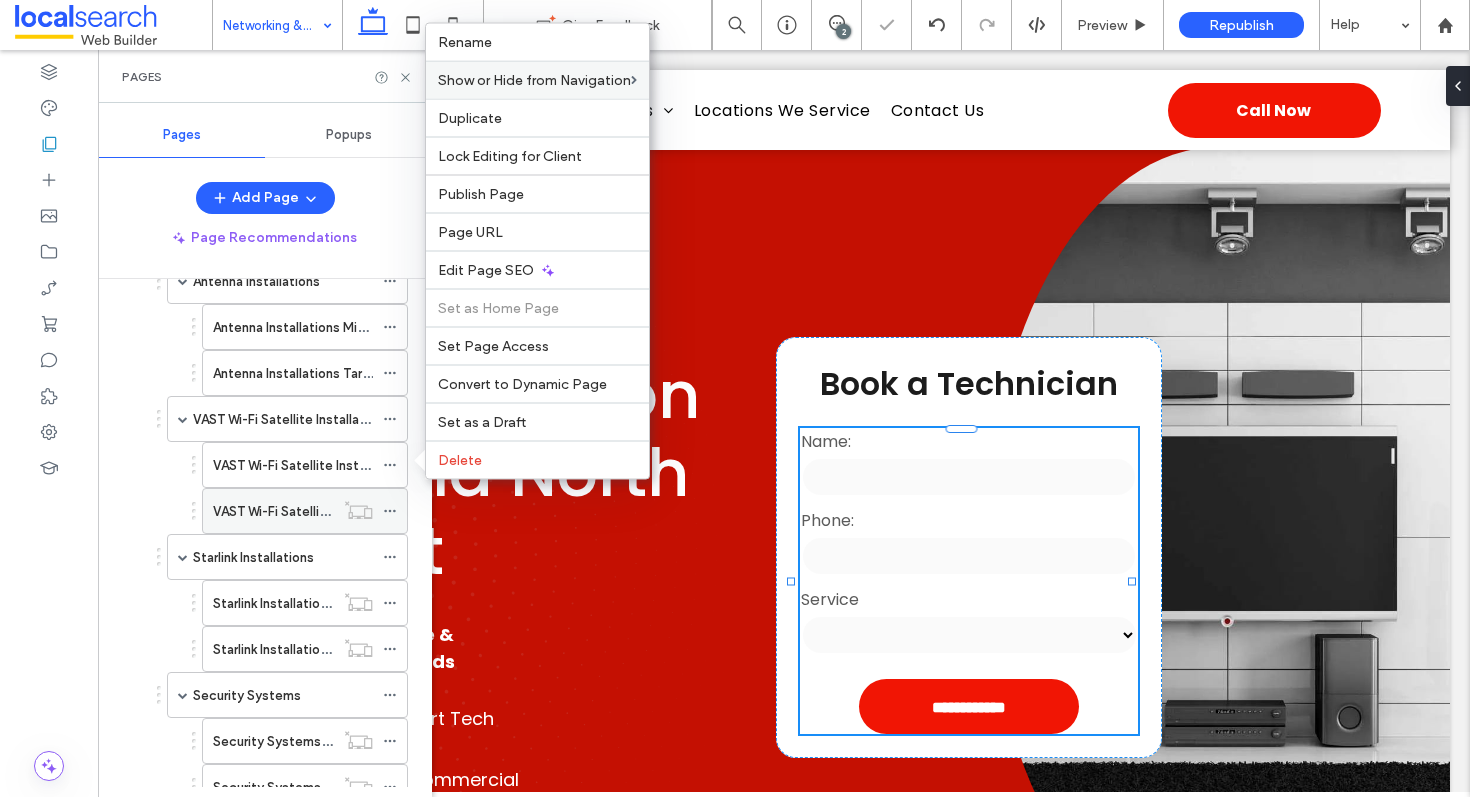 click 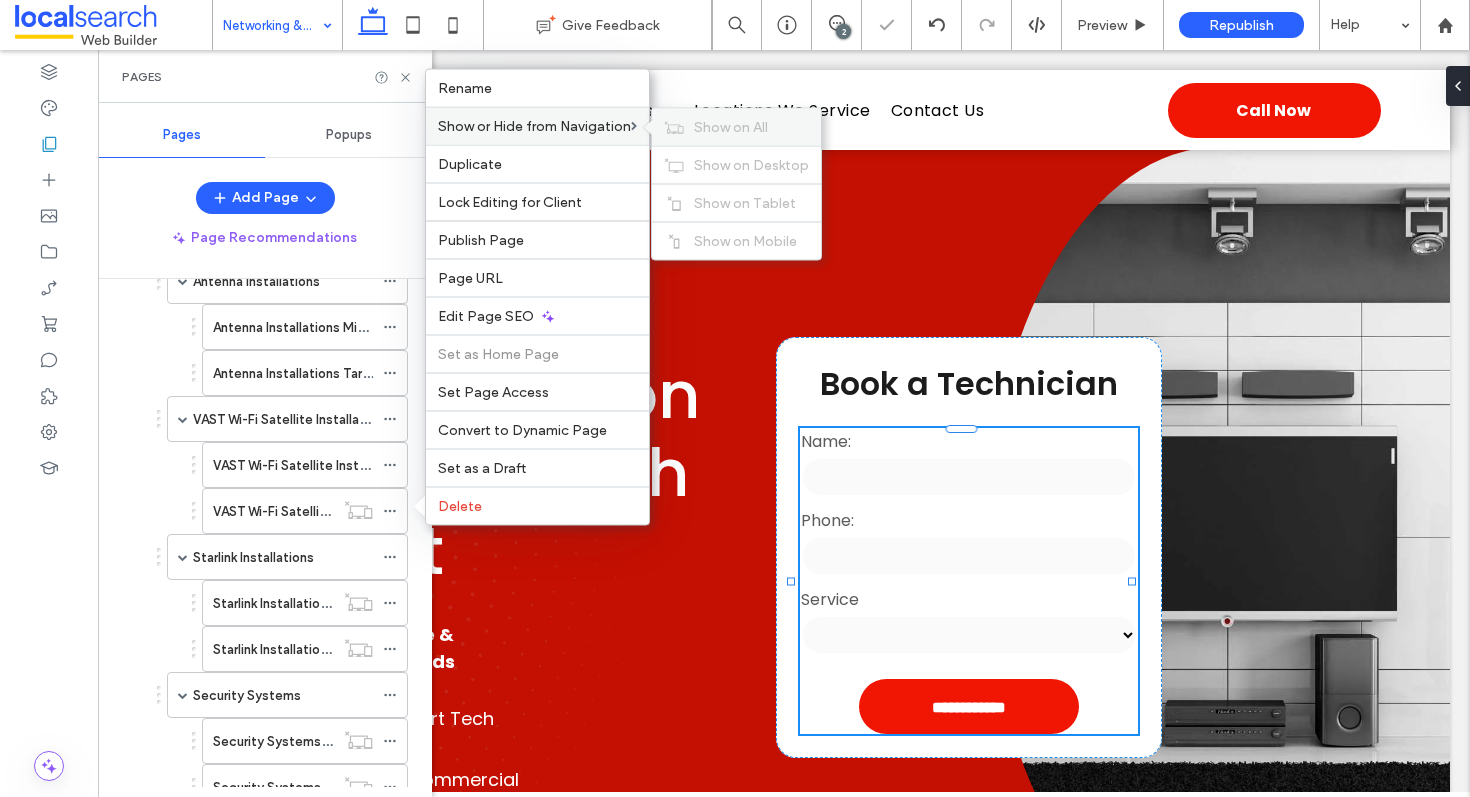 click on "Show on All" at bounding box center (736, 127) 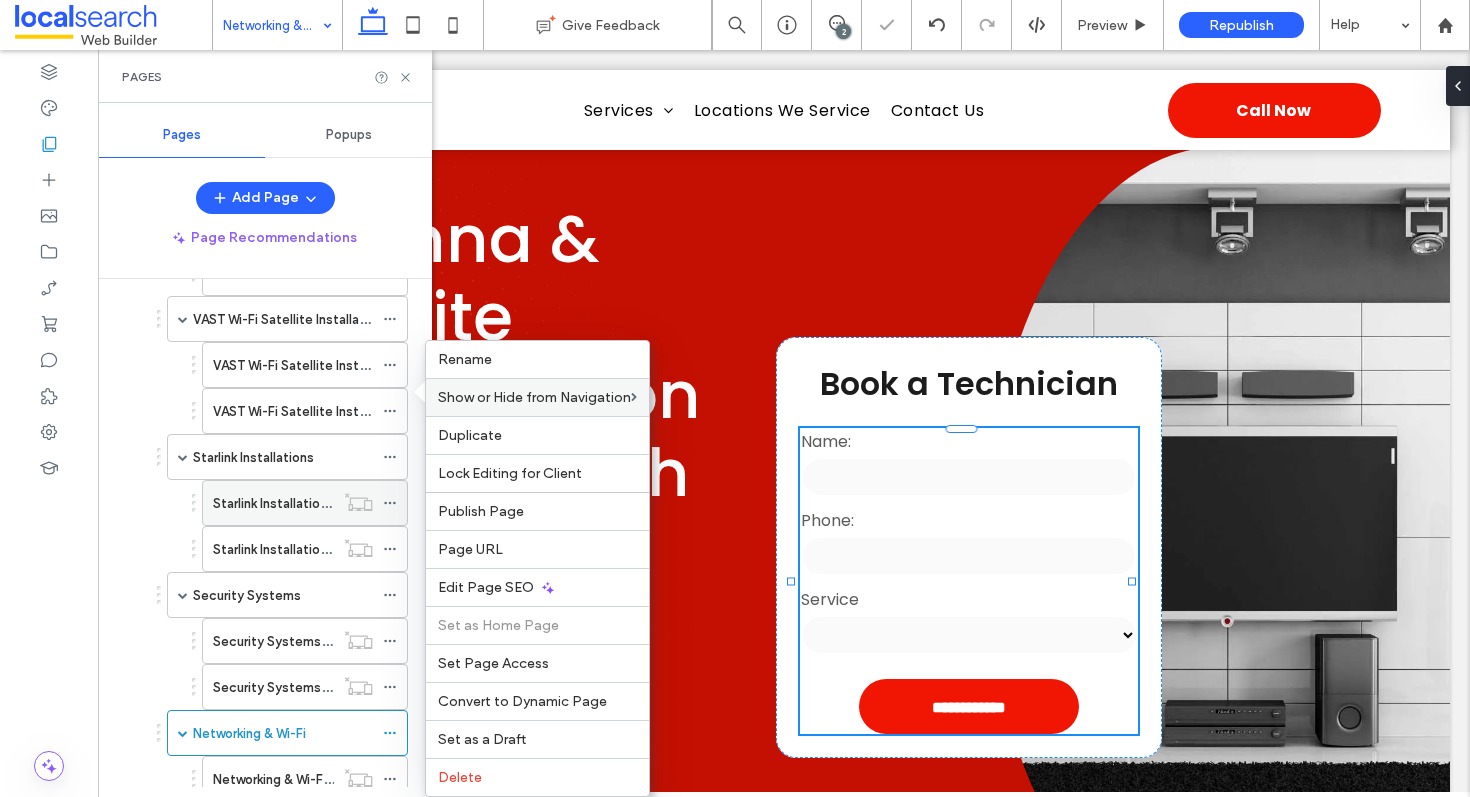 scroll, scrollTop: 276, scrollLeft: 0, axis: vertical 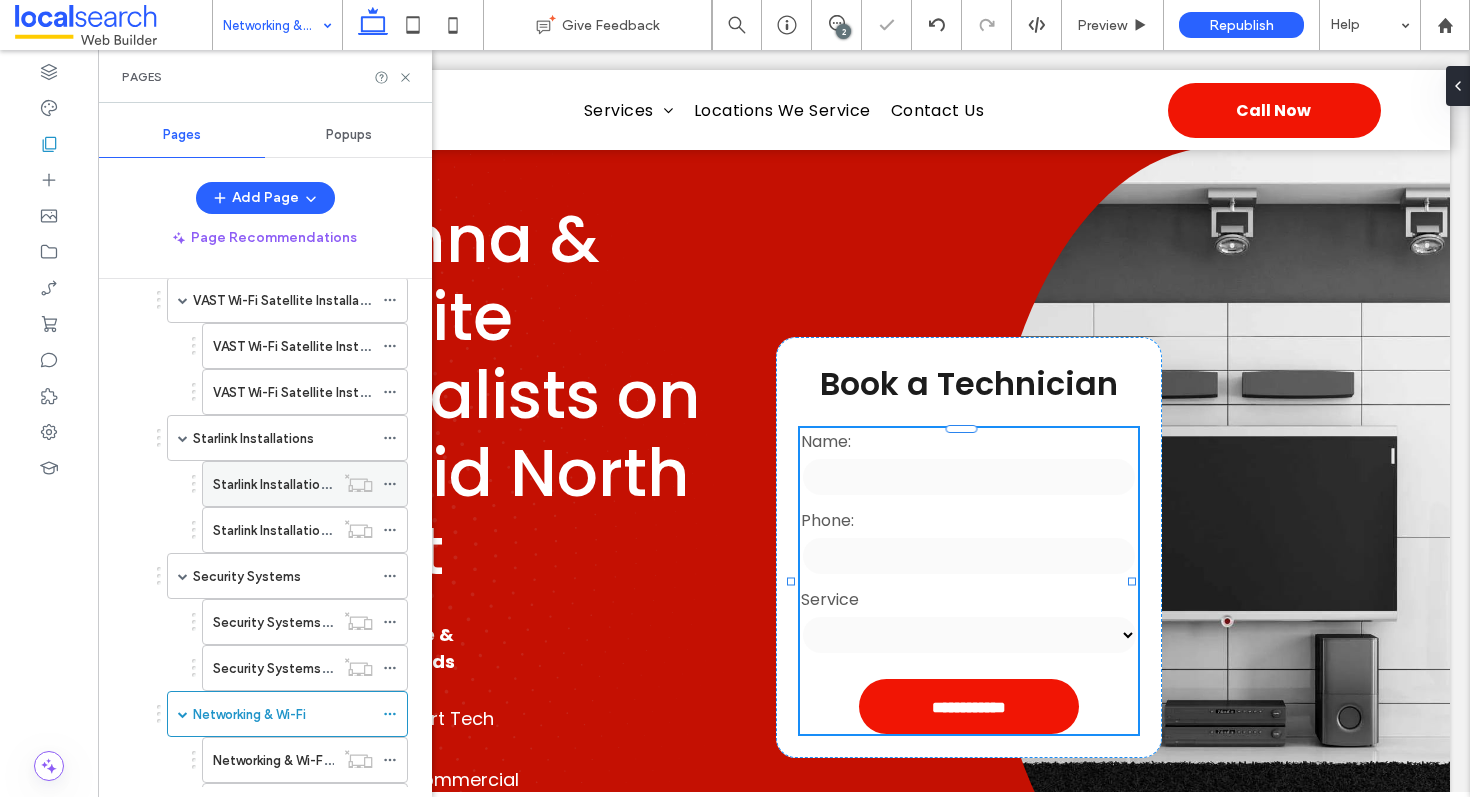 click 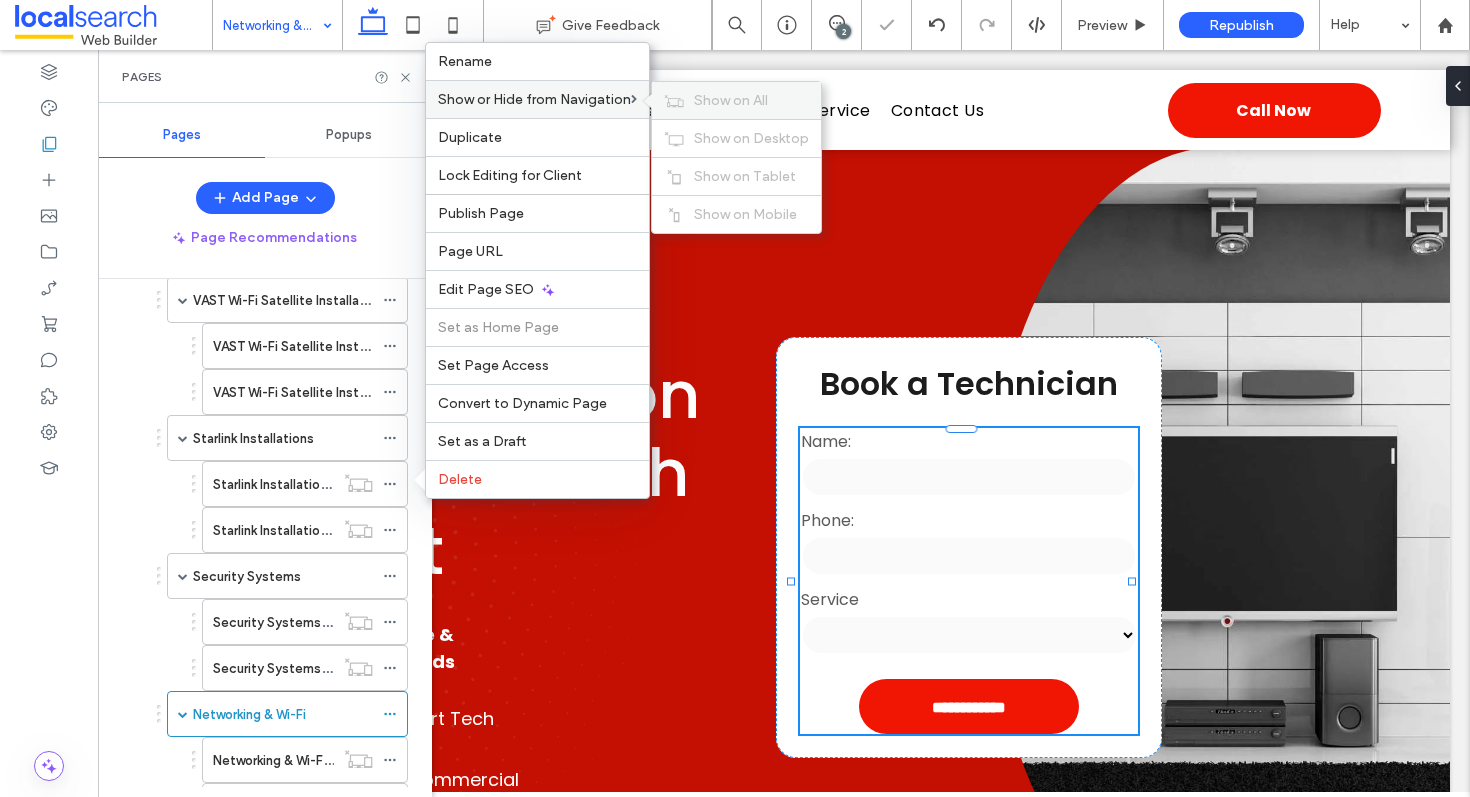 click on "Show on All" at bounding box center [736, 100] 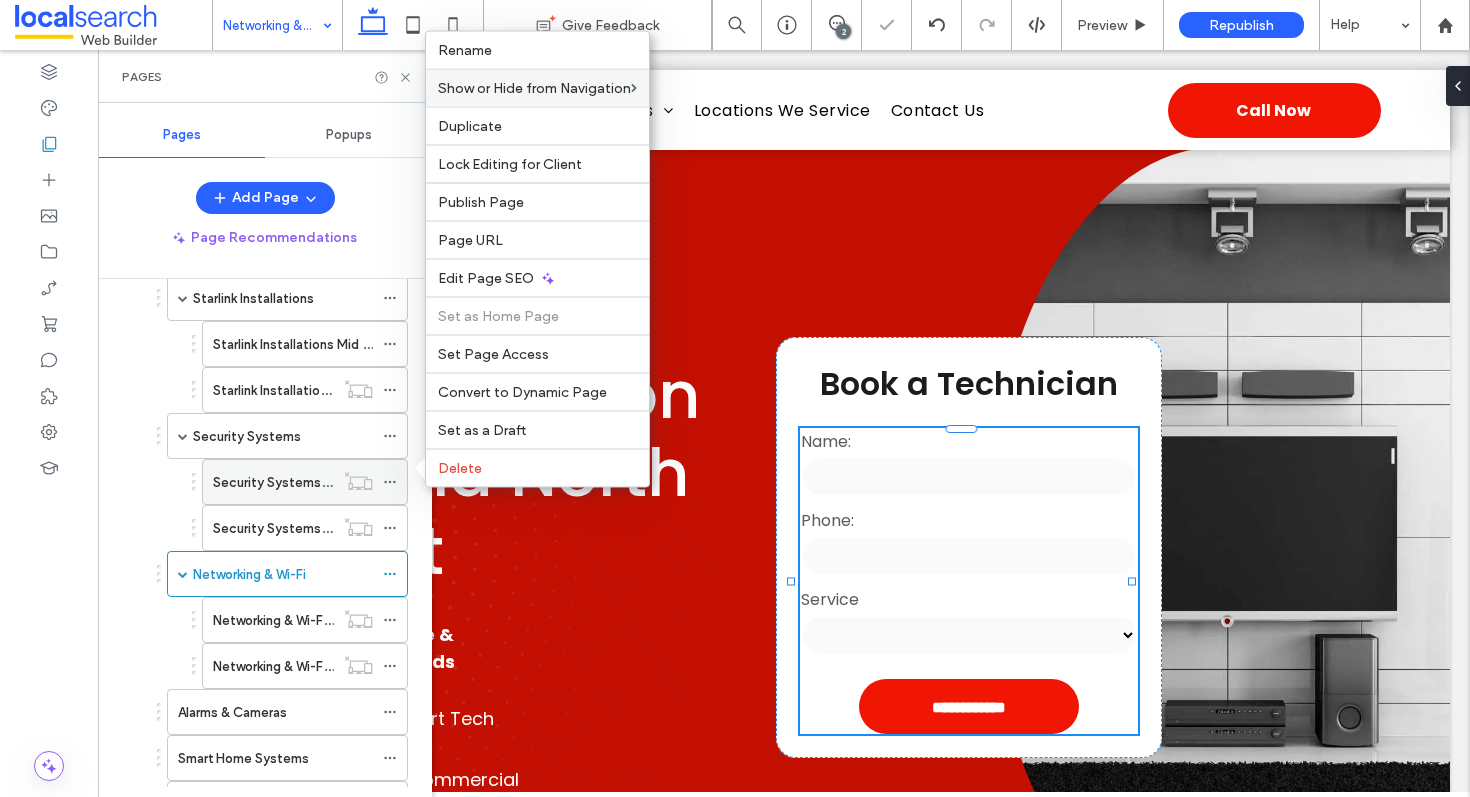 scroll, scrollTop: 417, scrollLeft: 0, axis: vertical 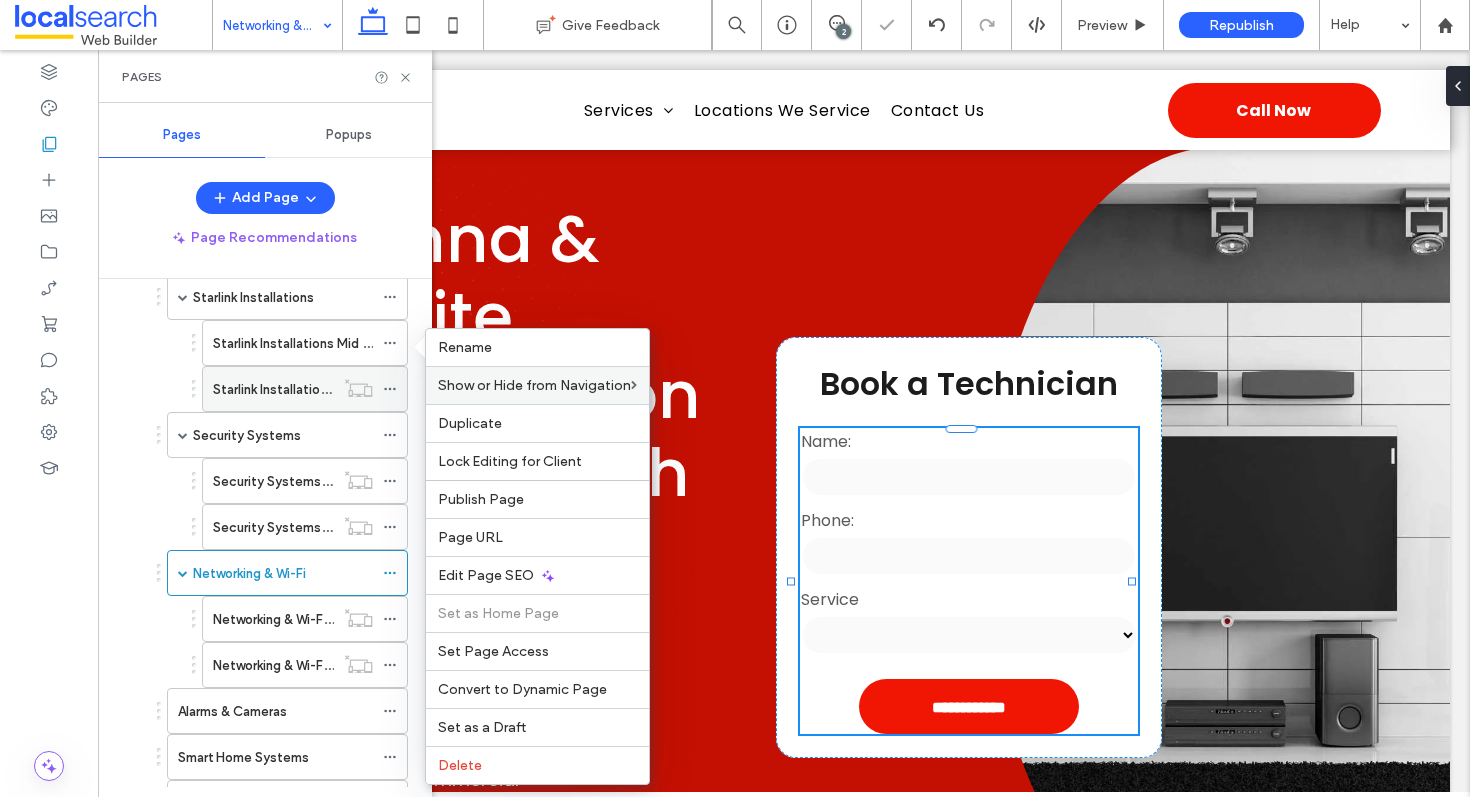 click 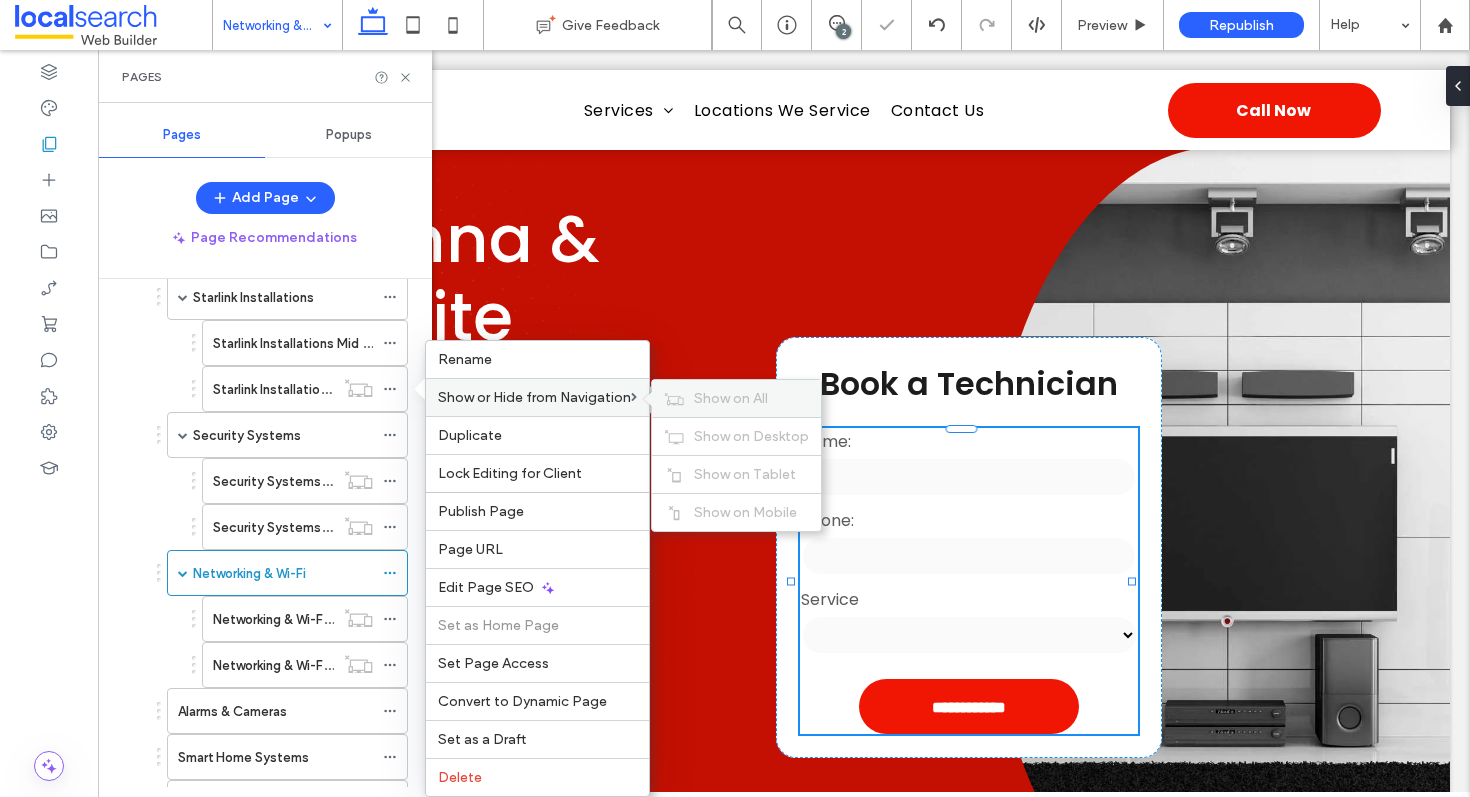 click on "Show on All" at bounding box center [736, 398] 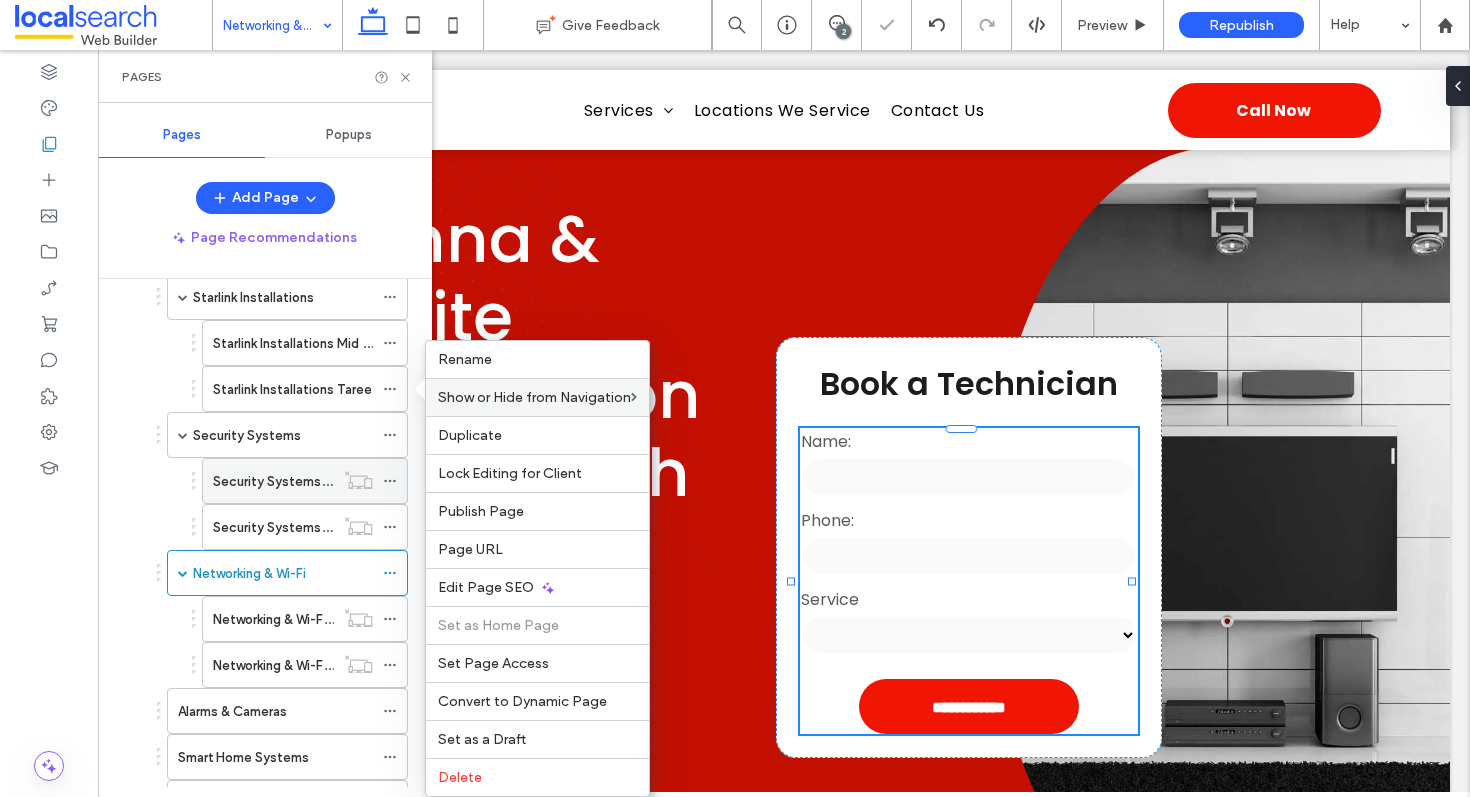 click 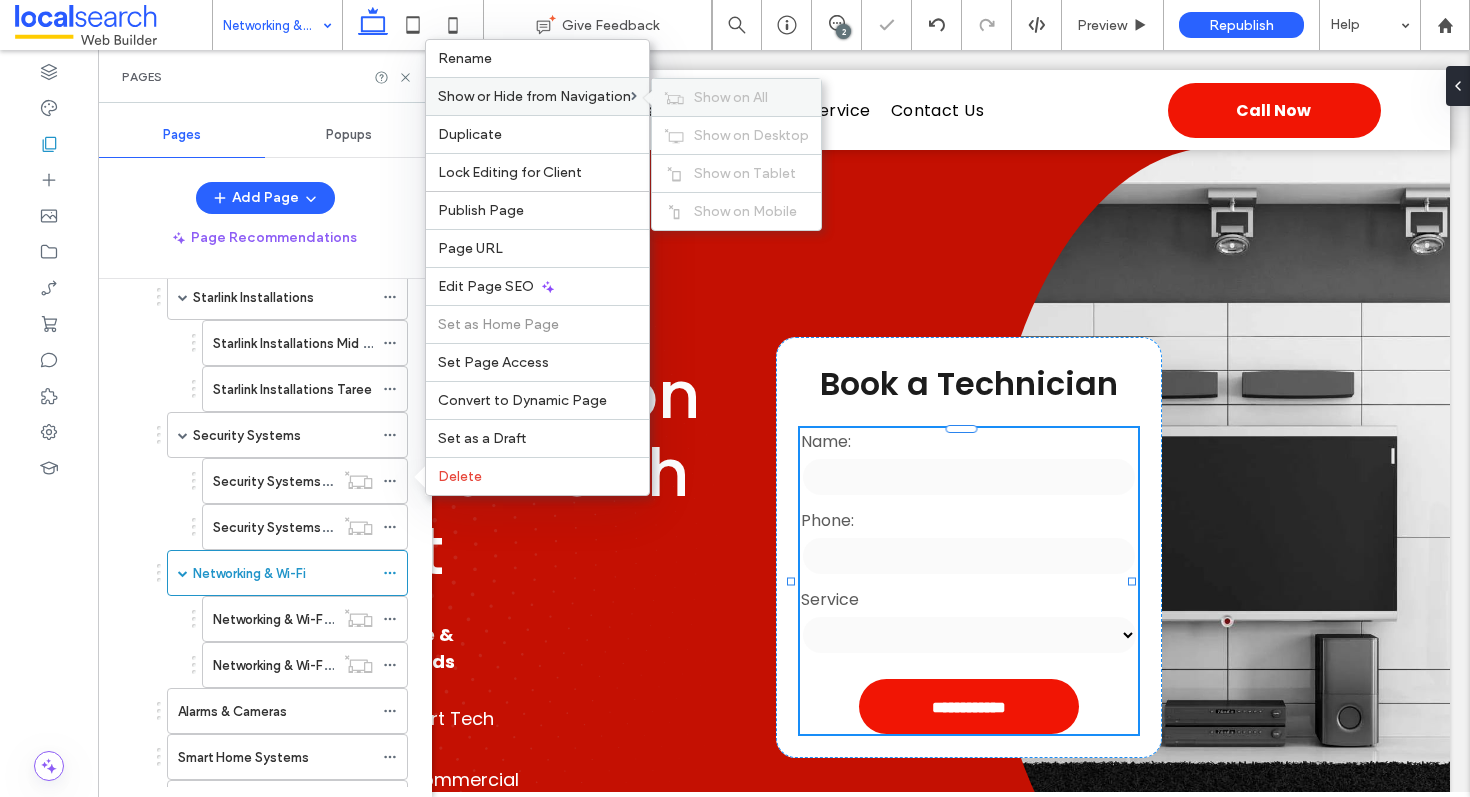 click on "Show on All" at bounding box center [731, 97] 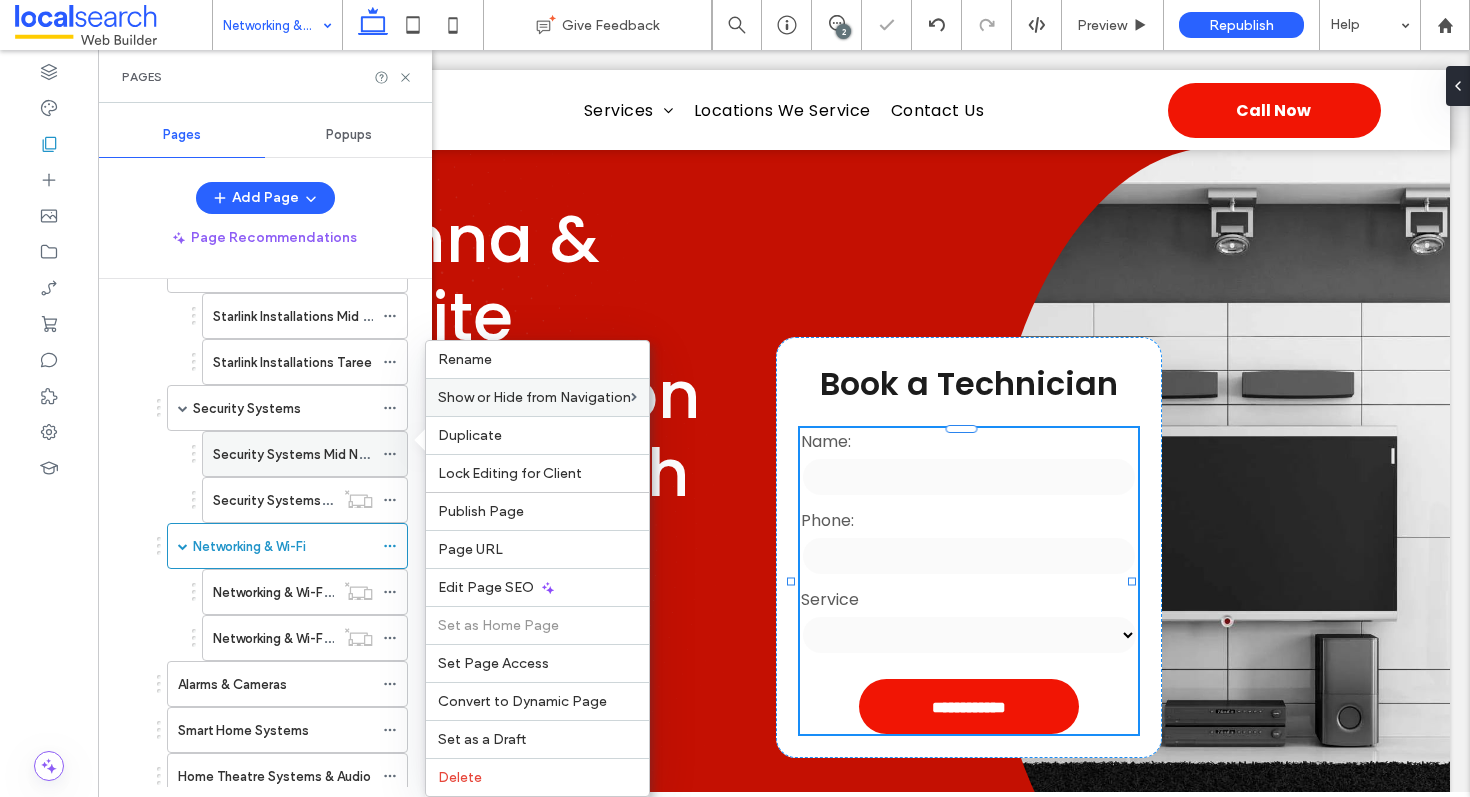scroll, scrollTop: 458, scrollLeft: 0, axis: vertical 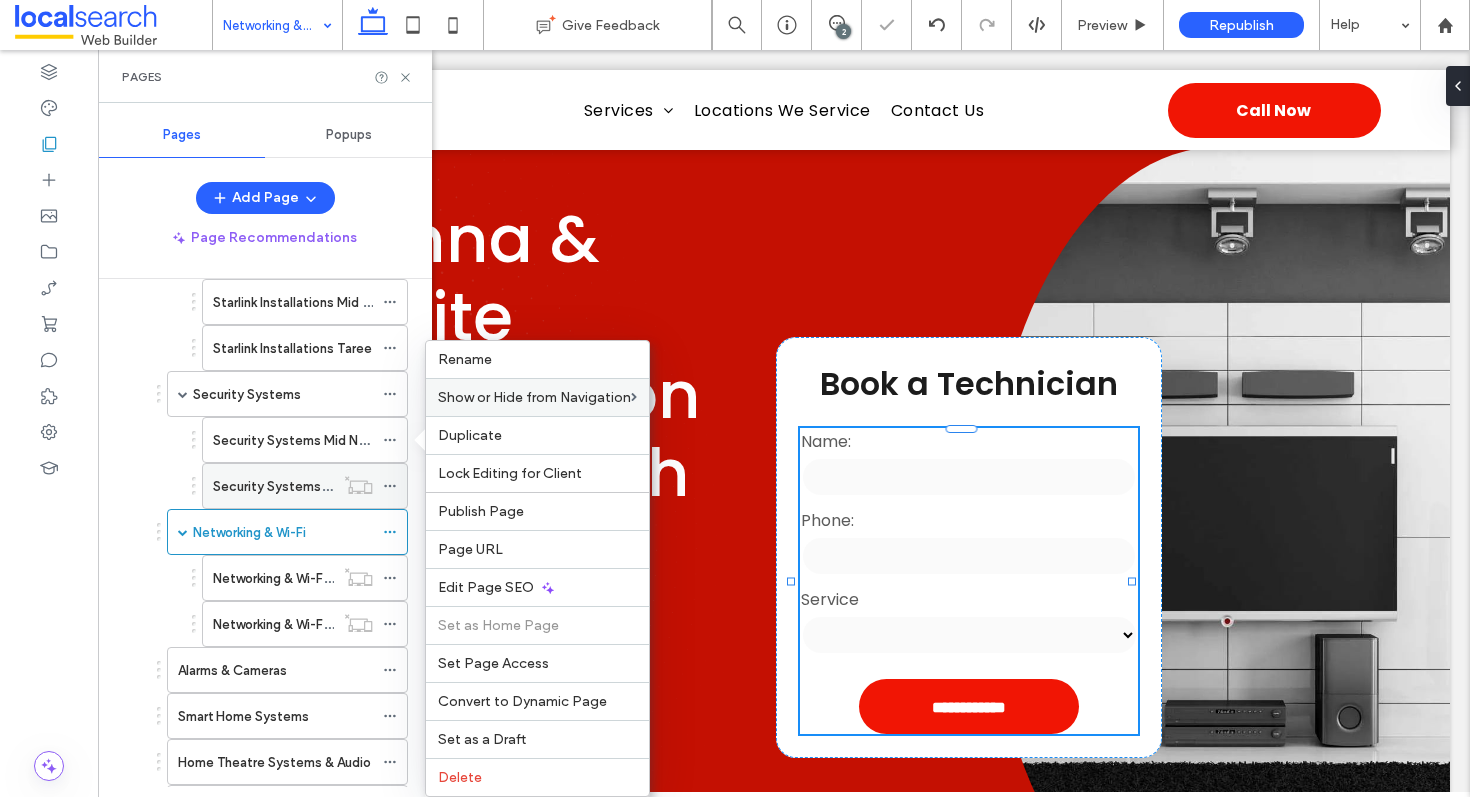 click 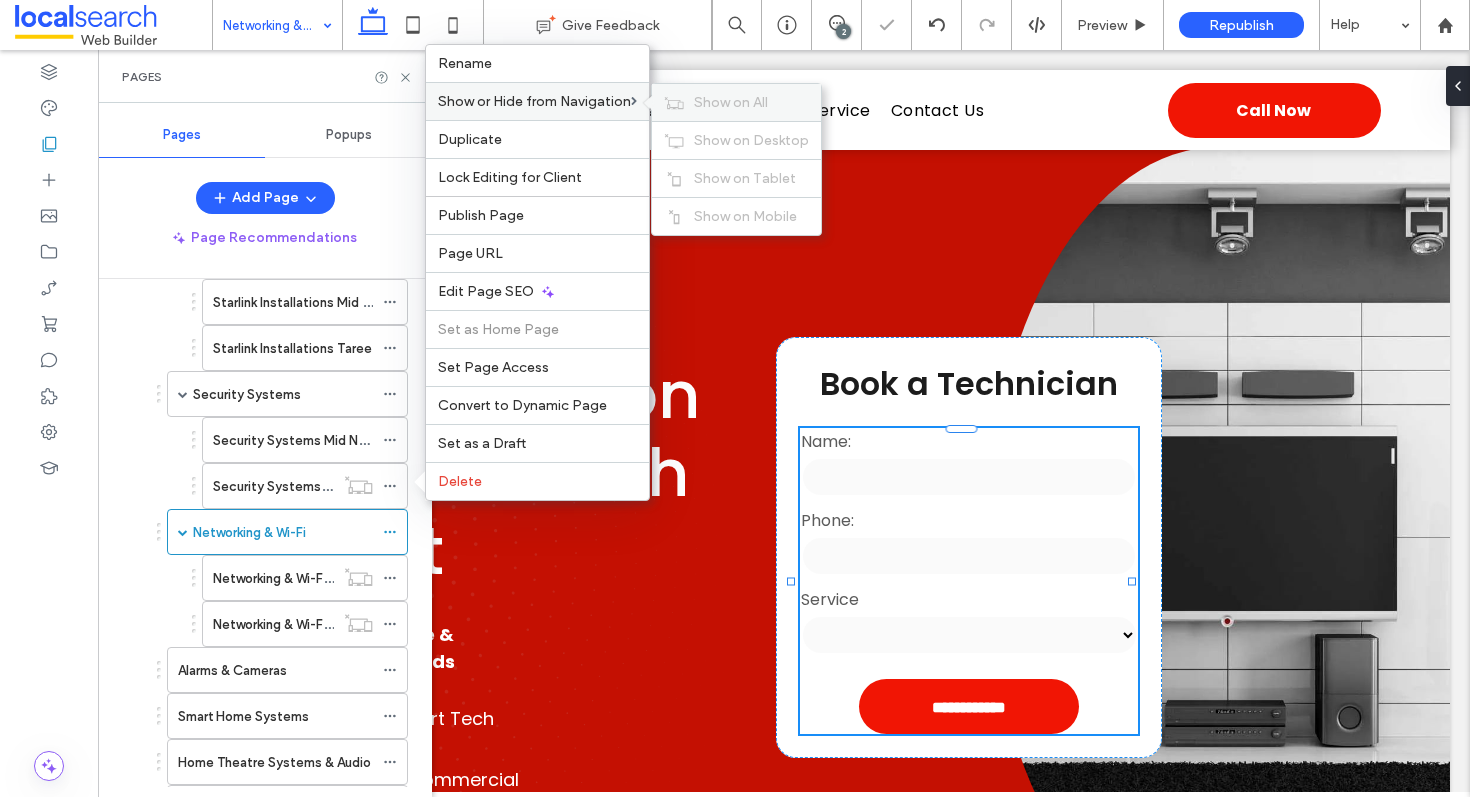 click on "Show on All" at bounding box center (731, 102) 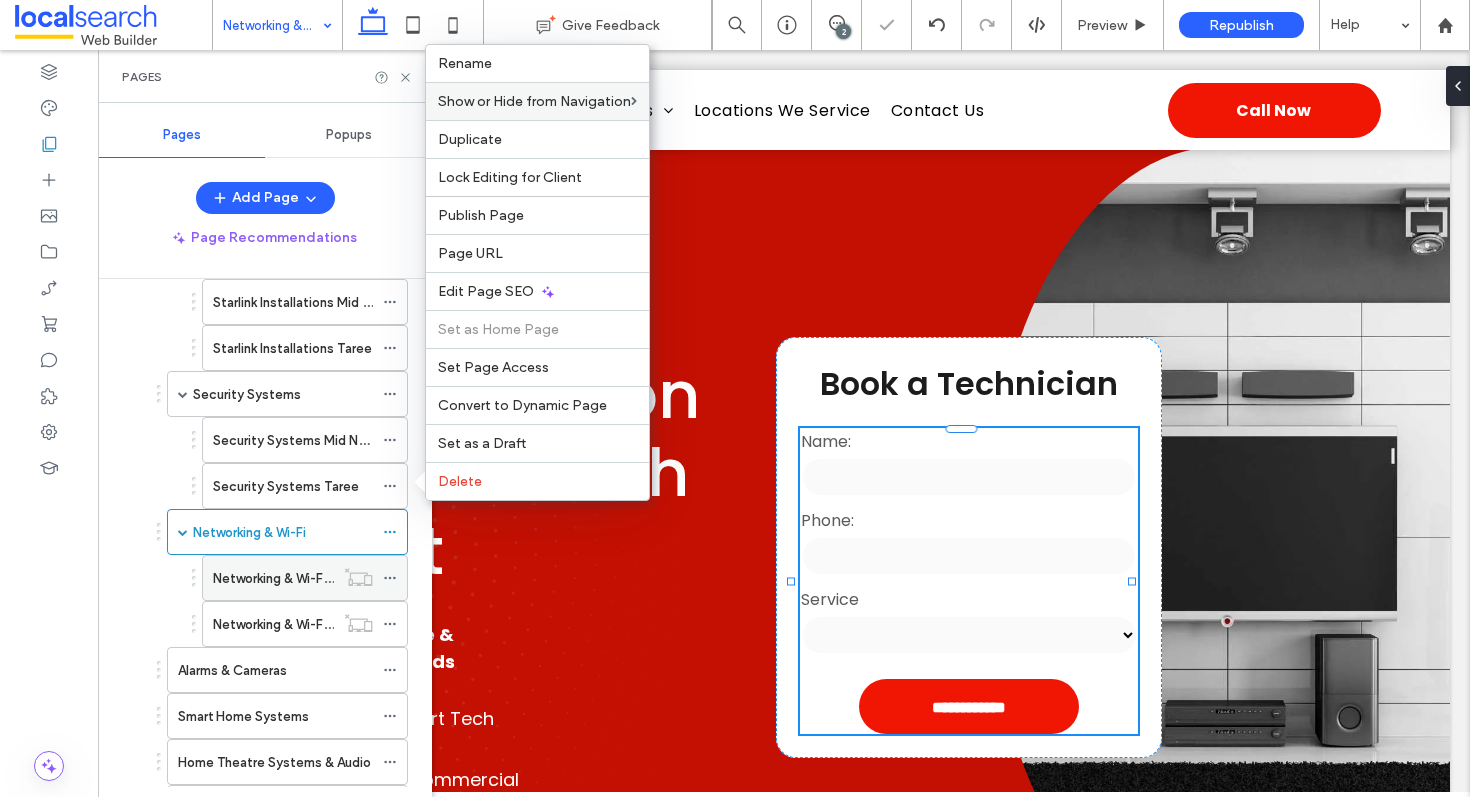 click 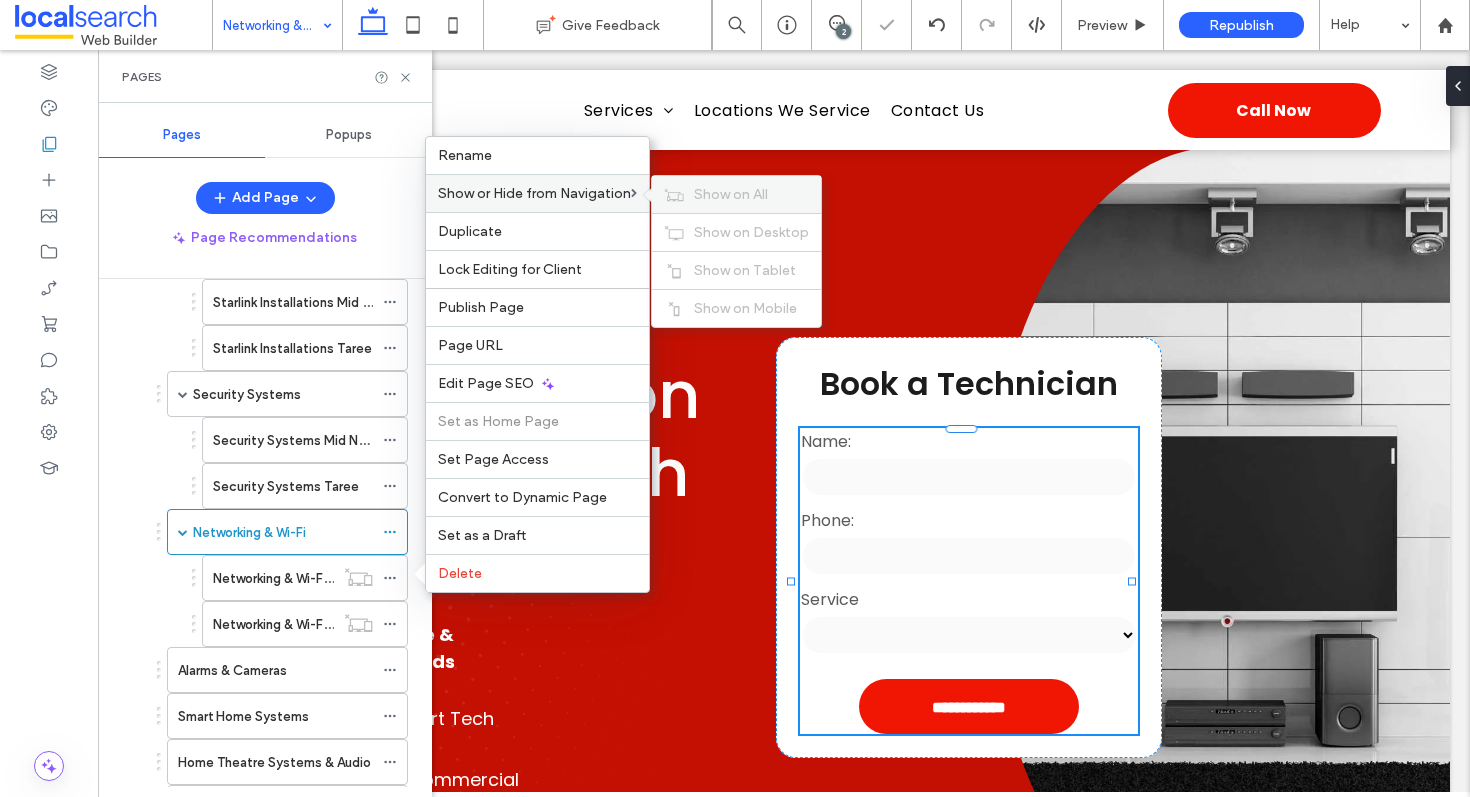 click on "Show on All" at bounding box center (731, 194) 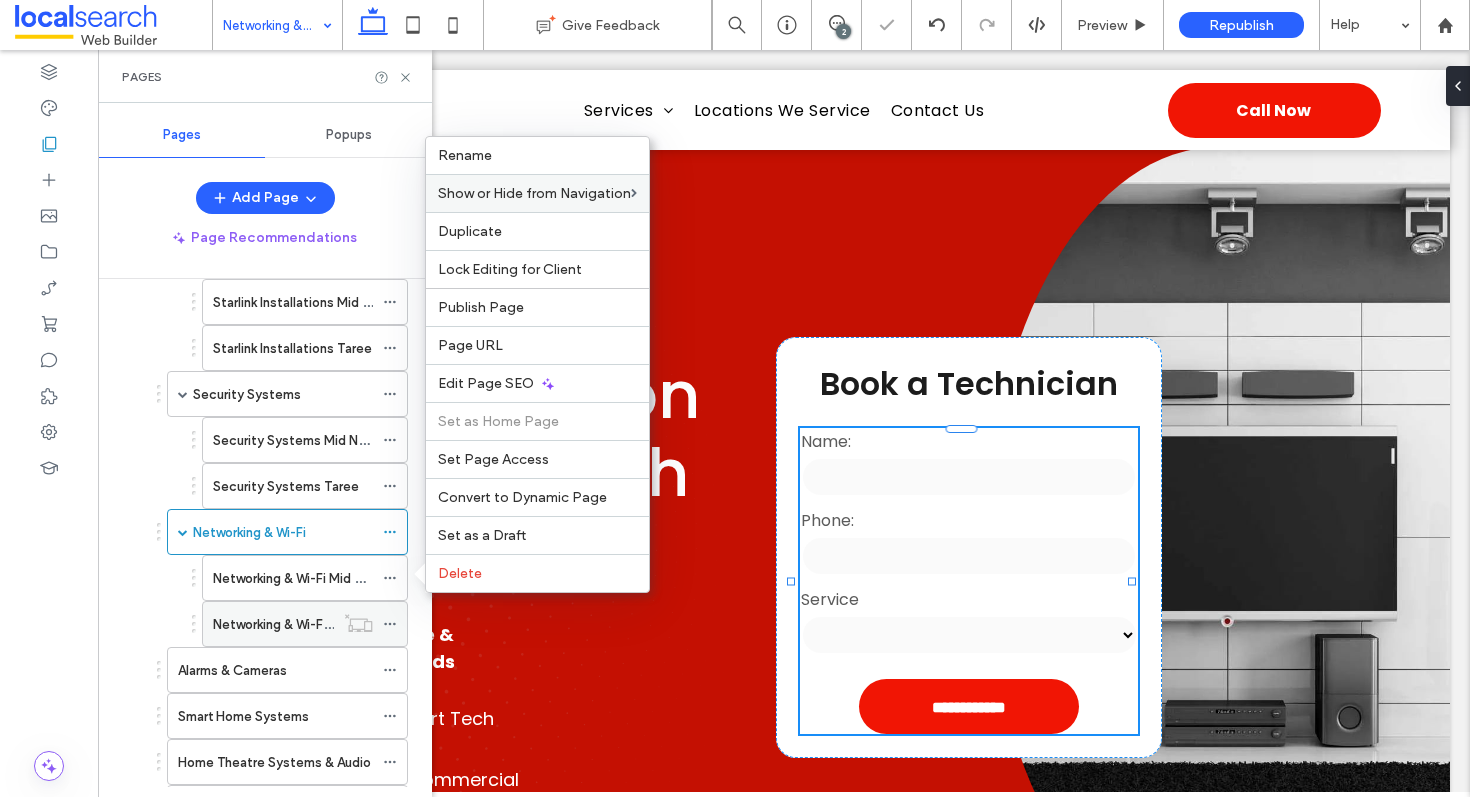click 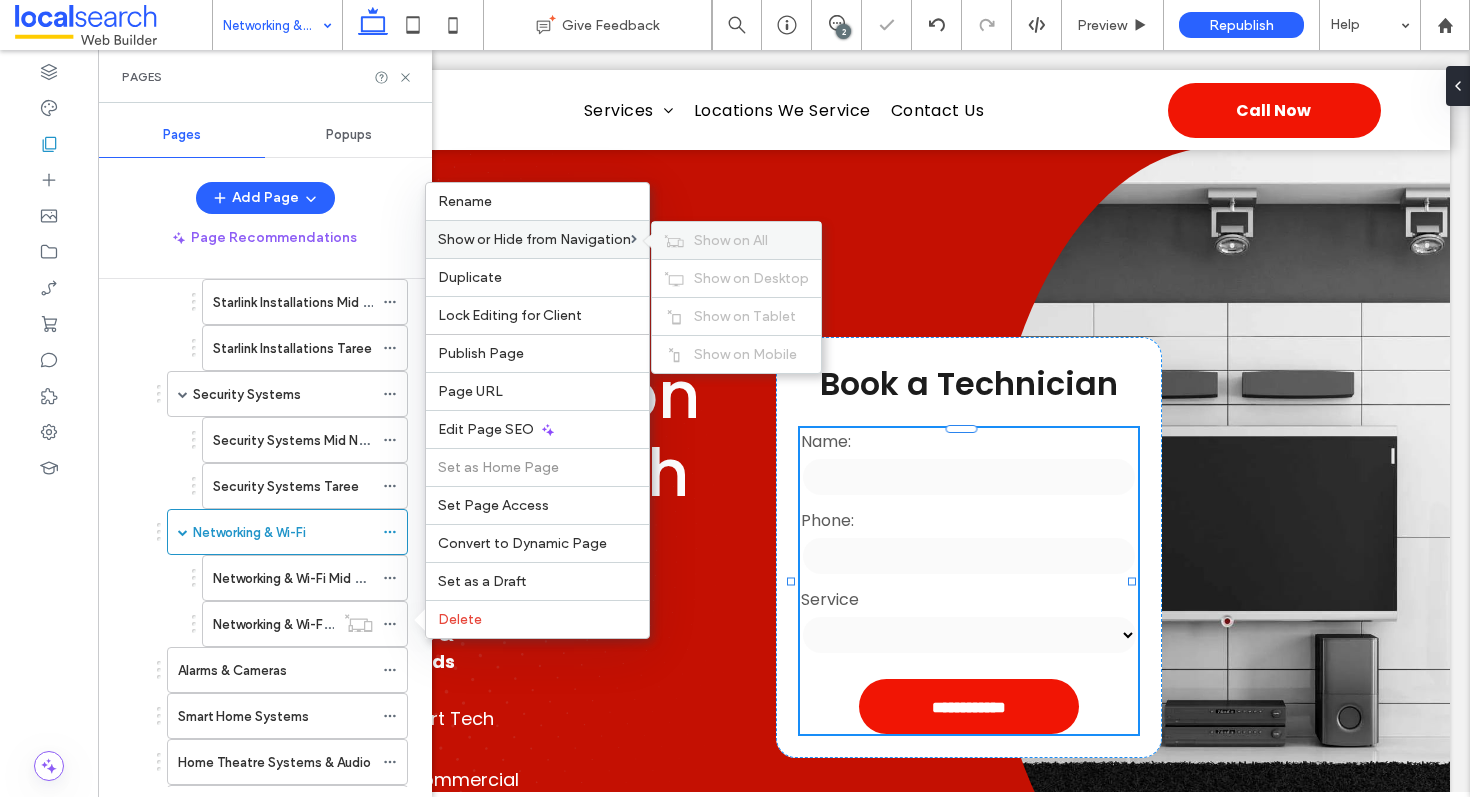 click on "Show on All" at bounding box center (731, 240) 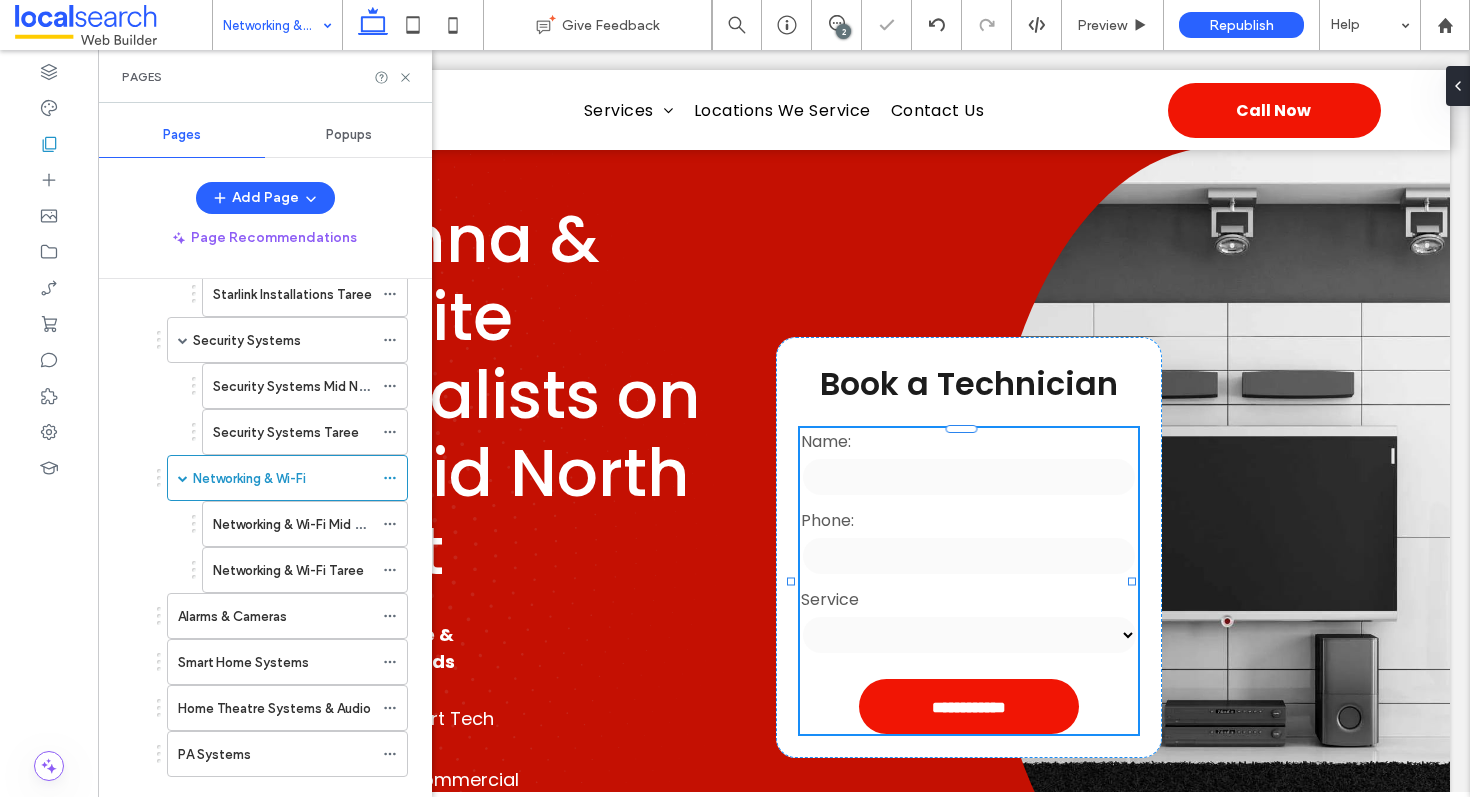 scroll, scrollTop: 0, scrollLeft: 0, axis: both 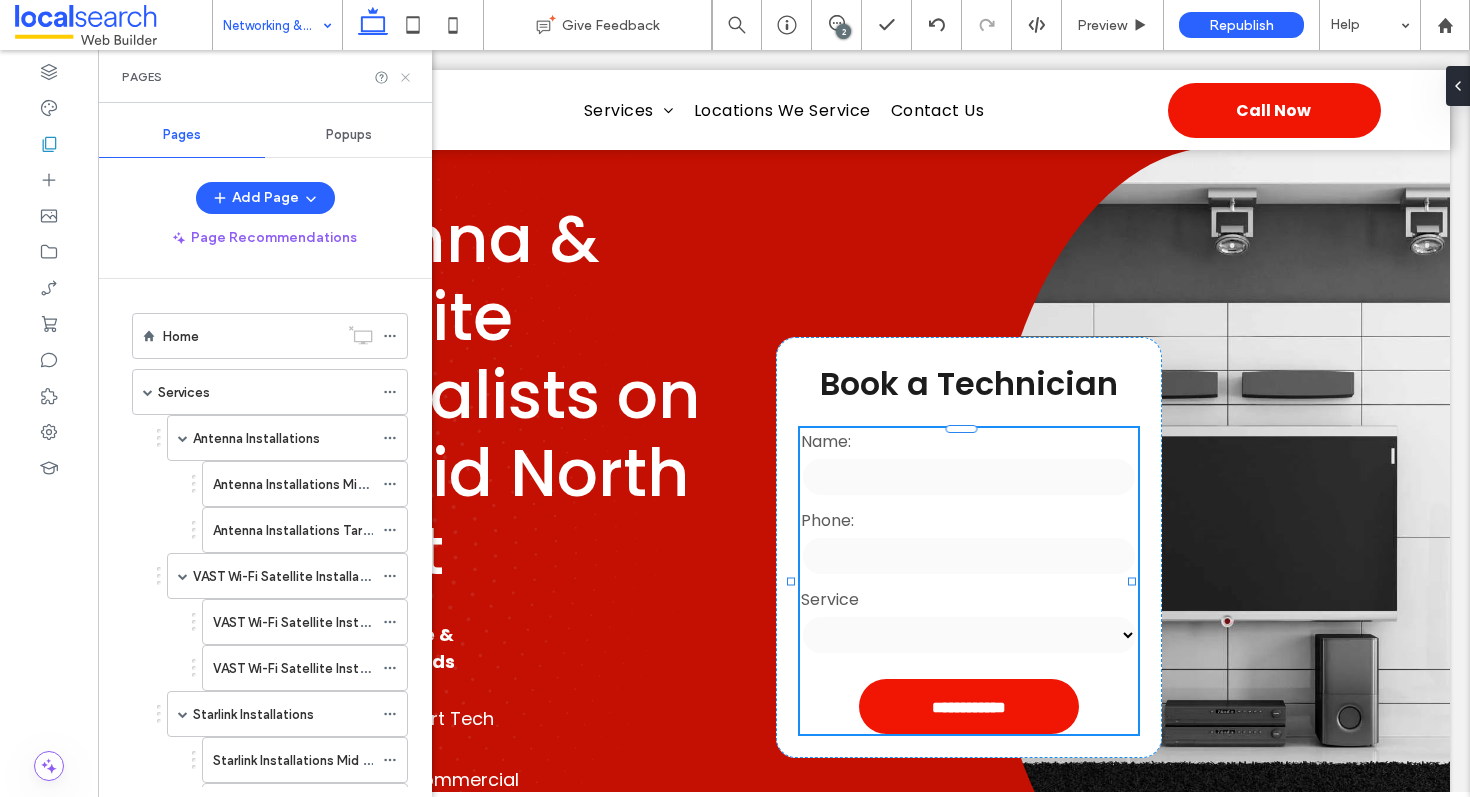 click 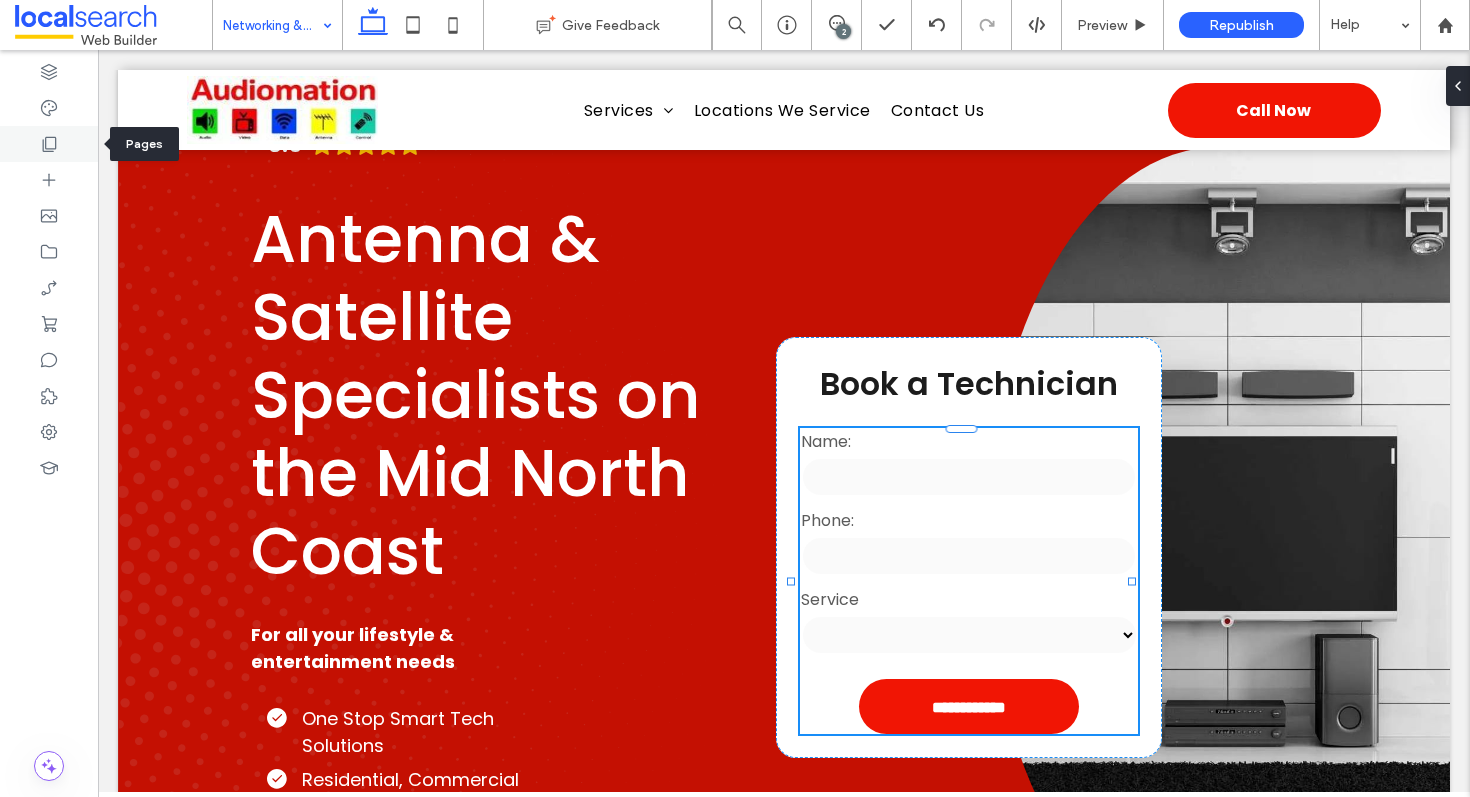 click at bounding box center (49, 144) 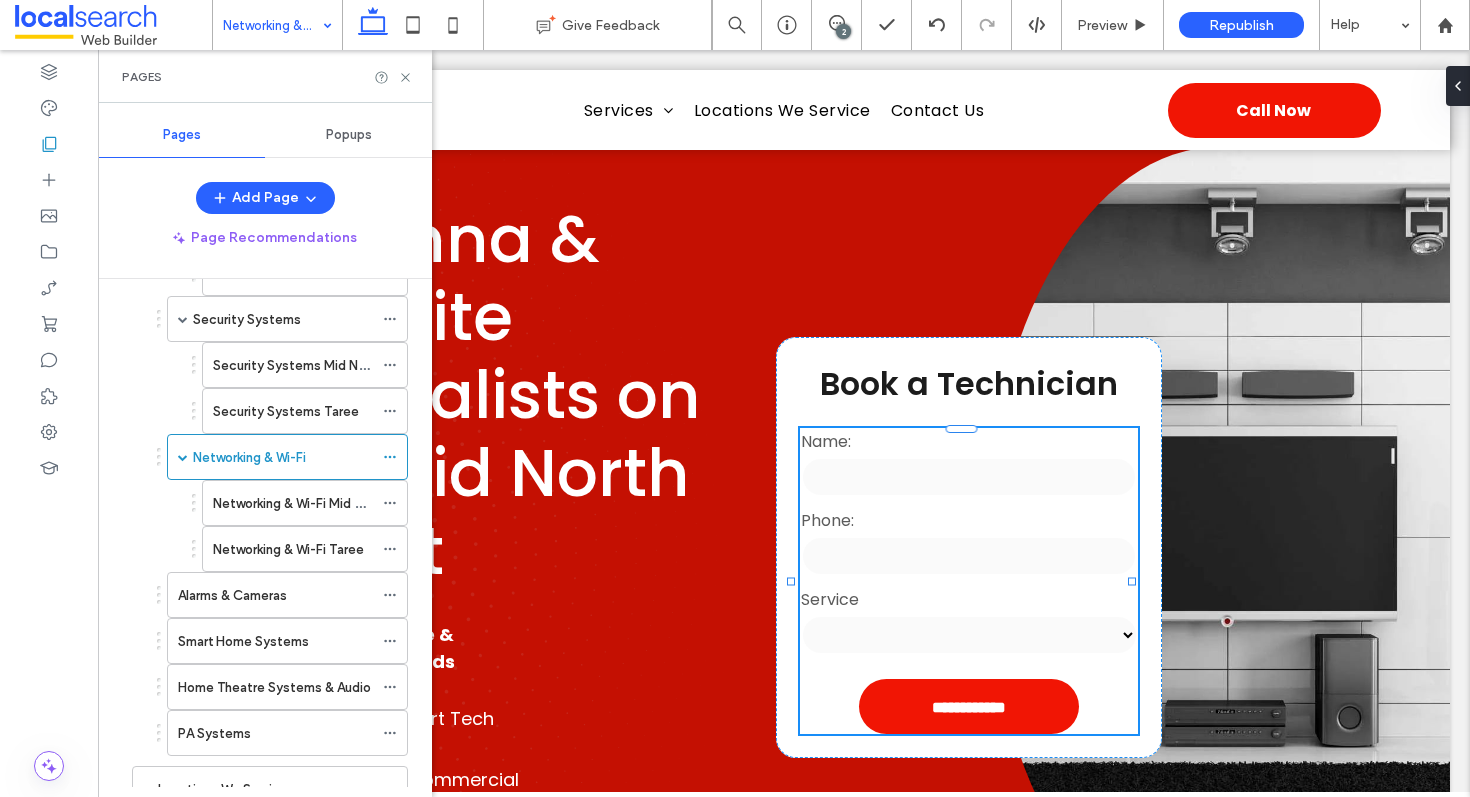 scroll, scrollTop: 576, scrollLeft: 0, axis: vertical 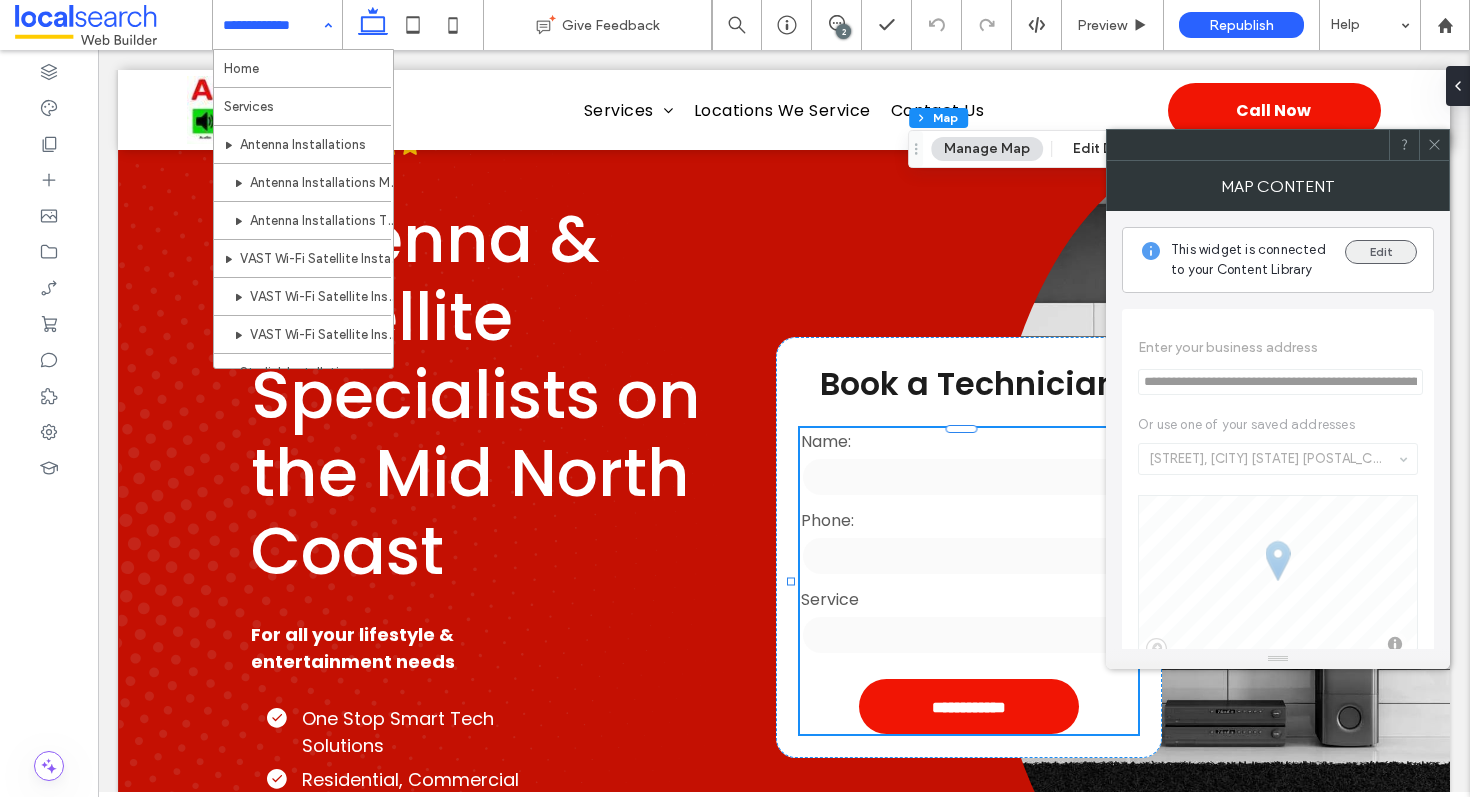 click on "Edit" at bounding box center [1381, 252] 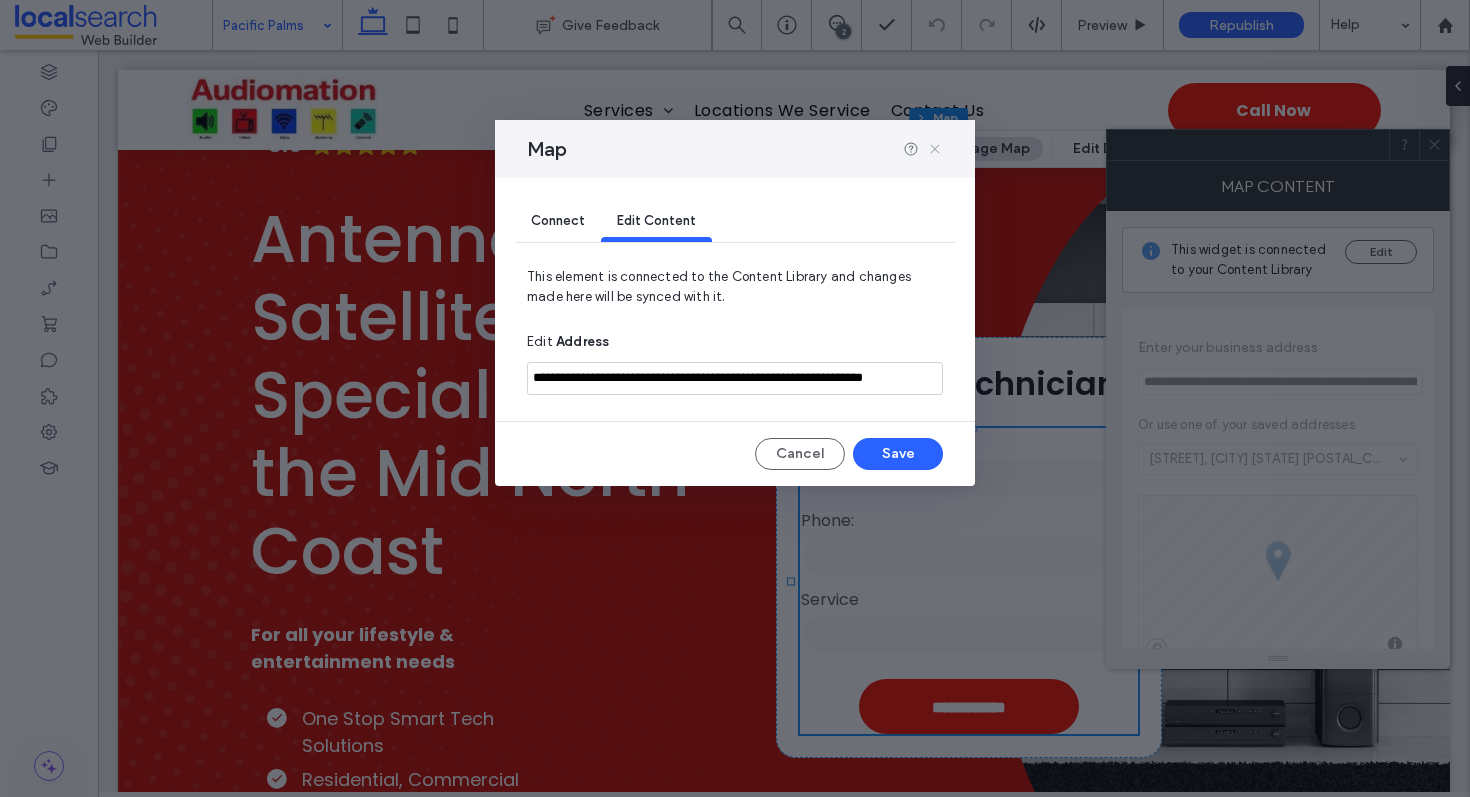 click 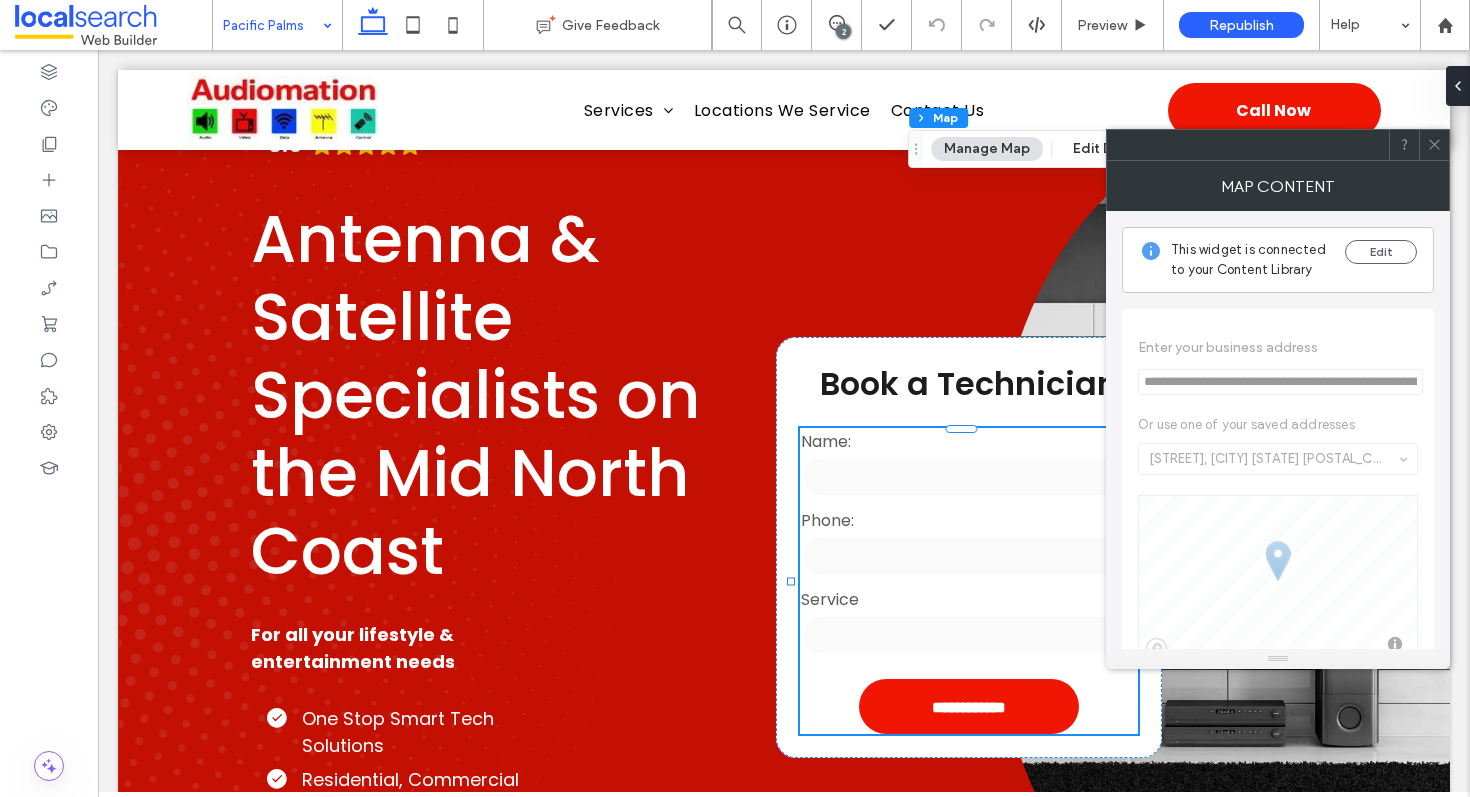 click at bounding box center [1434, 145] 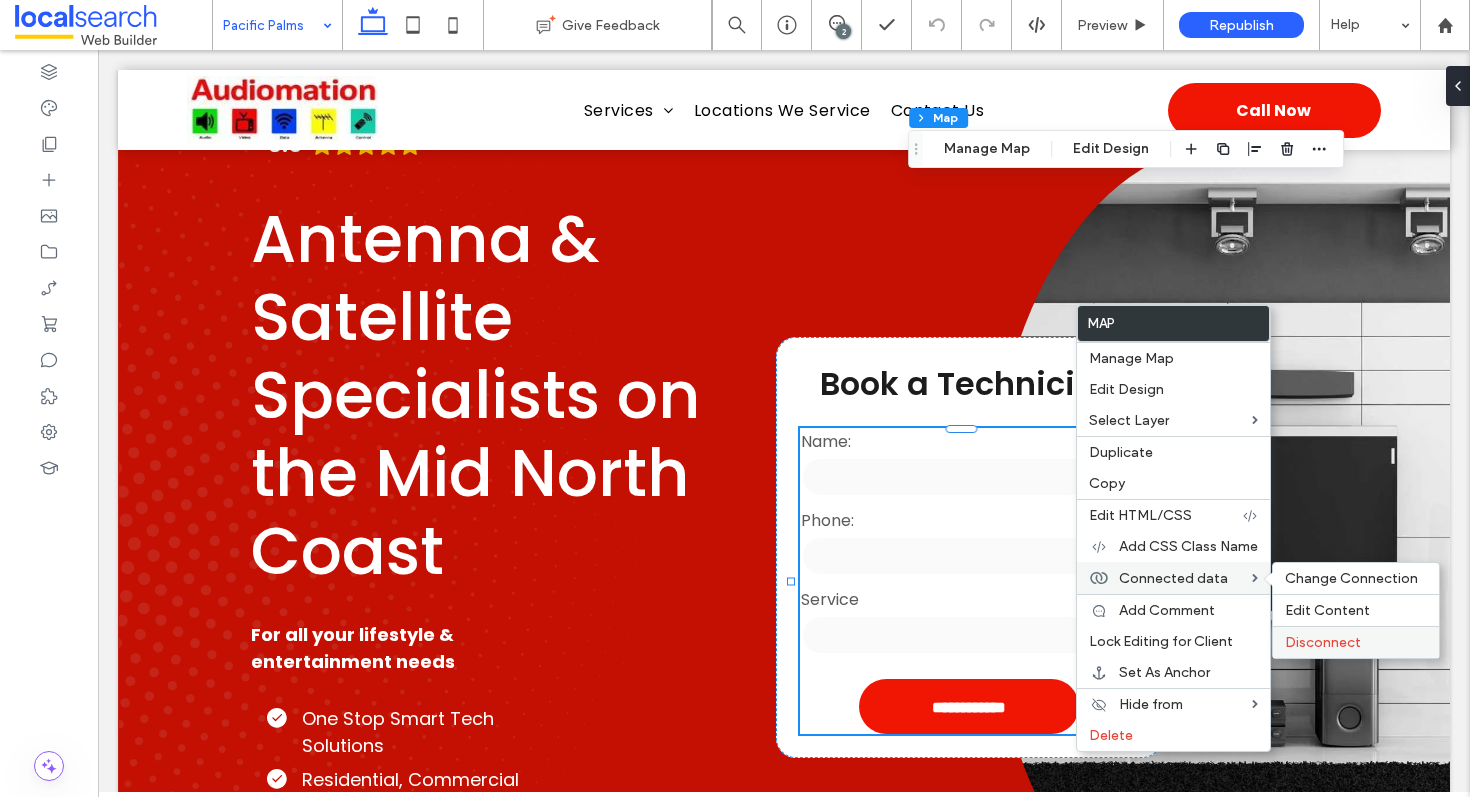 click on "Disconnect" at bounding box center [1323, 642] 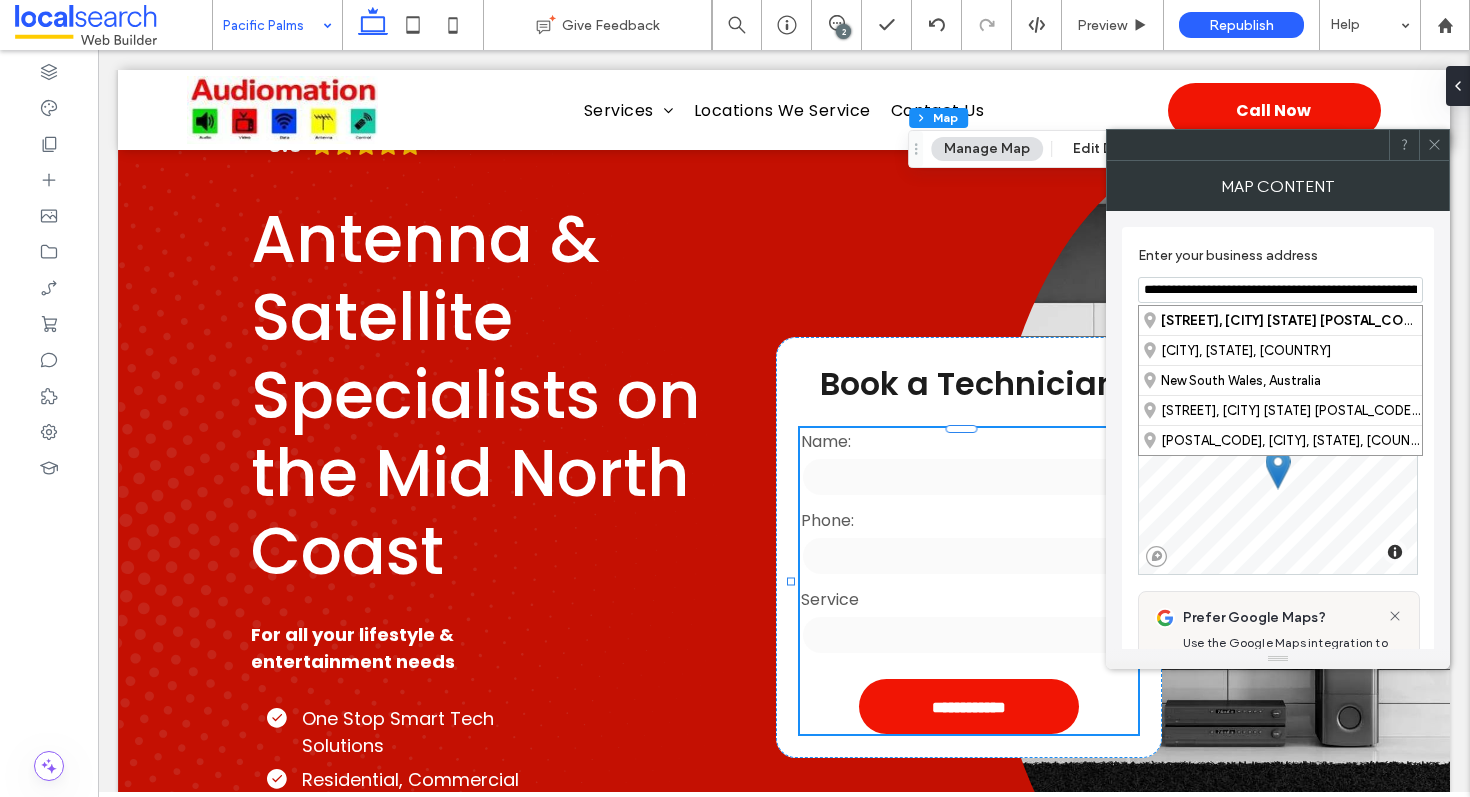 click on "**********" at bounding box center [1280, 290] 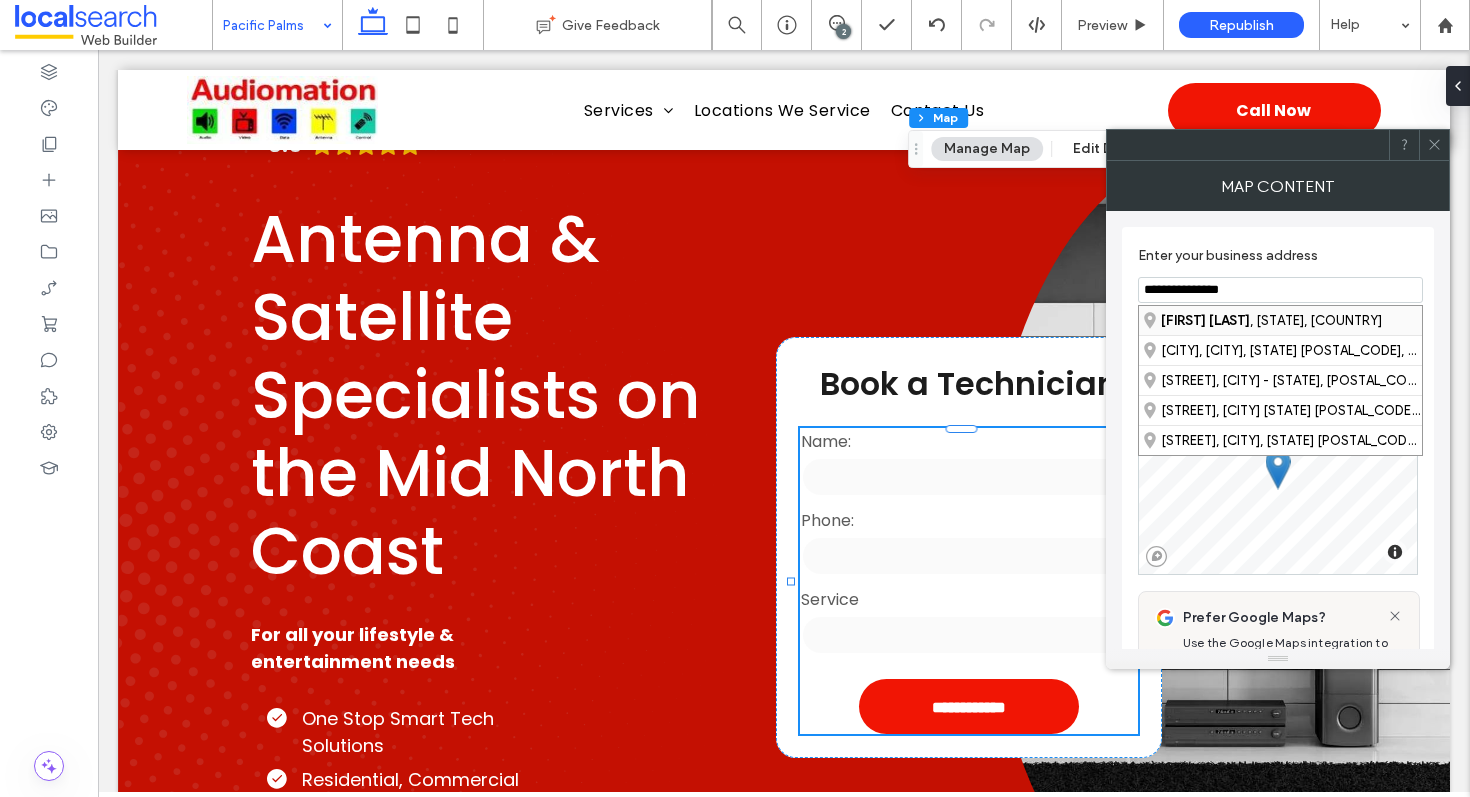 click on "[FIRST] [LAST]" at bounding box center [1205, 320] 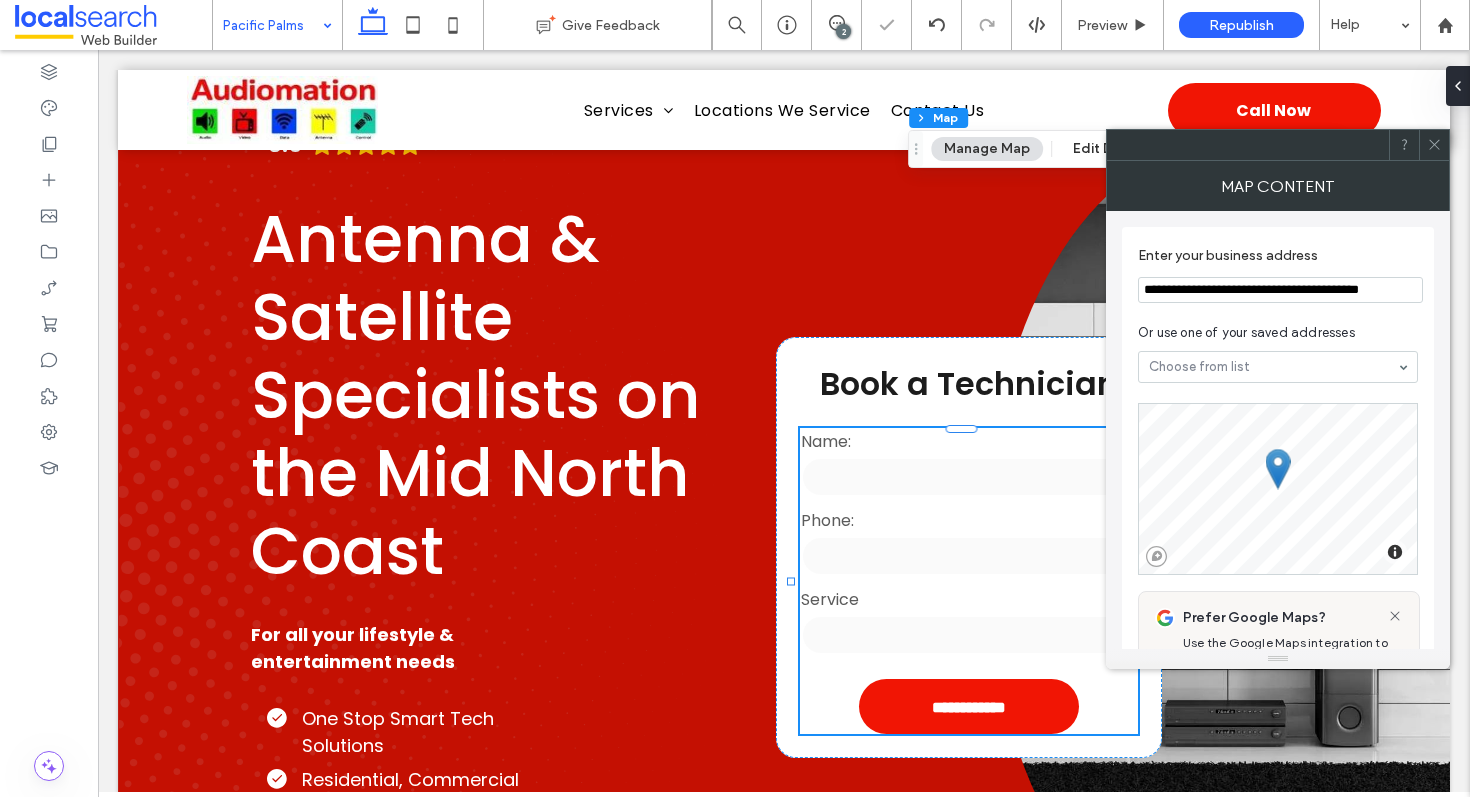 click 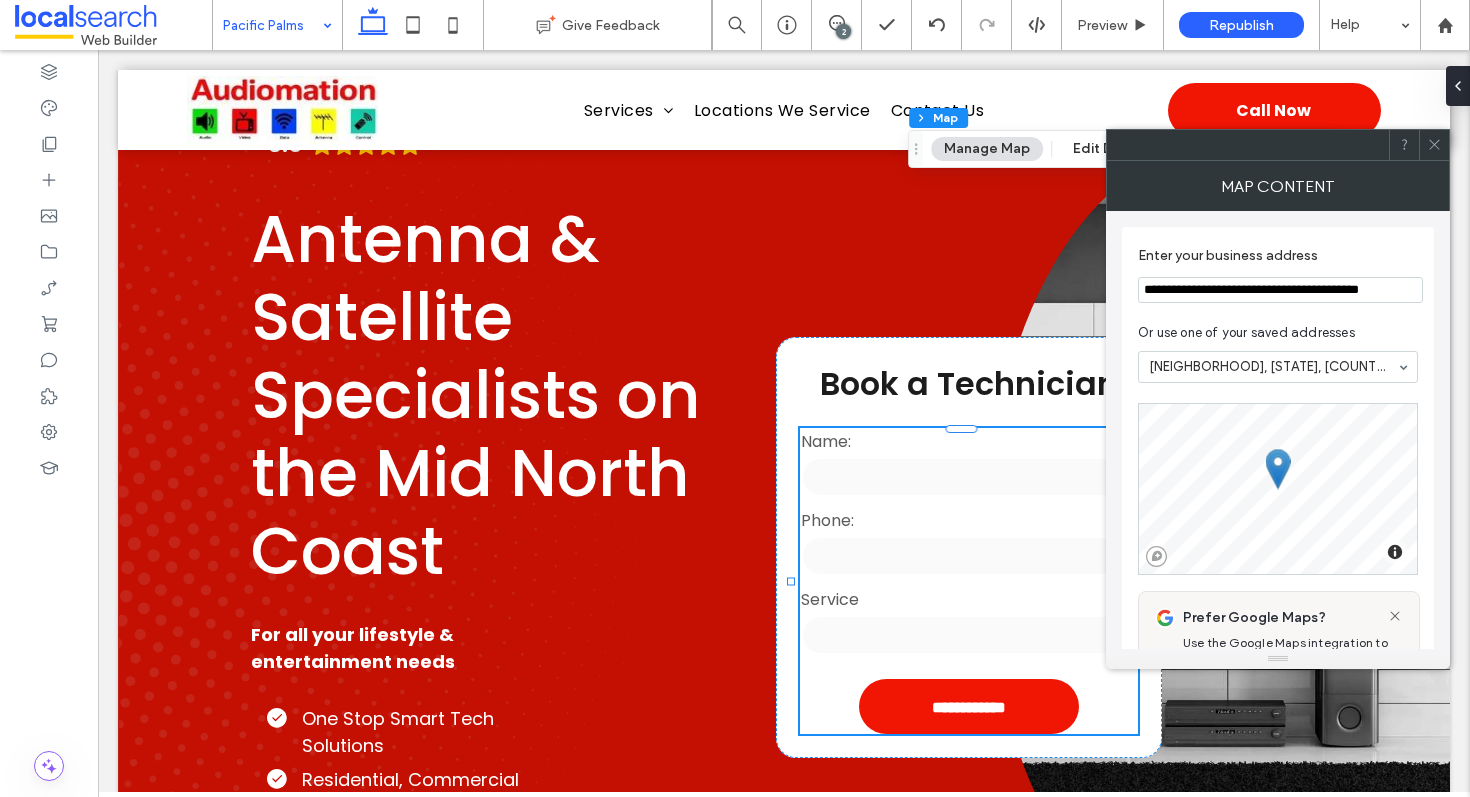 click 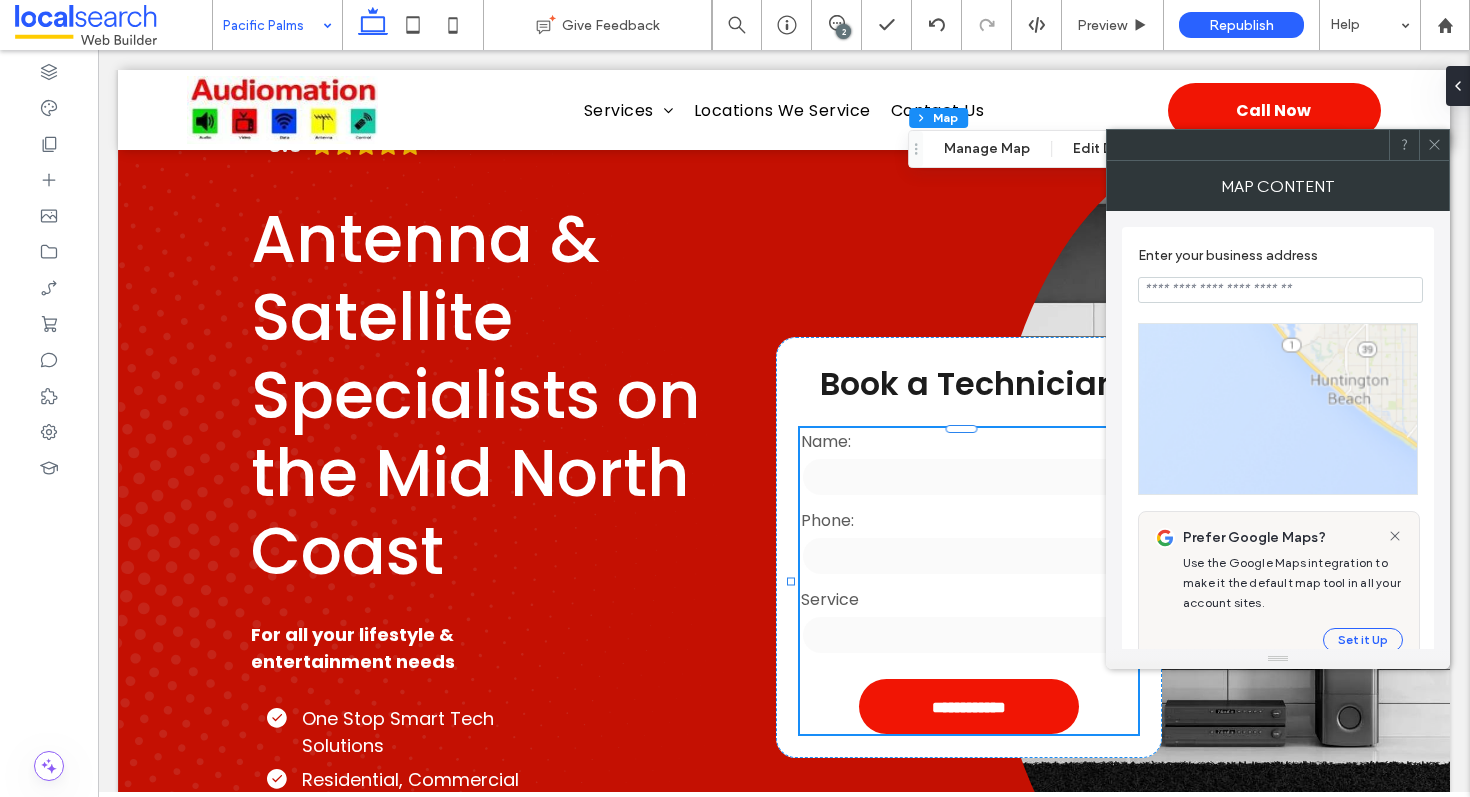 type on "**********" 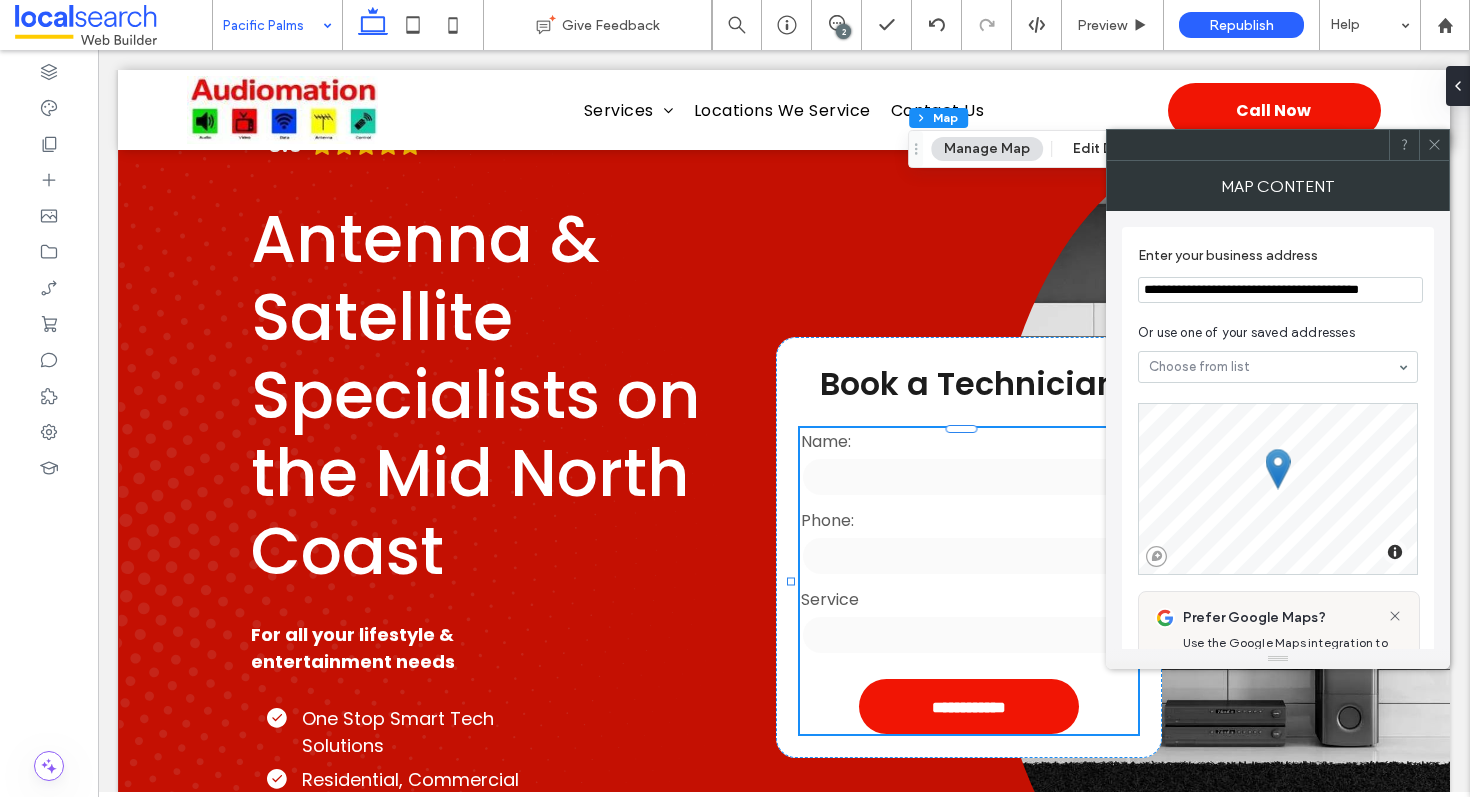 click on "**********" at bounding box center [1280, 290] 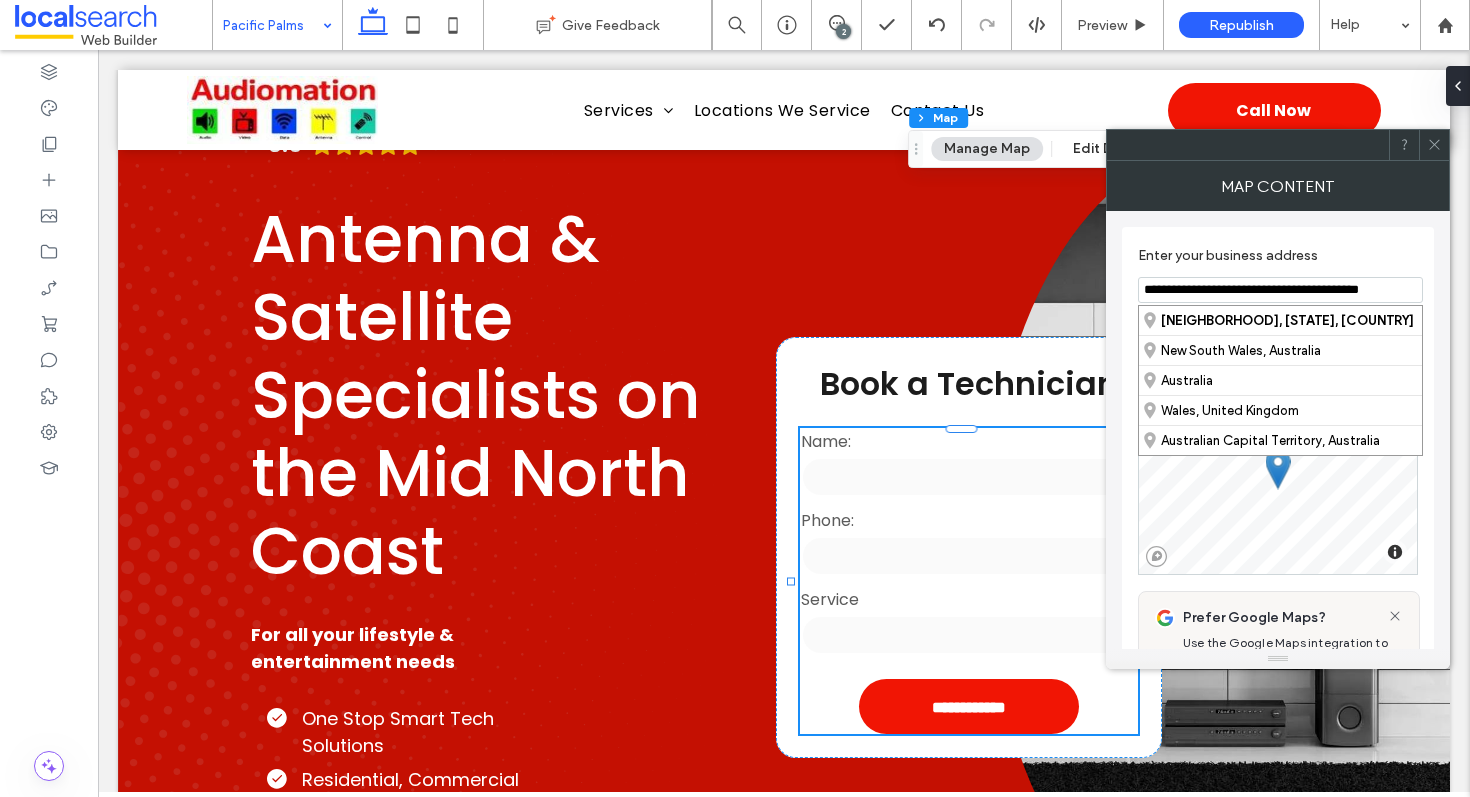 click on "**********" at bounding box center [1280, 290] 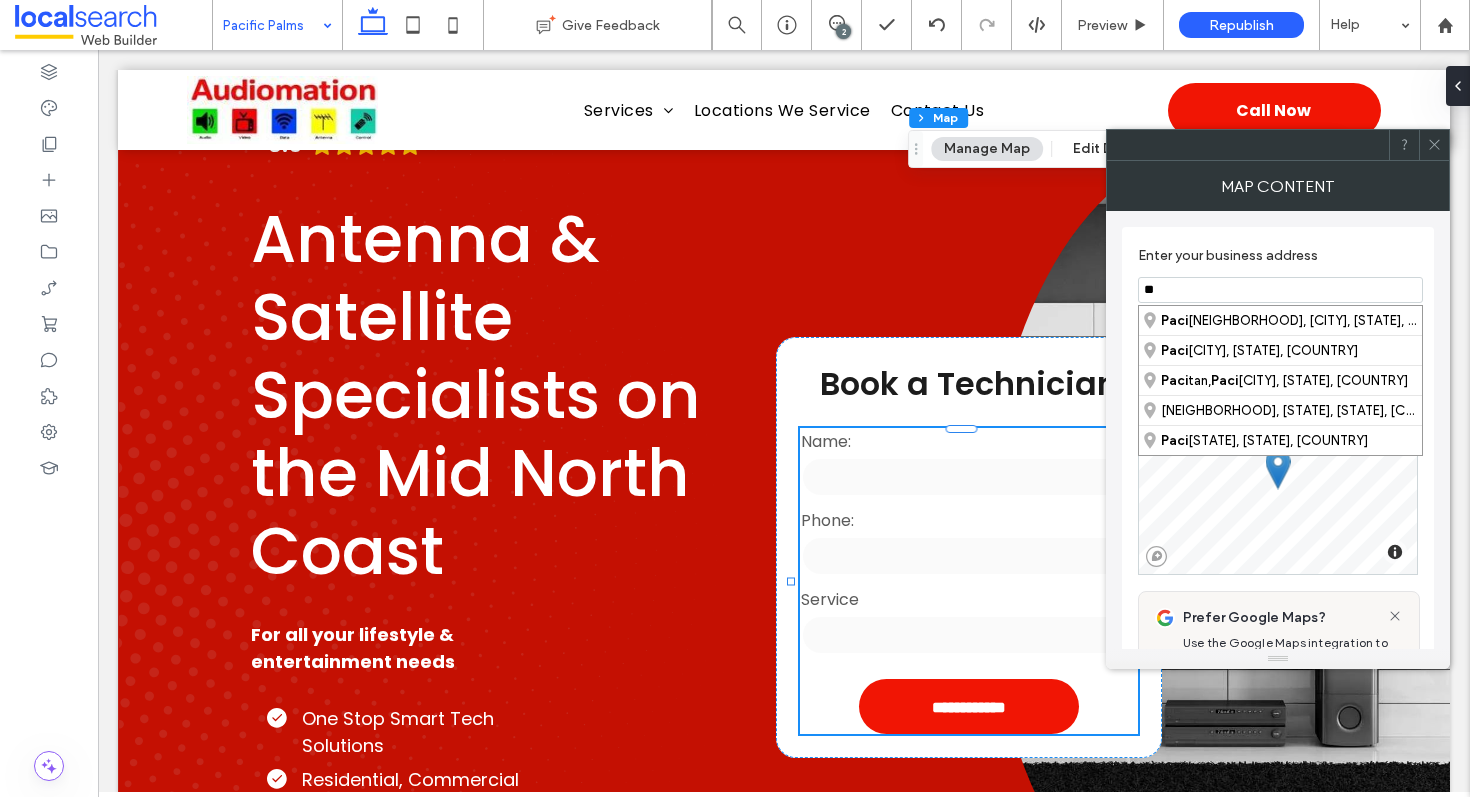 type on "*" 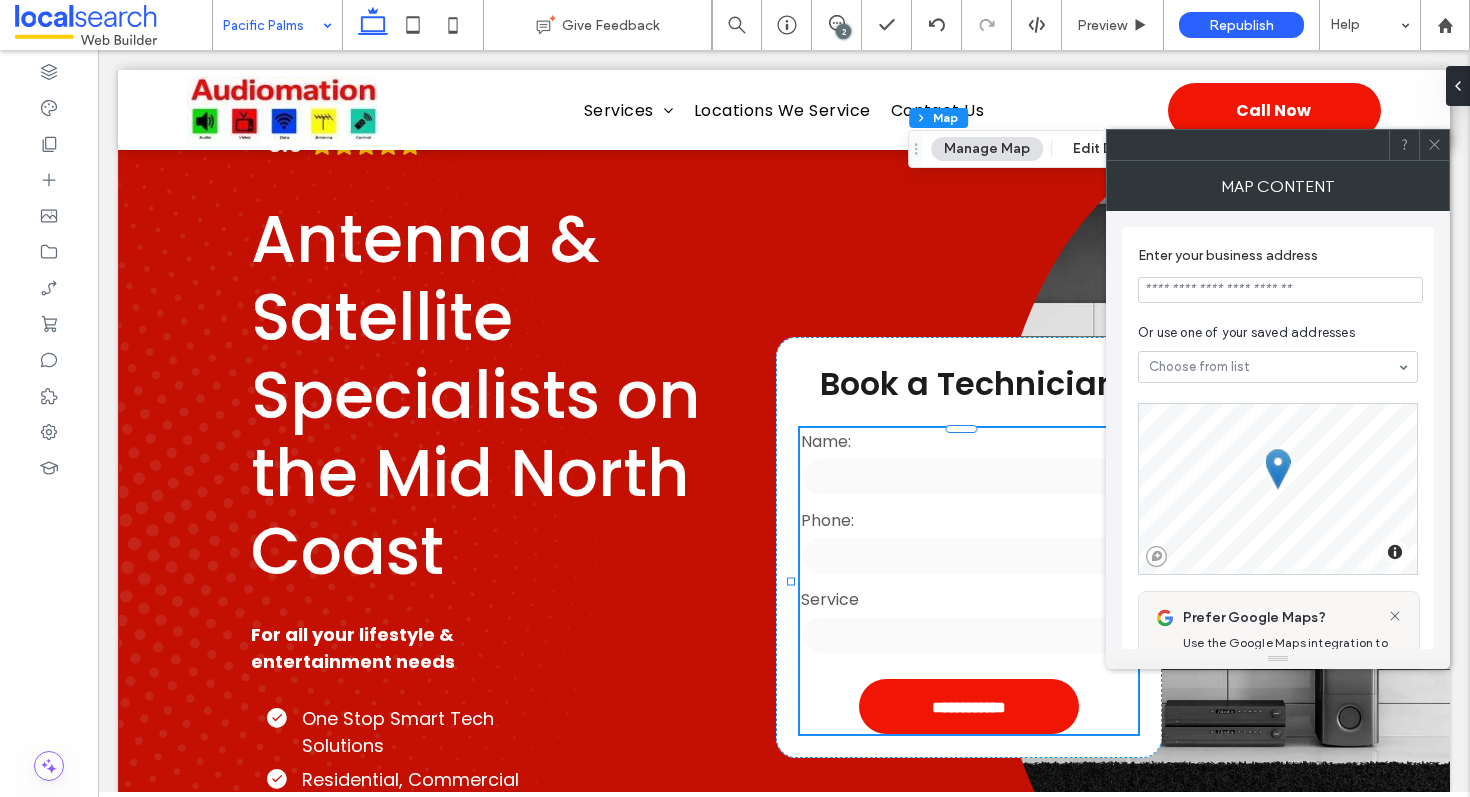 type 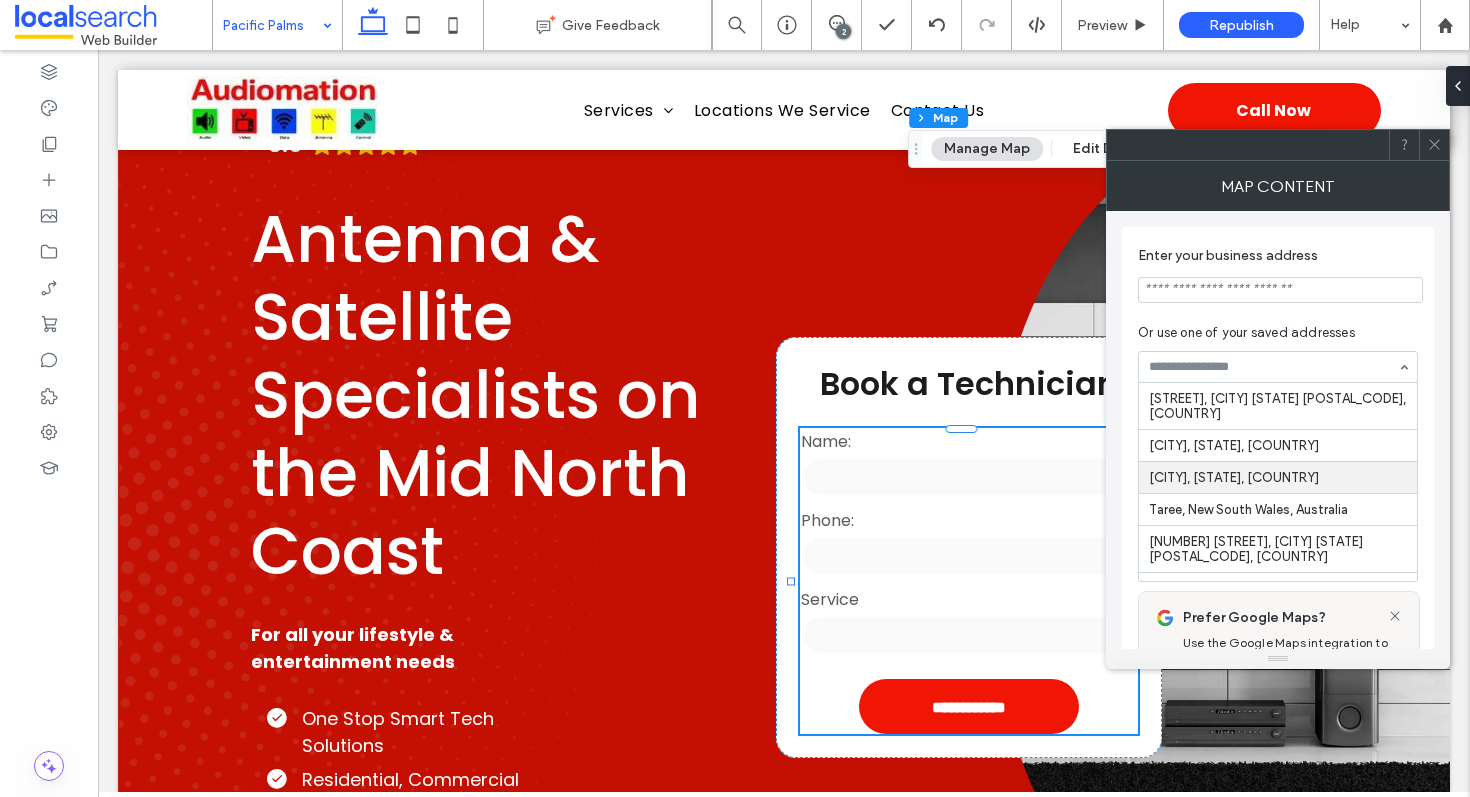 scroll, scrollTop: 113, scrollLeft: 0, axis: vertical 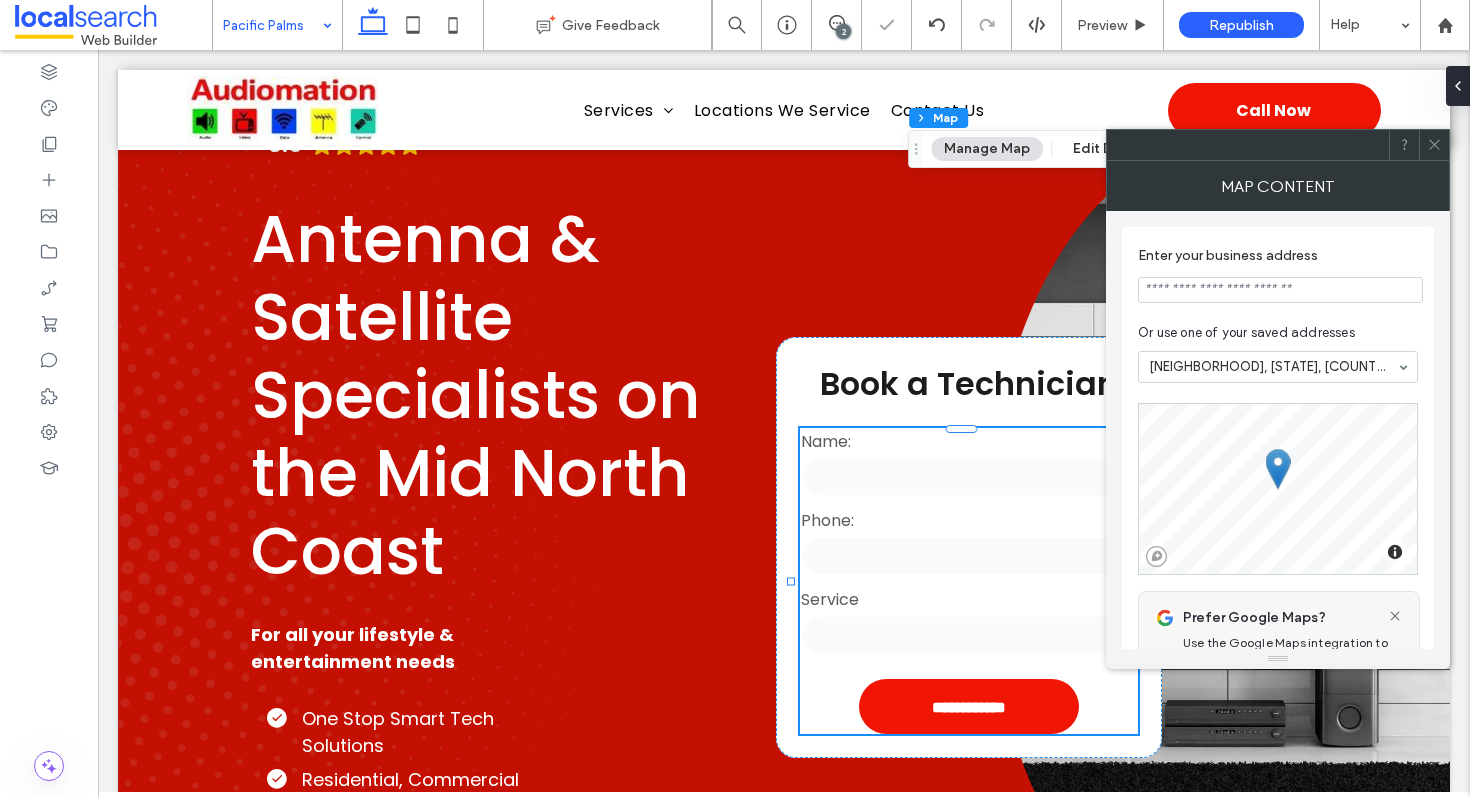 click 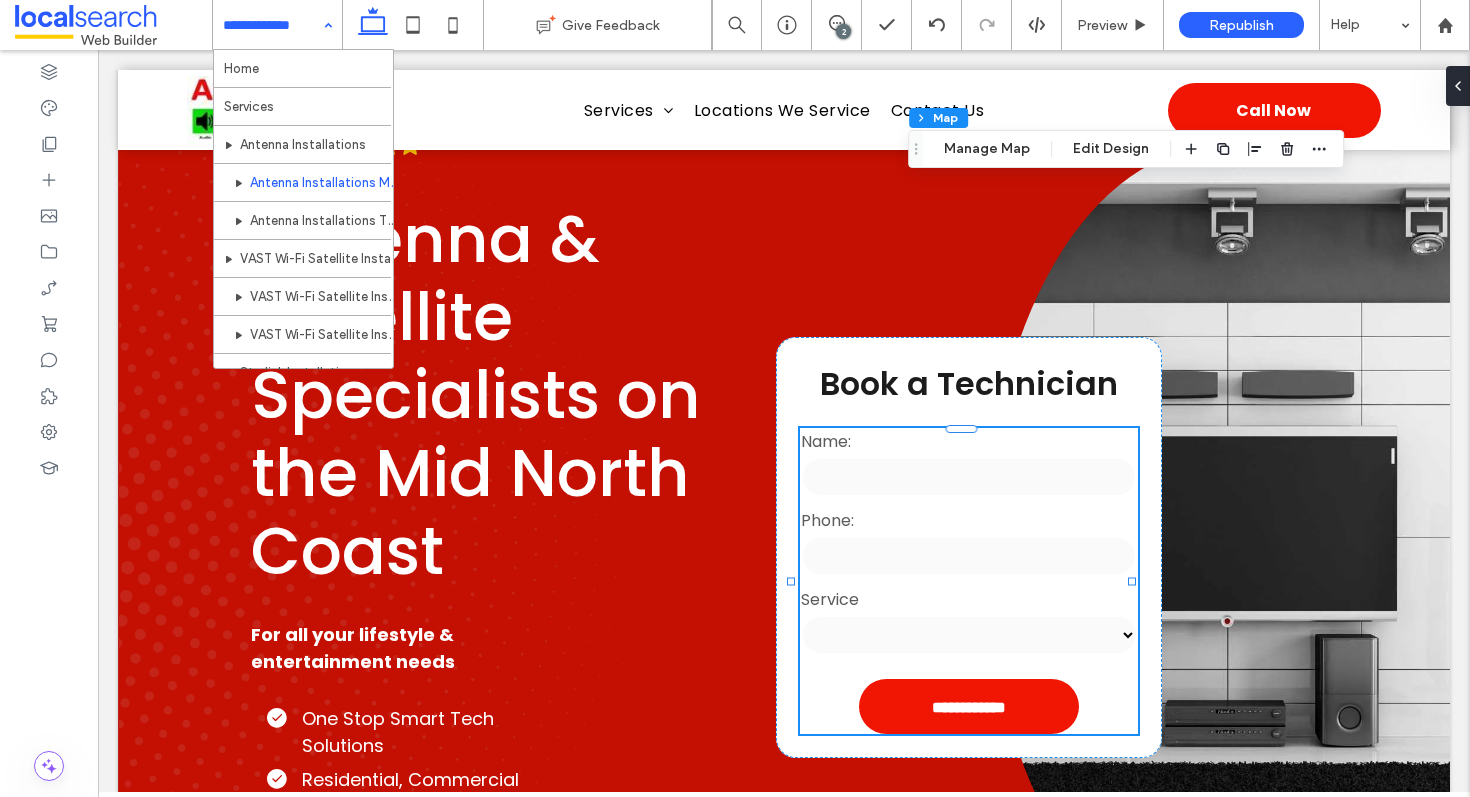 scroll, scrollTop: 849, scrollLeft: 0, axis: vertical 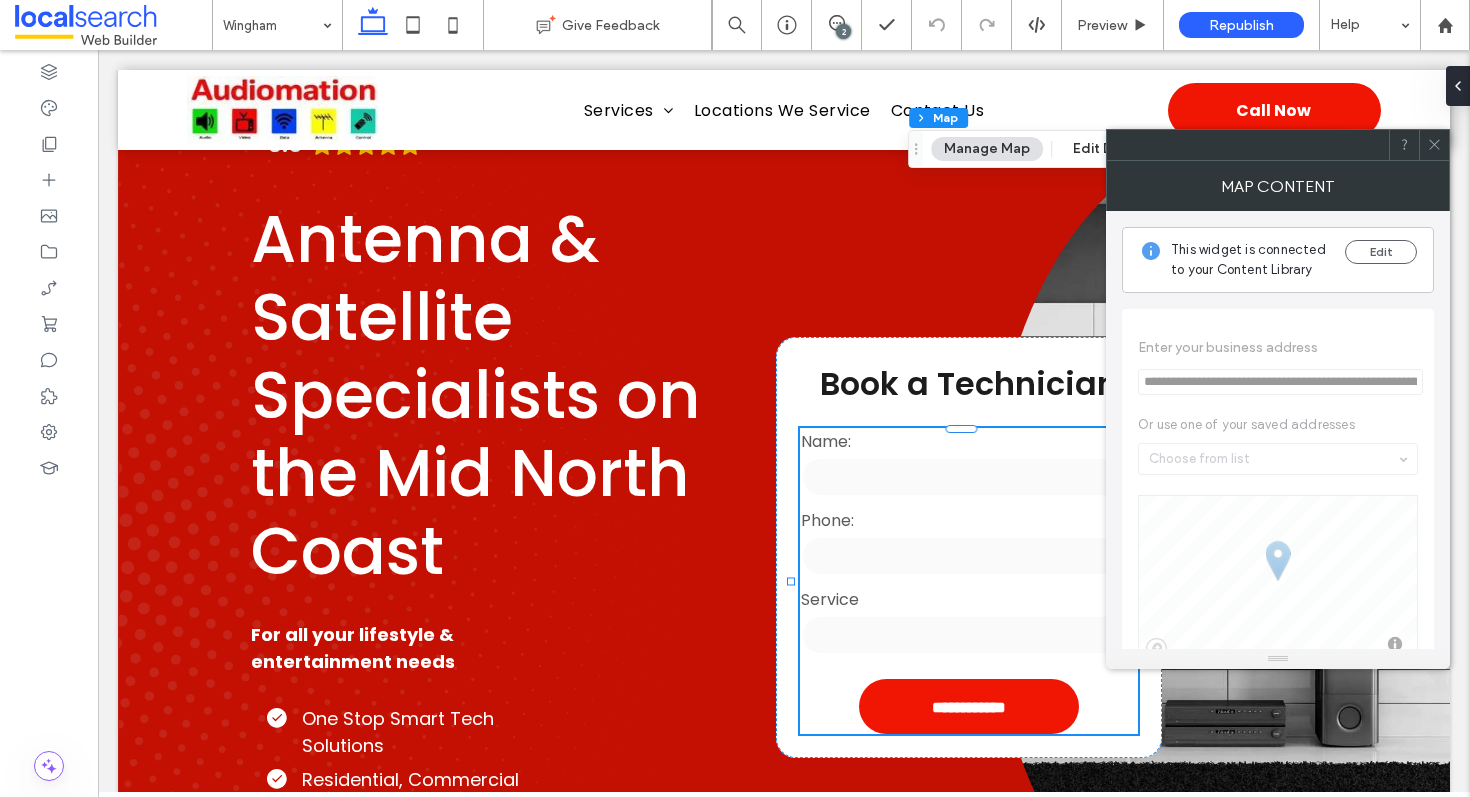 click 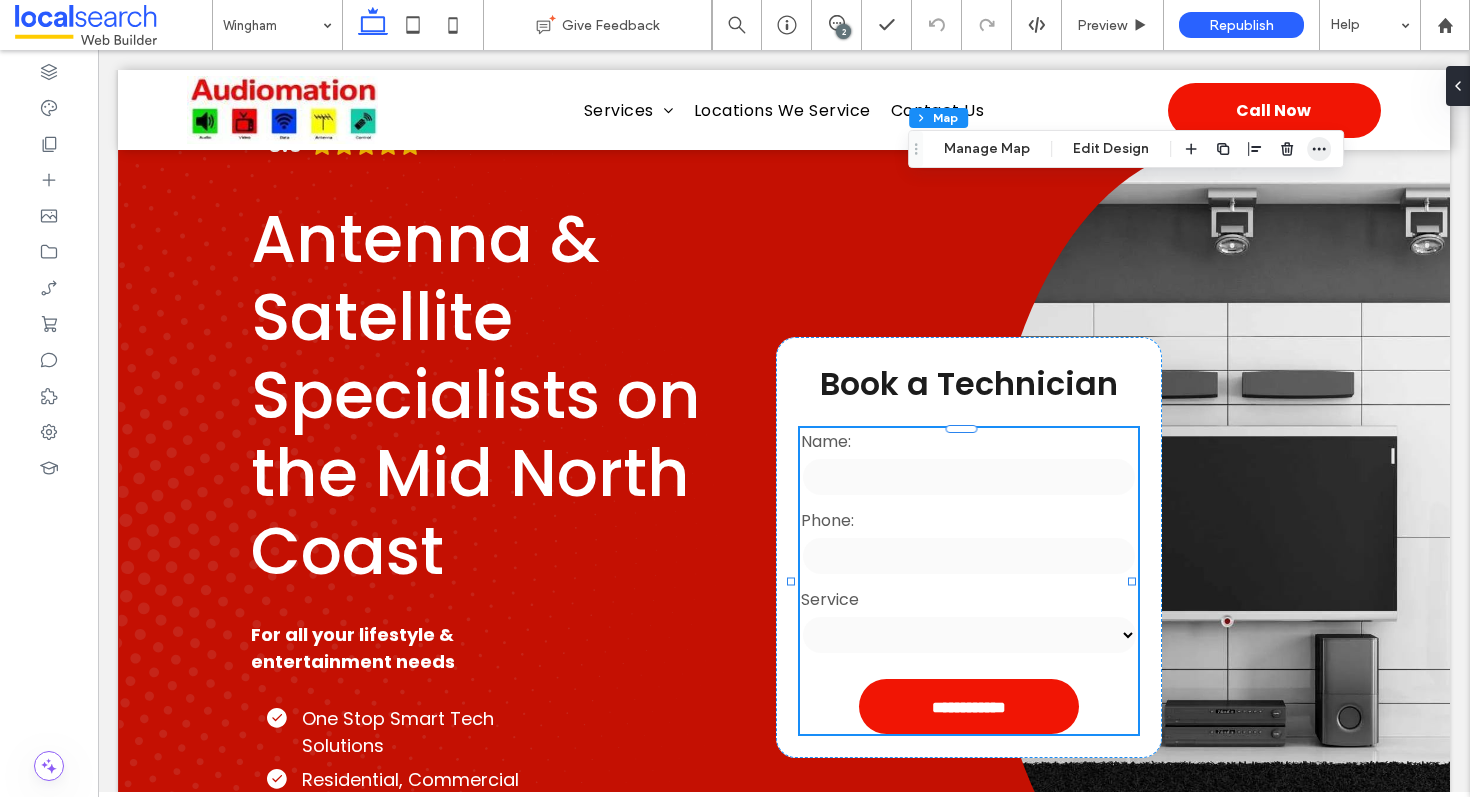 click 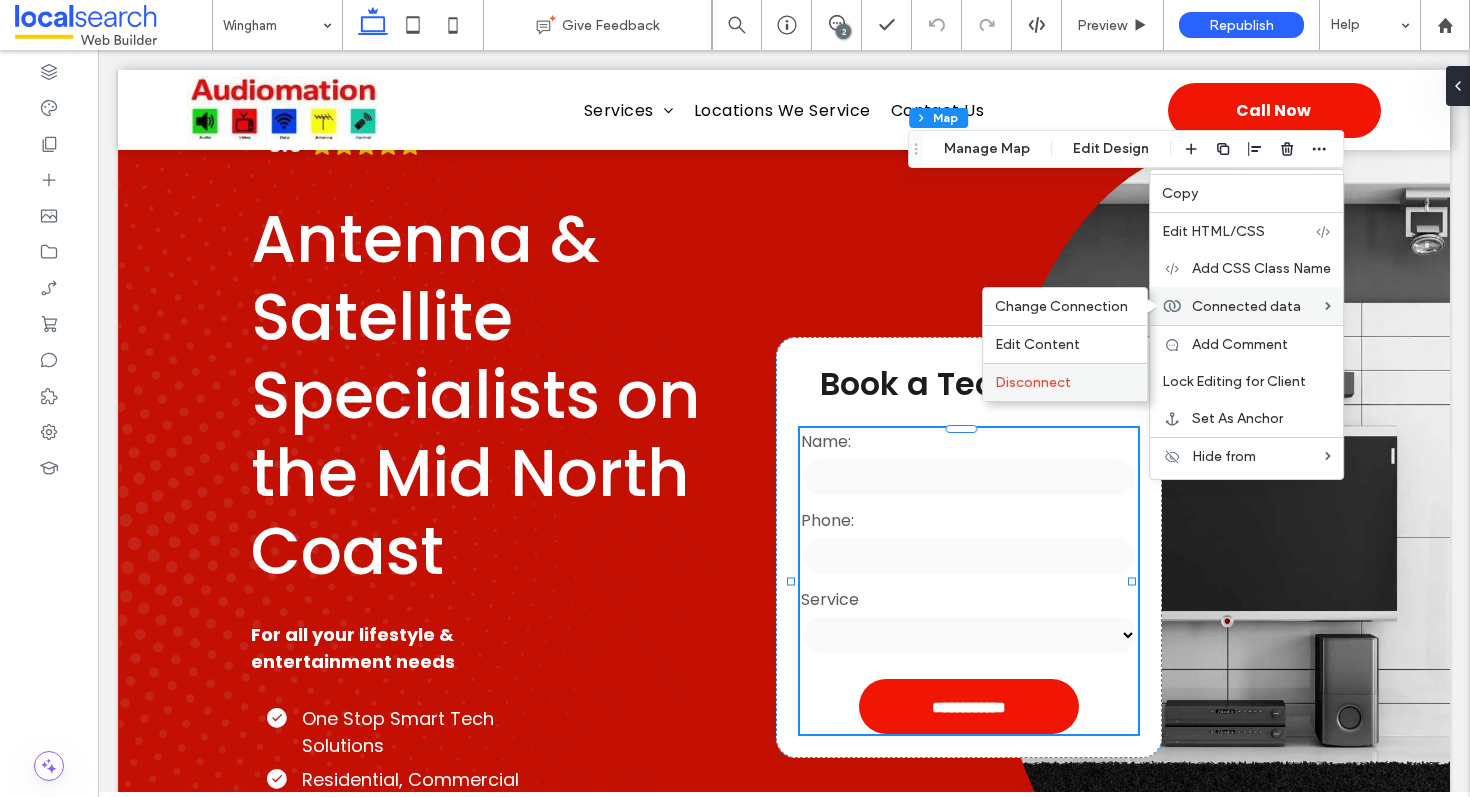 click on "Disconnect" at bounding box center (1065, 382) 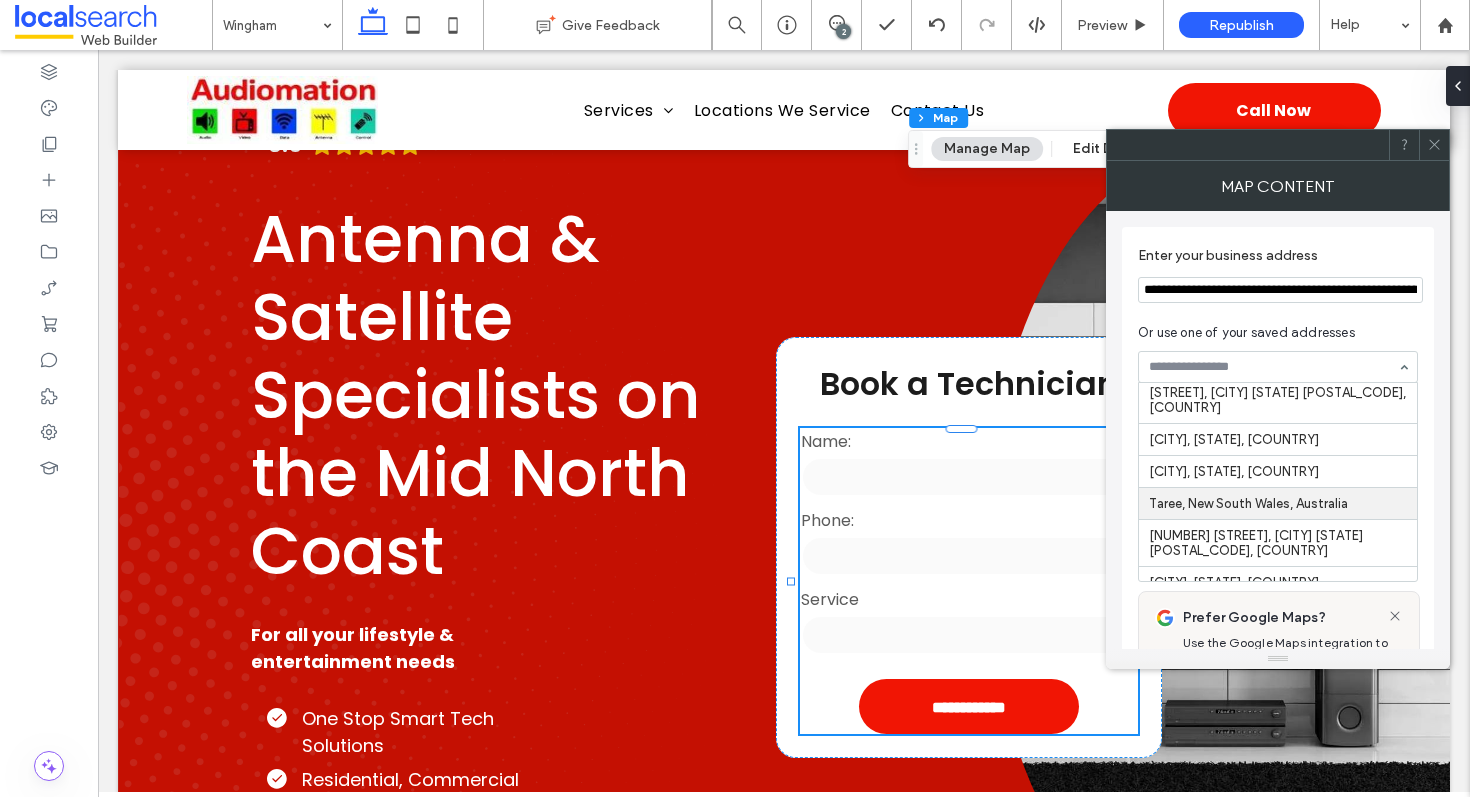 scroll, scrollTop: 0, scrollLeft: 0, axis: both 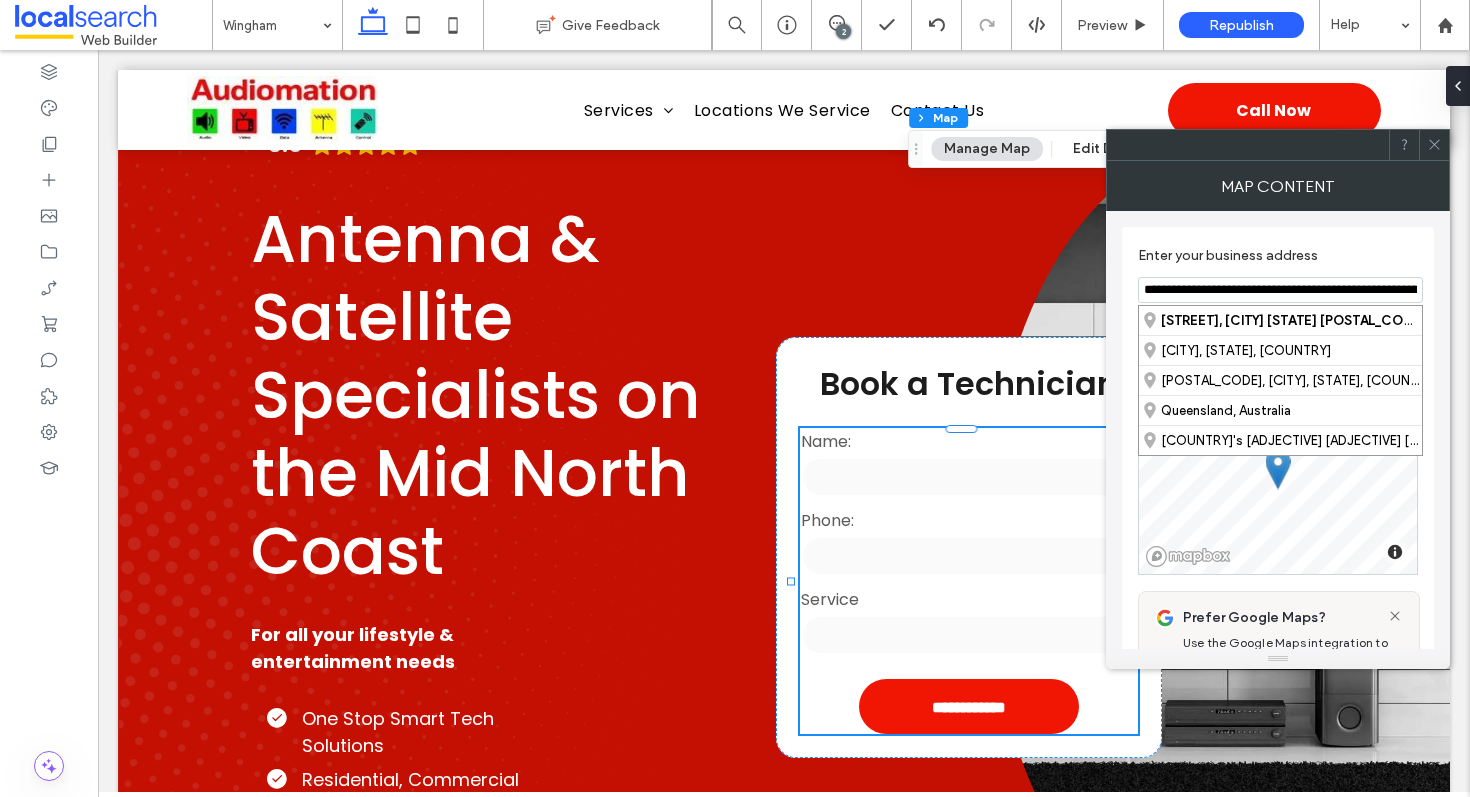 click on "**********" at bounding box center (1280, 290) 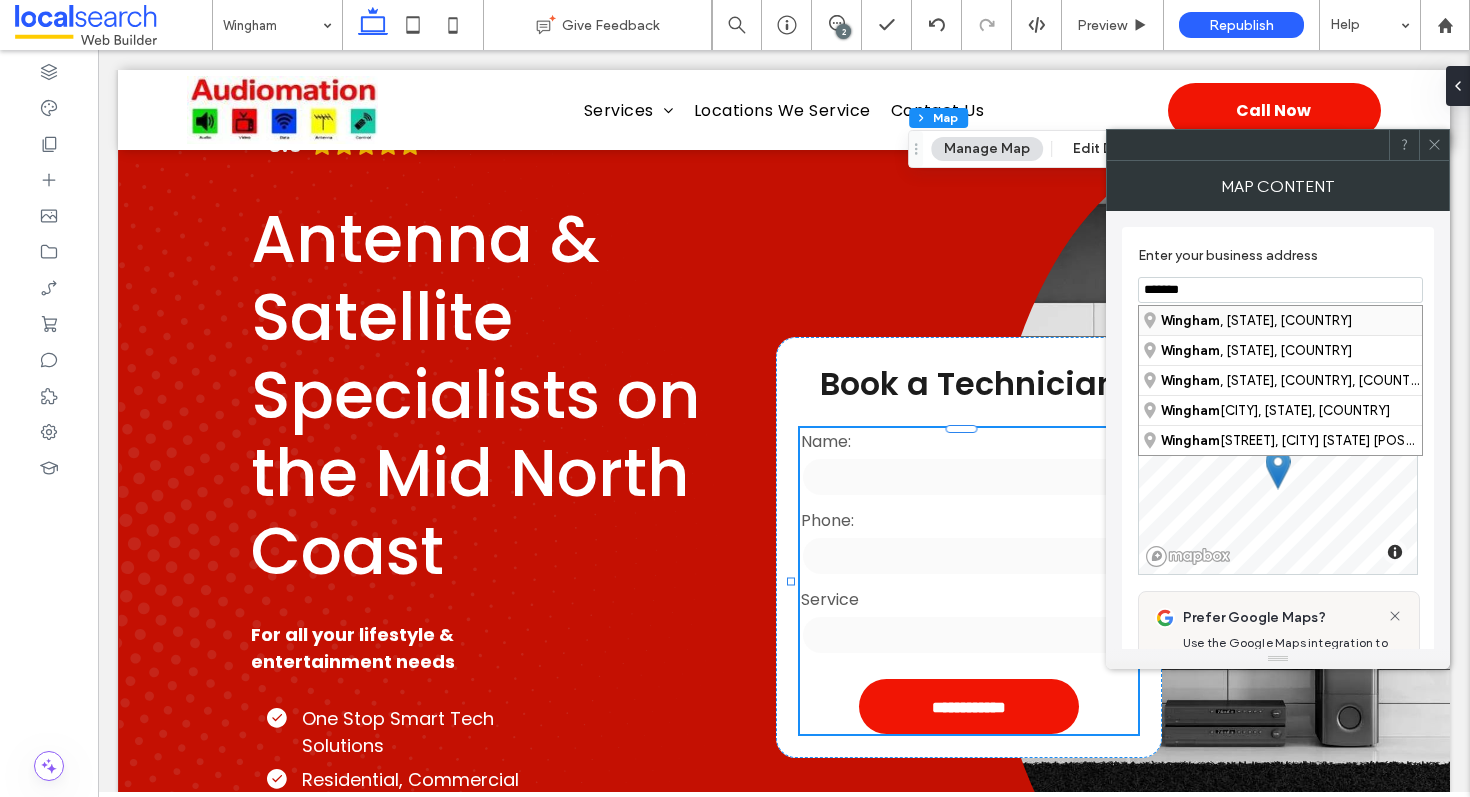 click on "[CITY] , [STATE], [COUNTRY]" at bounding box center (1280, 320) 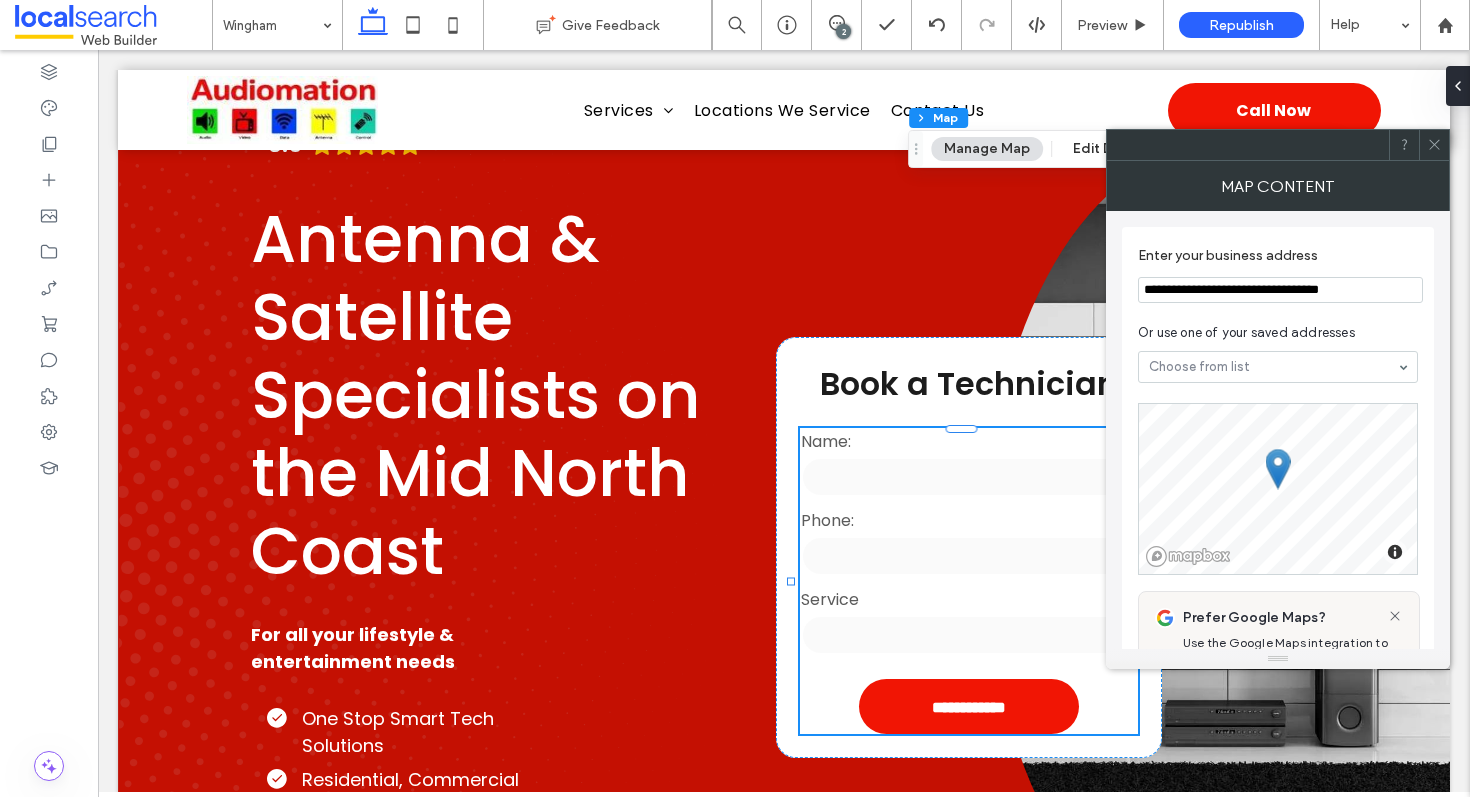 click 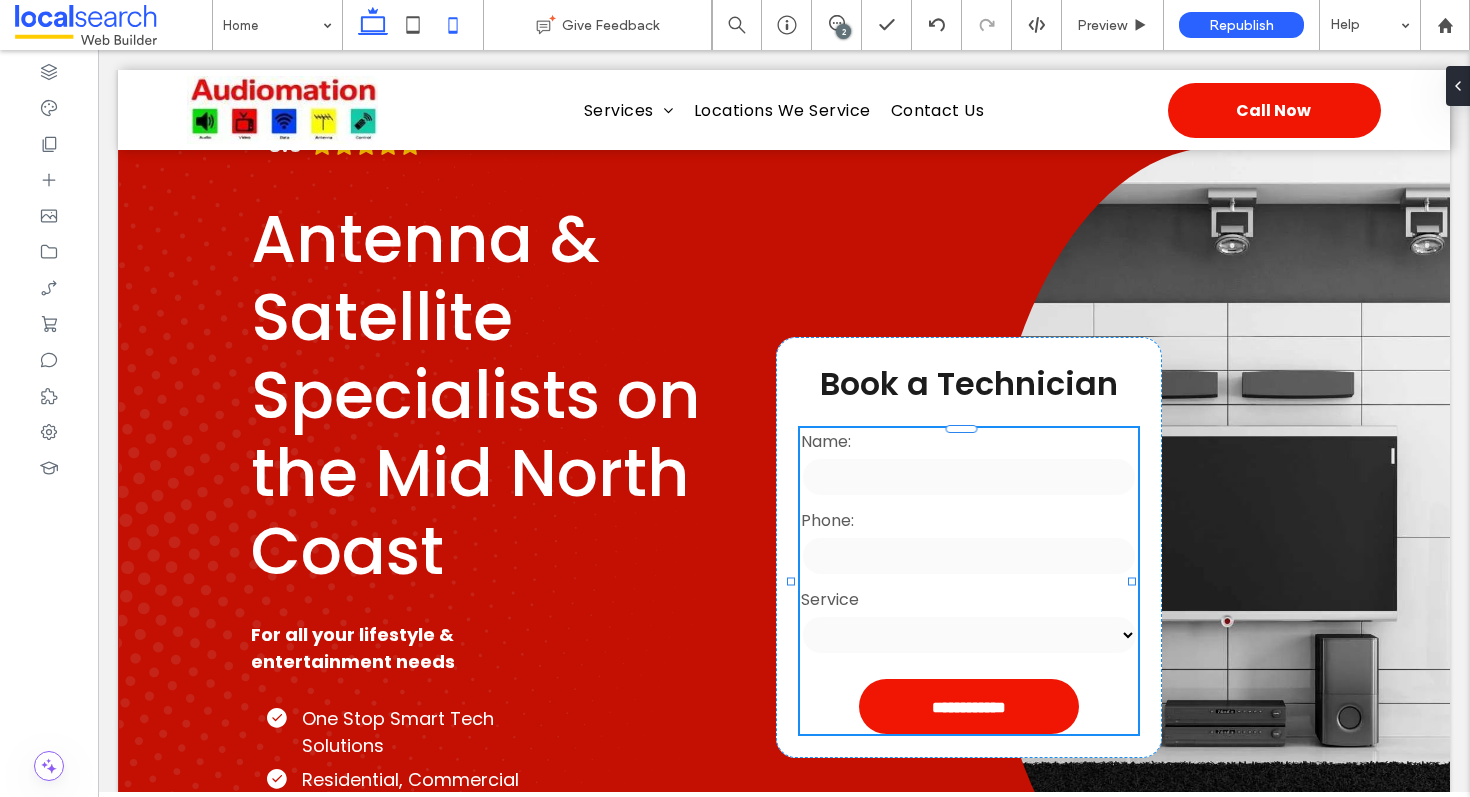 click 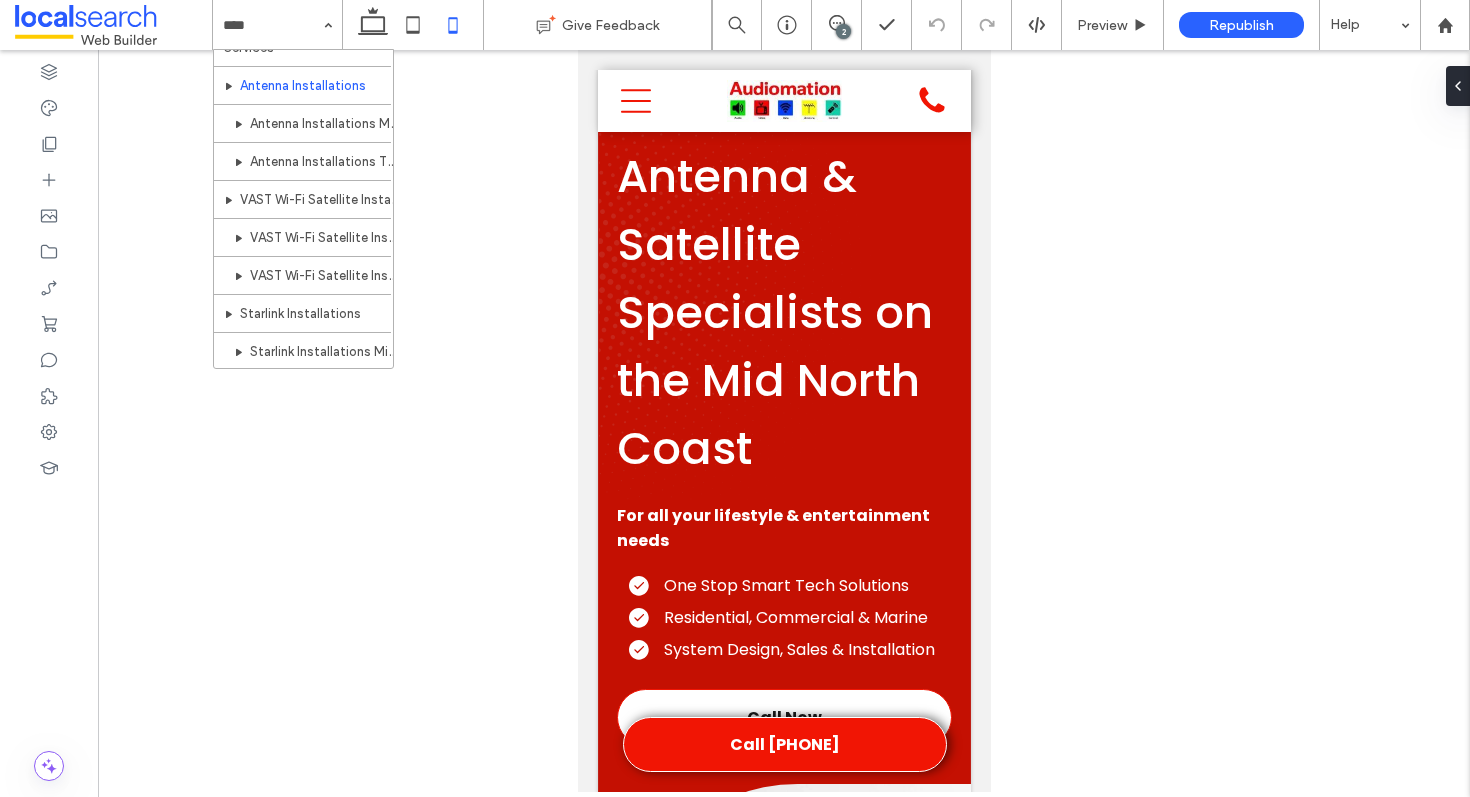 scroll, scrollTop: 0, scrollLeft: 0, axis: both 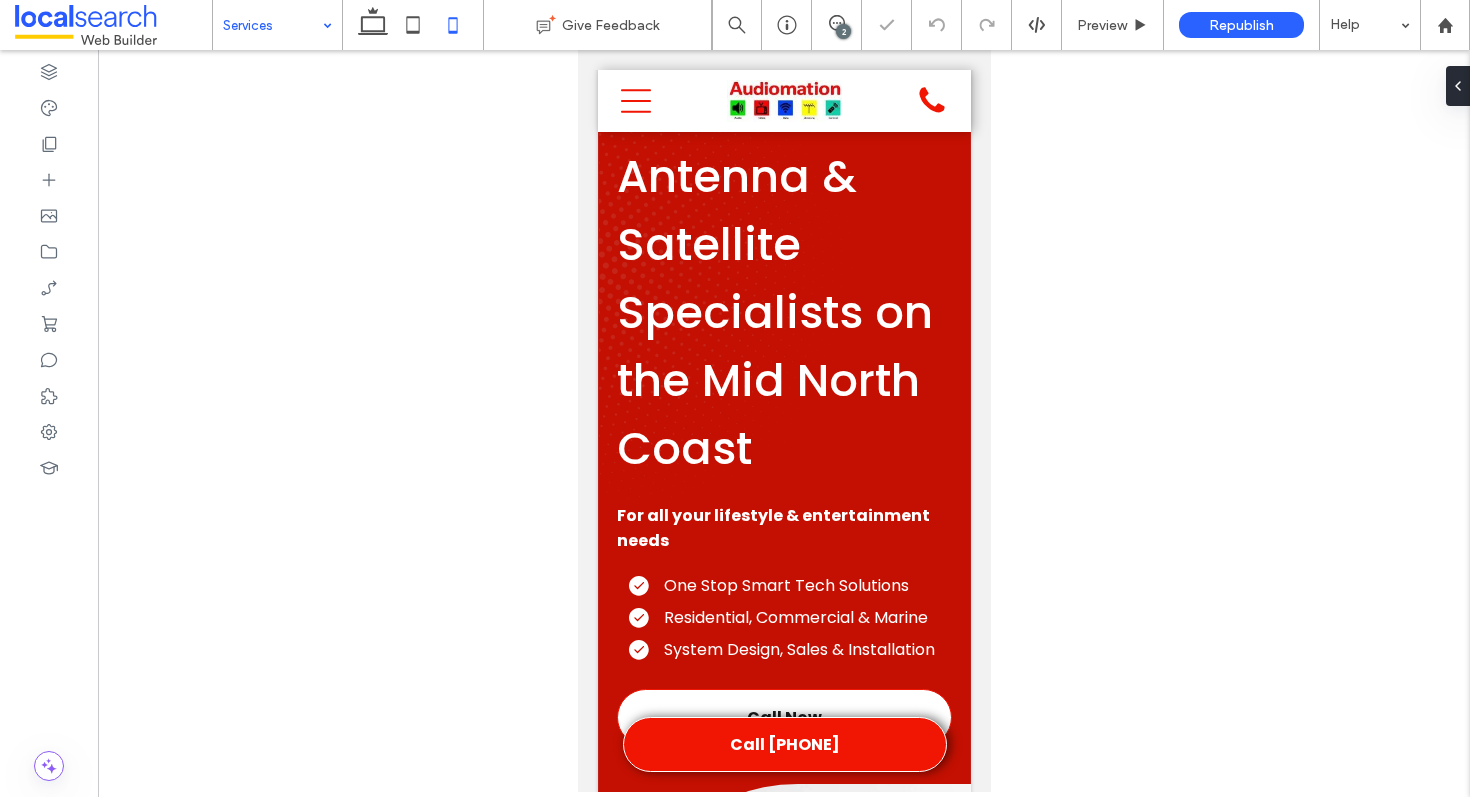 click at bounding box center [272, 25] 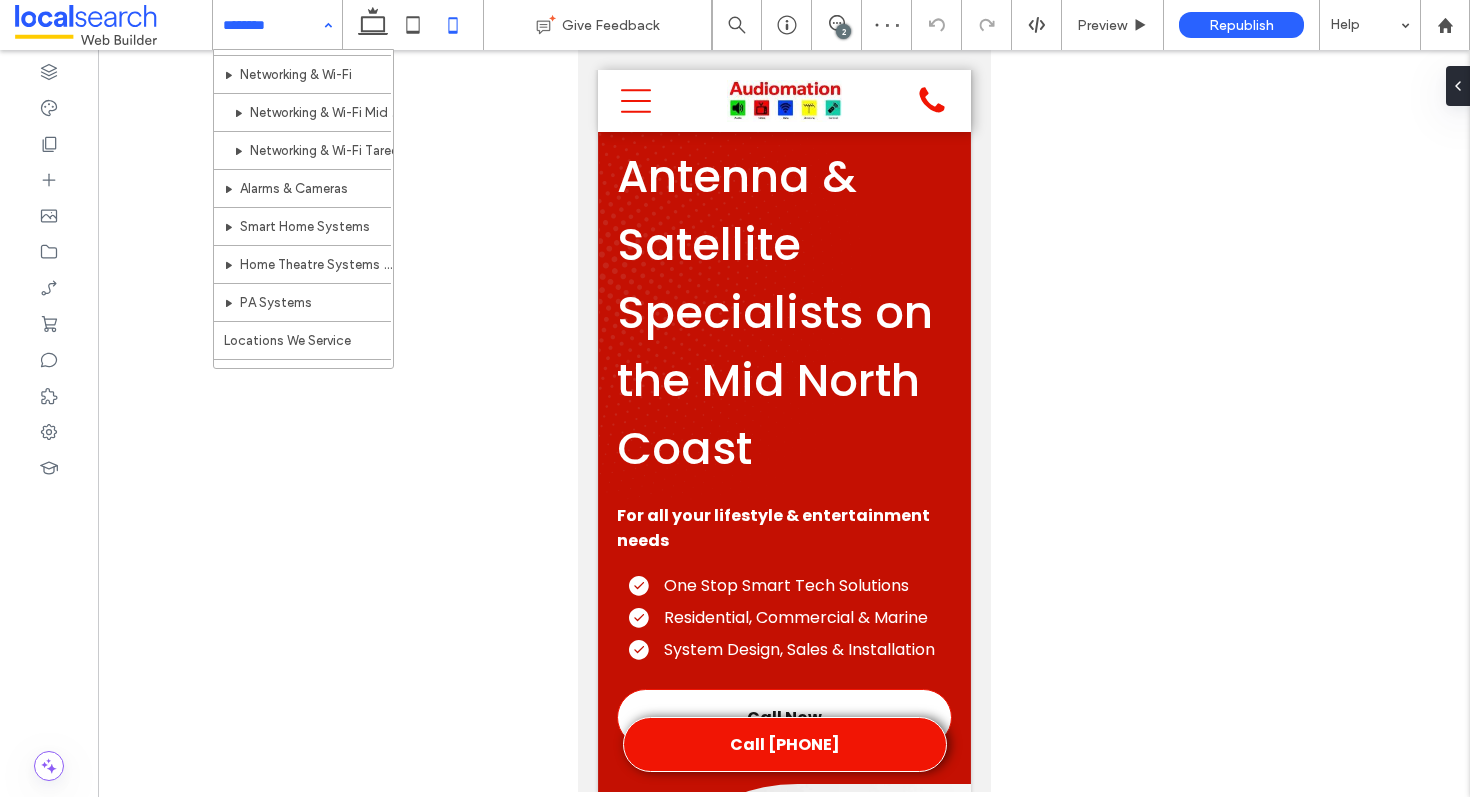 scroll, scrollTop: 585, scrollLeft: 0, axis: vertical 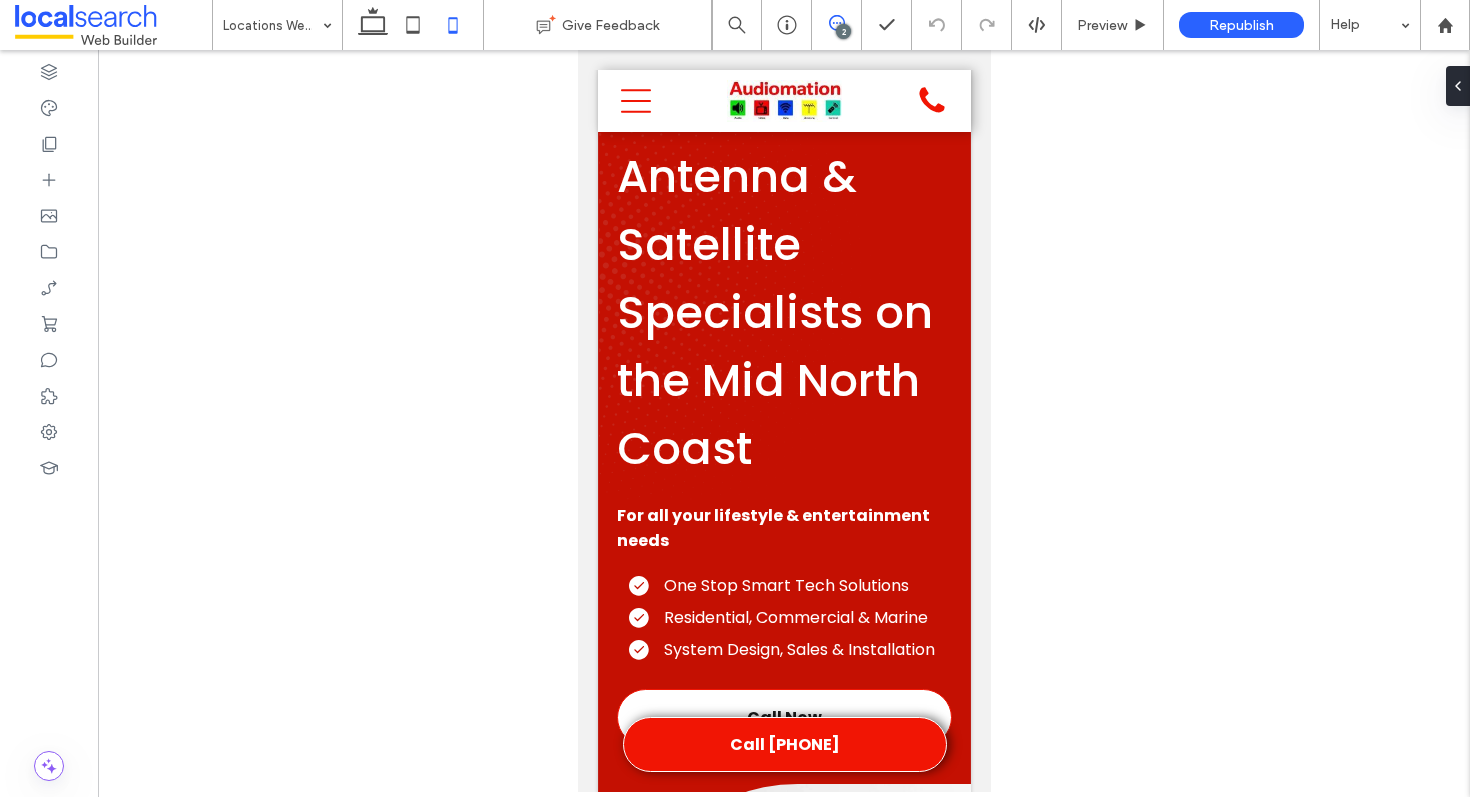 click 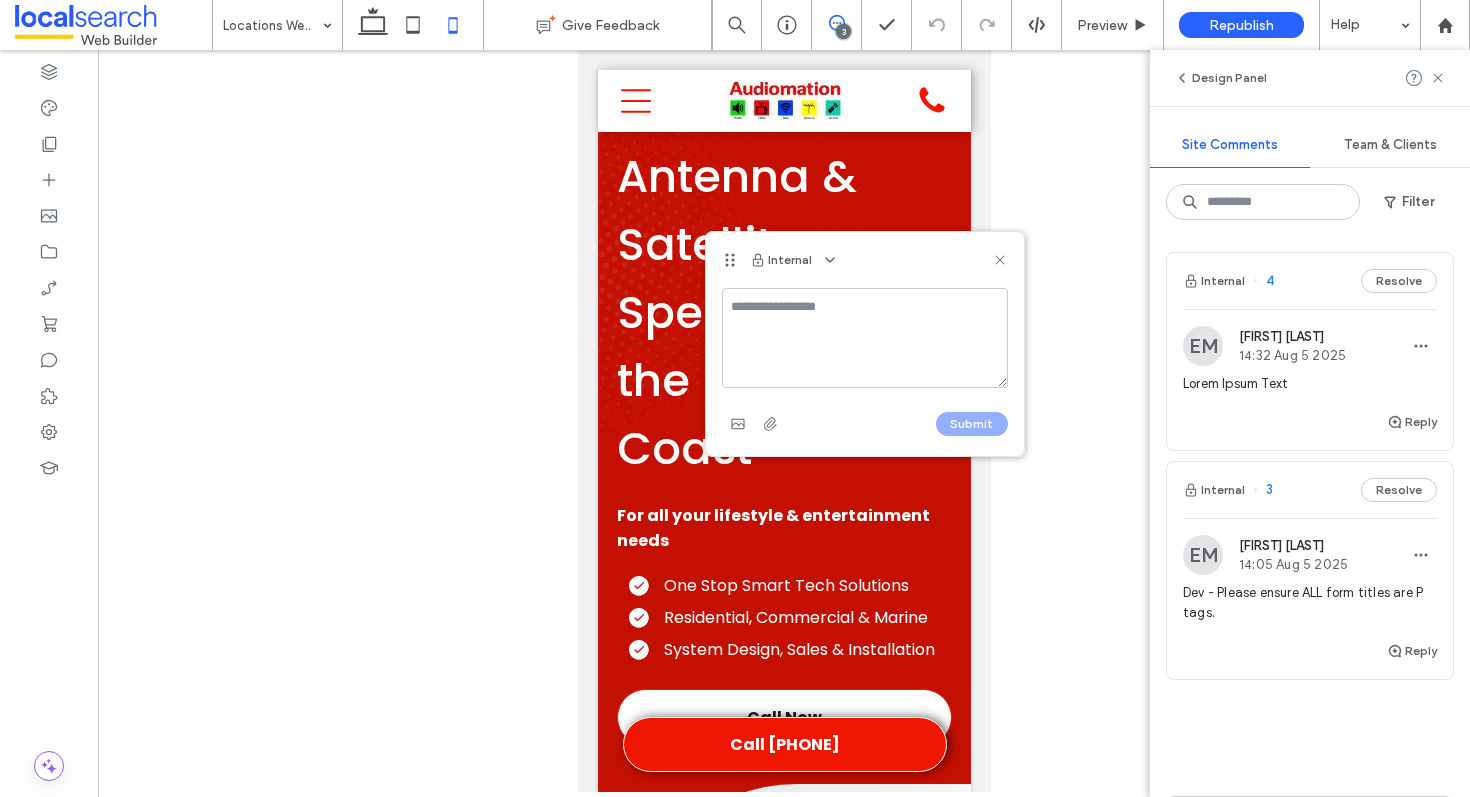 click at bounding box center (865, 338) 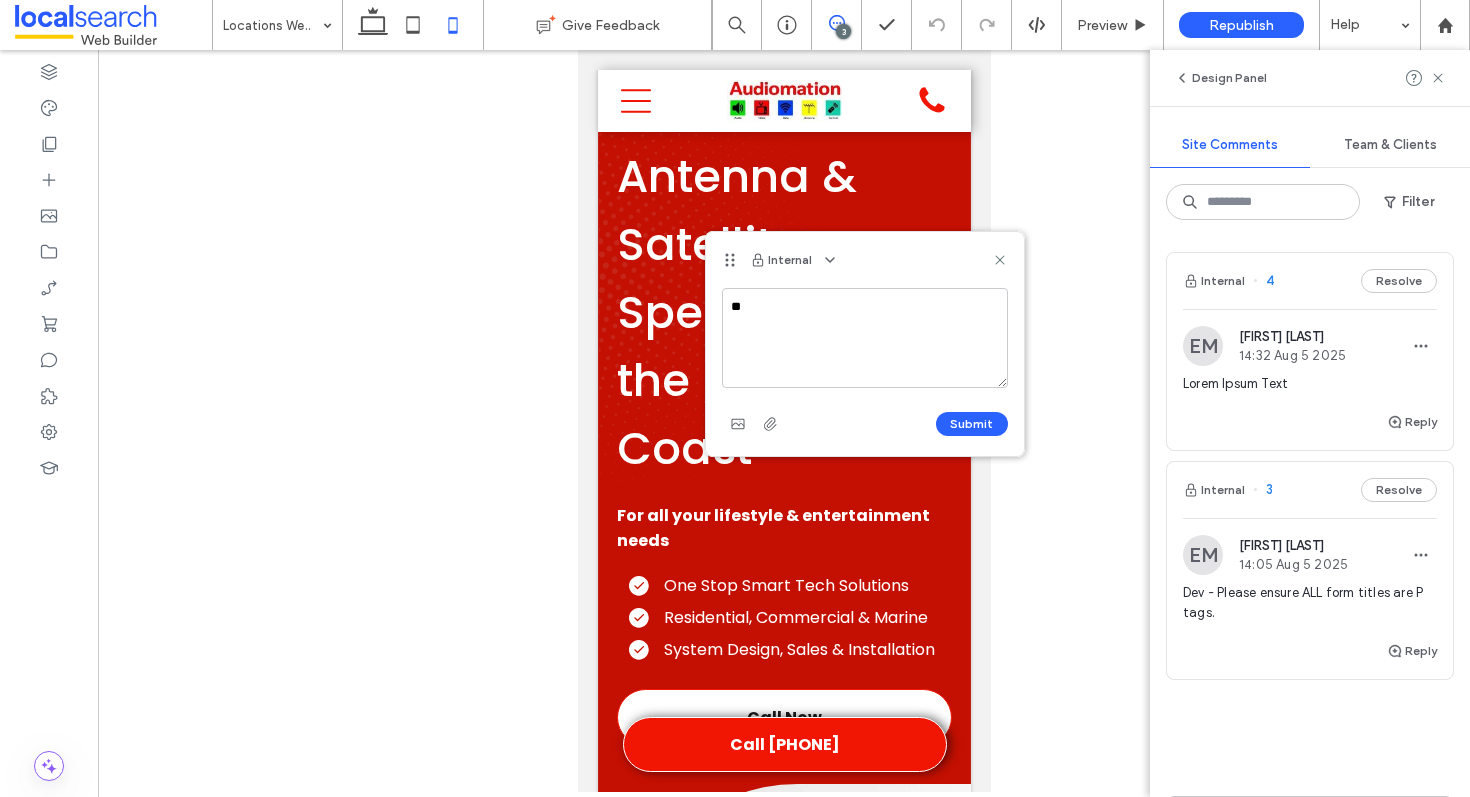 type on "*" 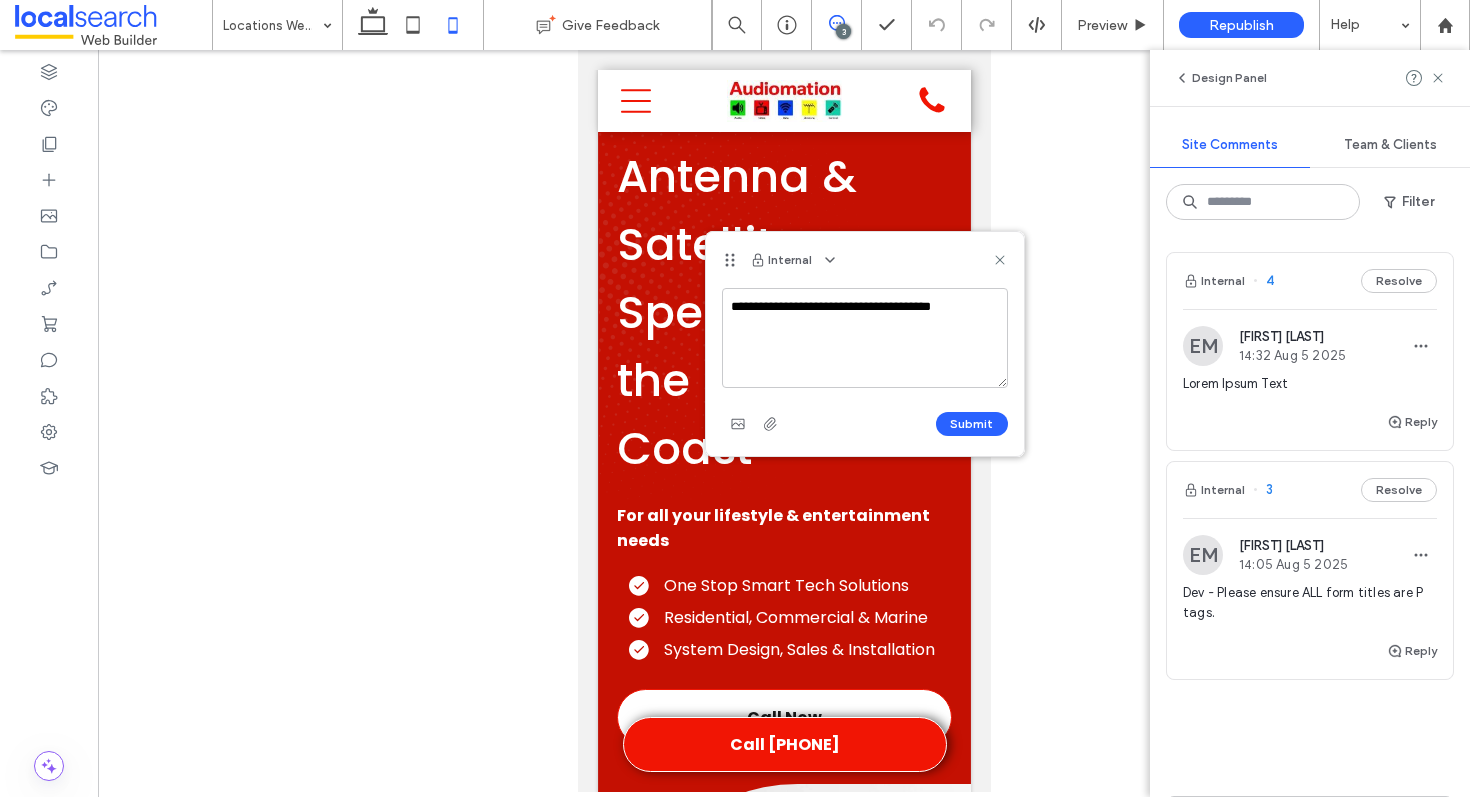 click on "**********" at bounding box center [865, 338] 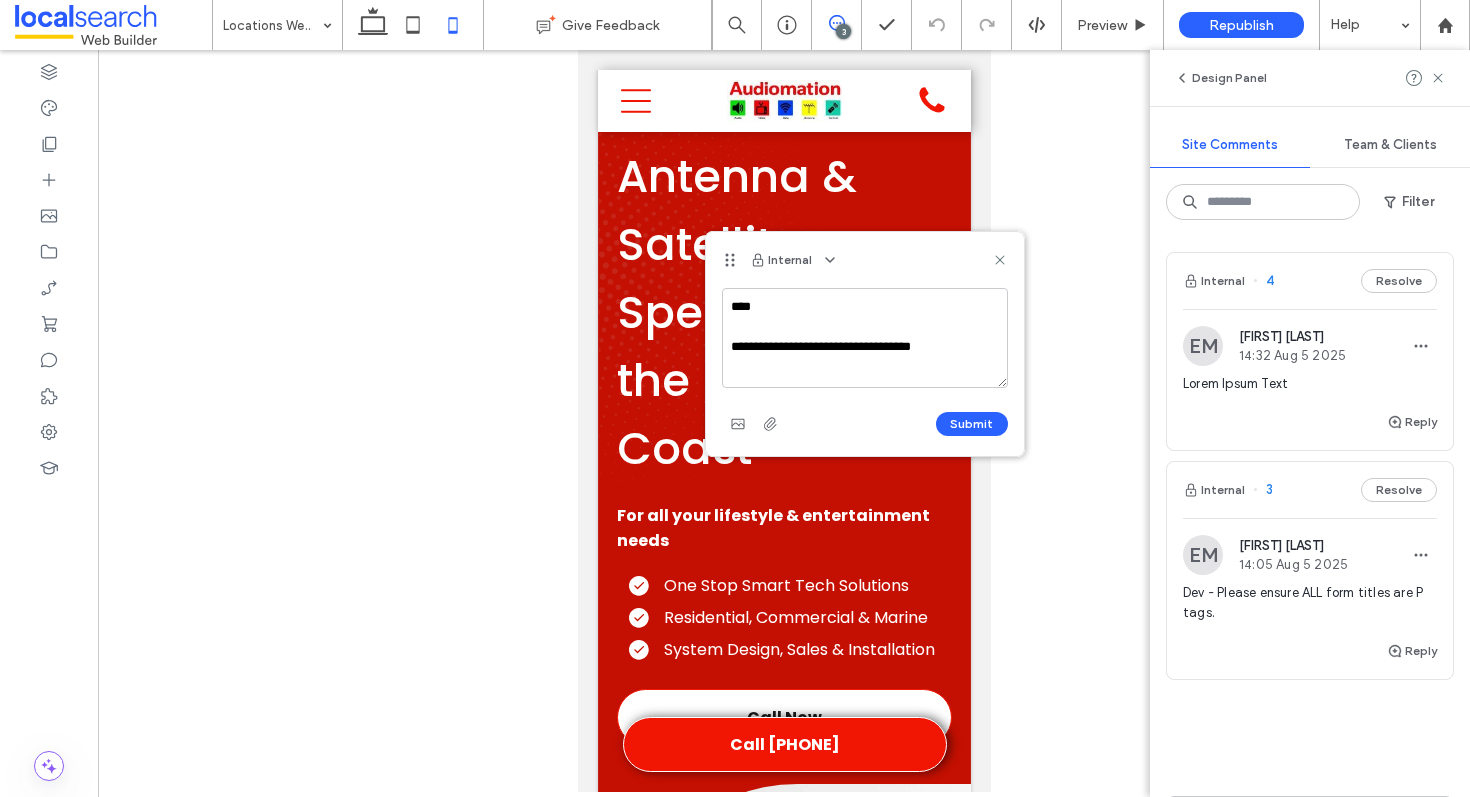click on "**********" at bounding box center [865, 338] 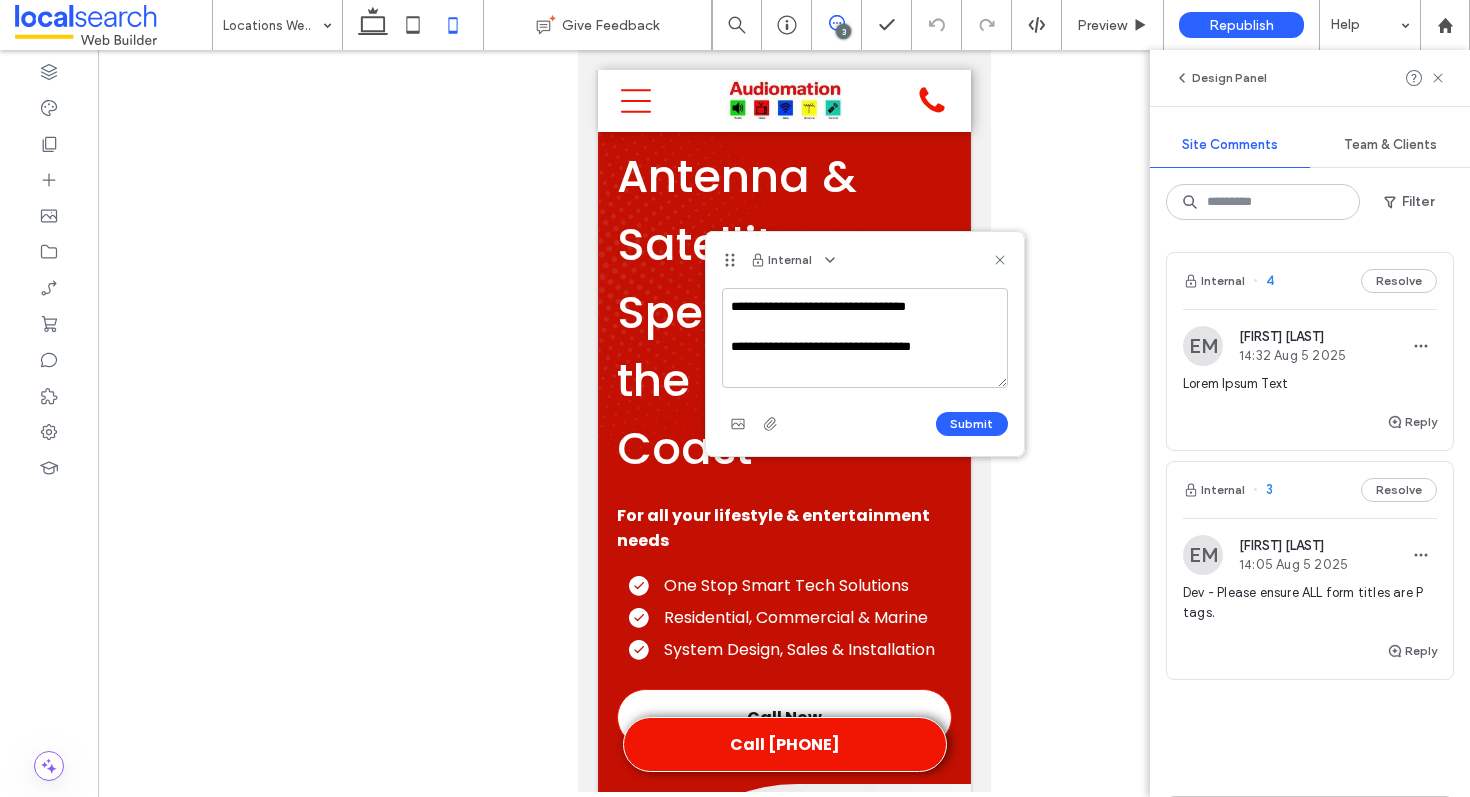 click on "**********" at bounding box center [865, 338] 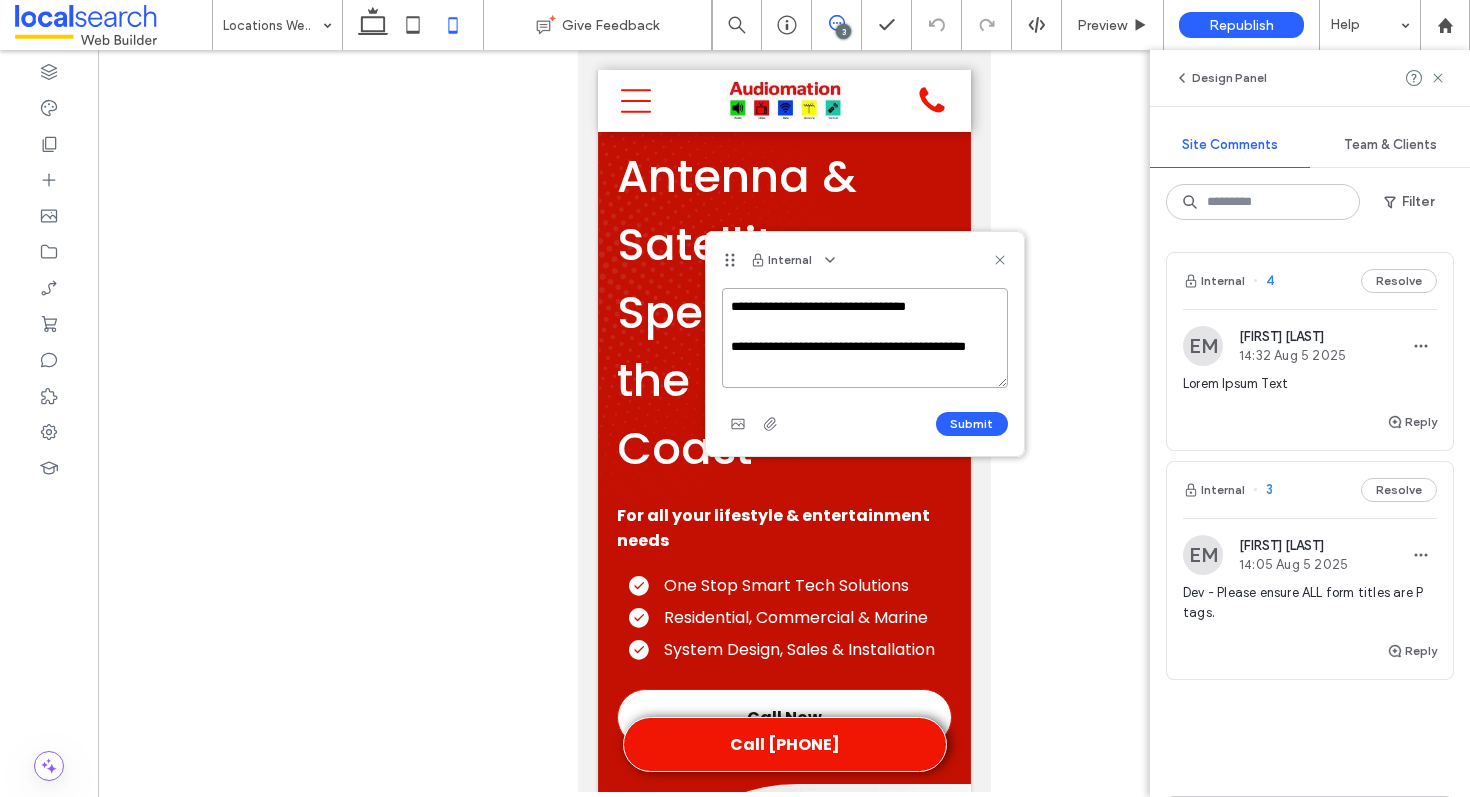 click on "**********" at bounding box center [865, 338] 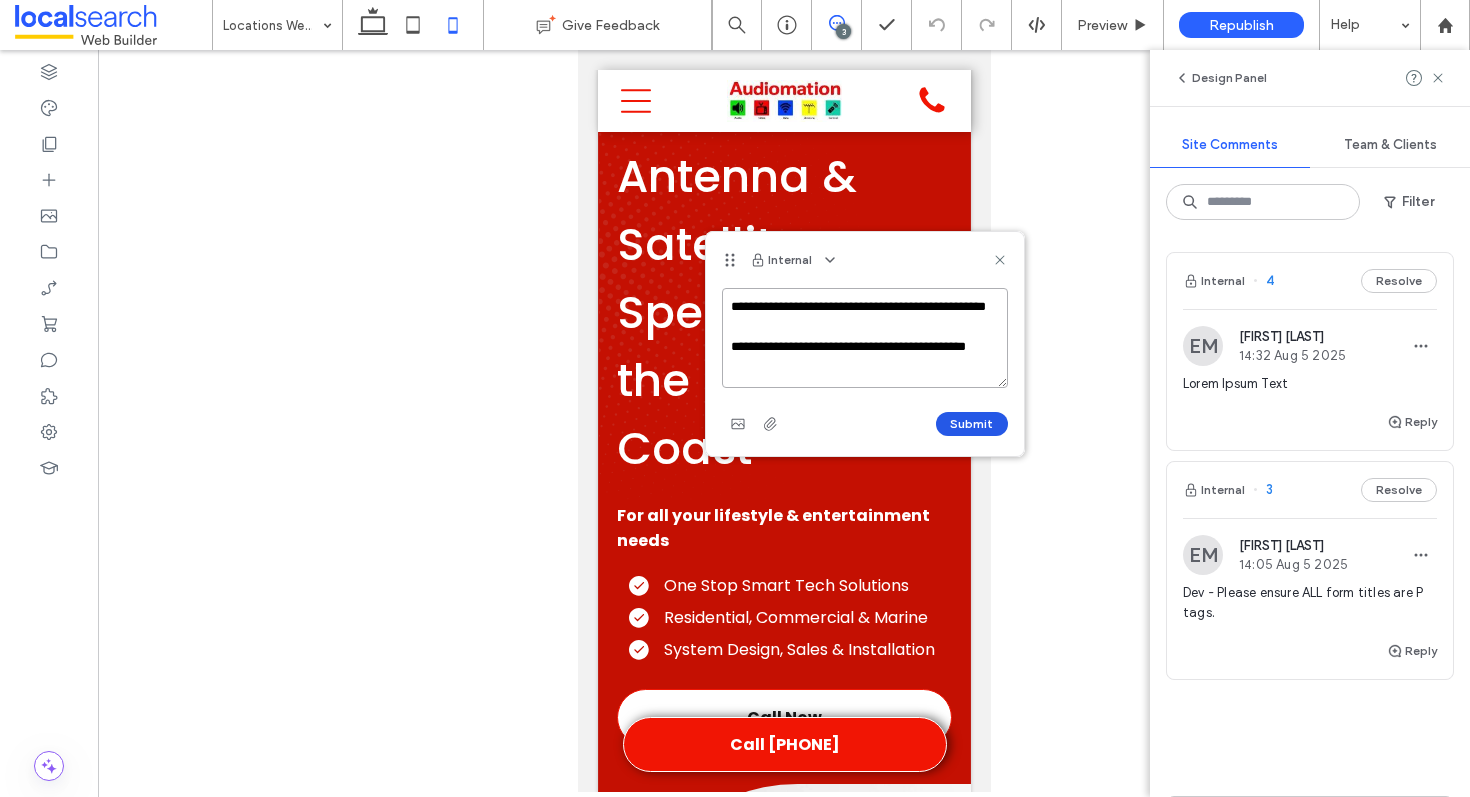 type on "**********" 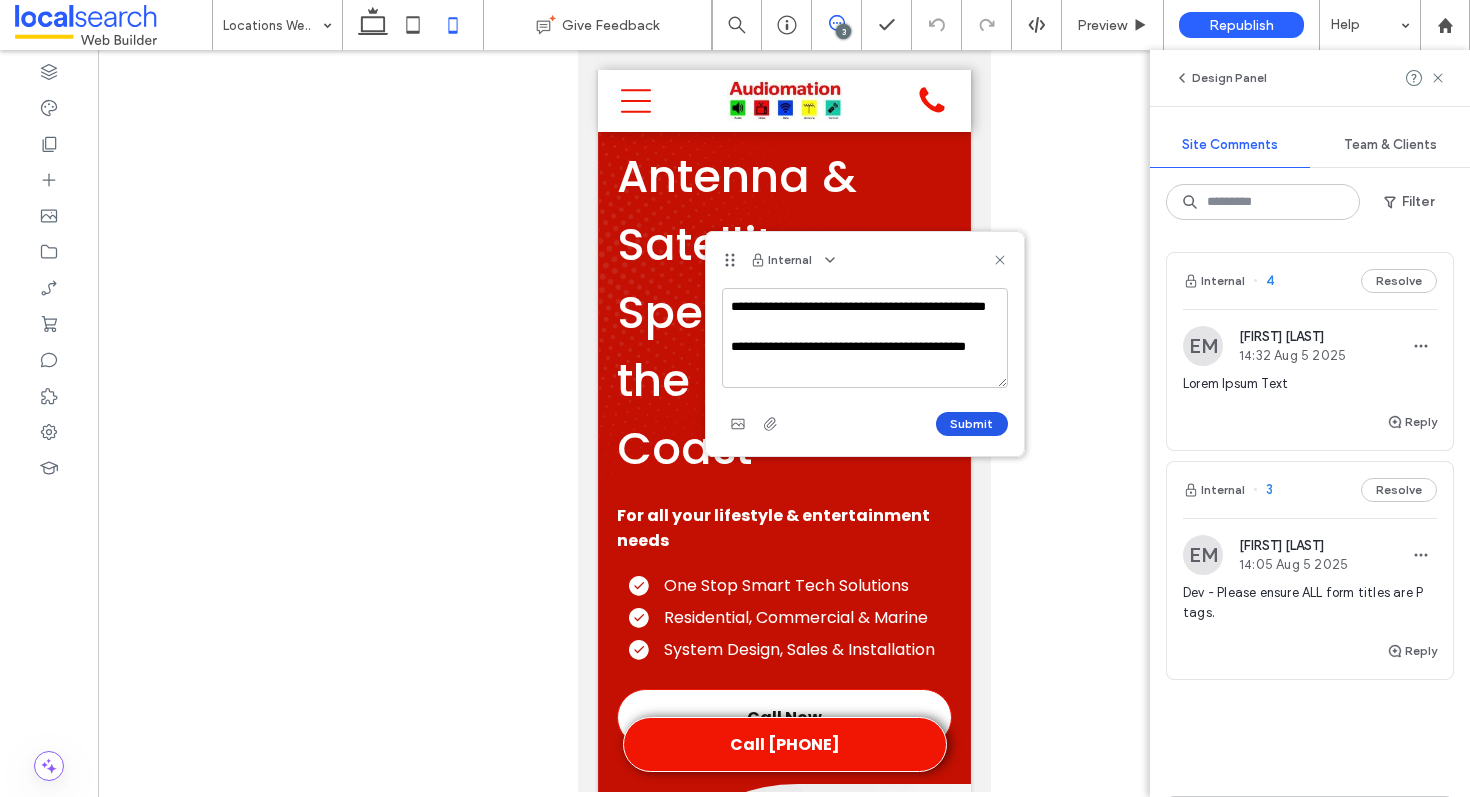 click on "Submit" at bounding box center (972, 424) 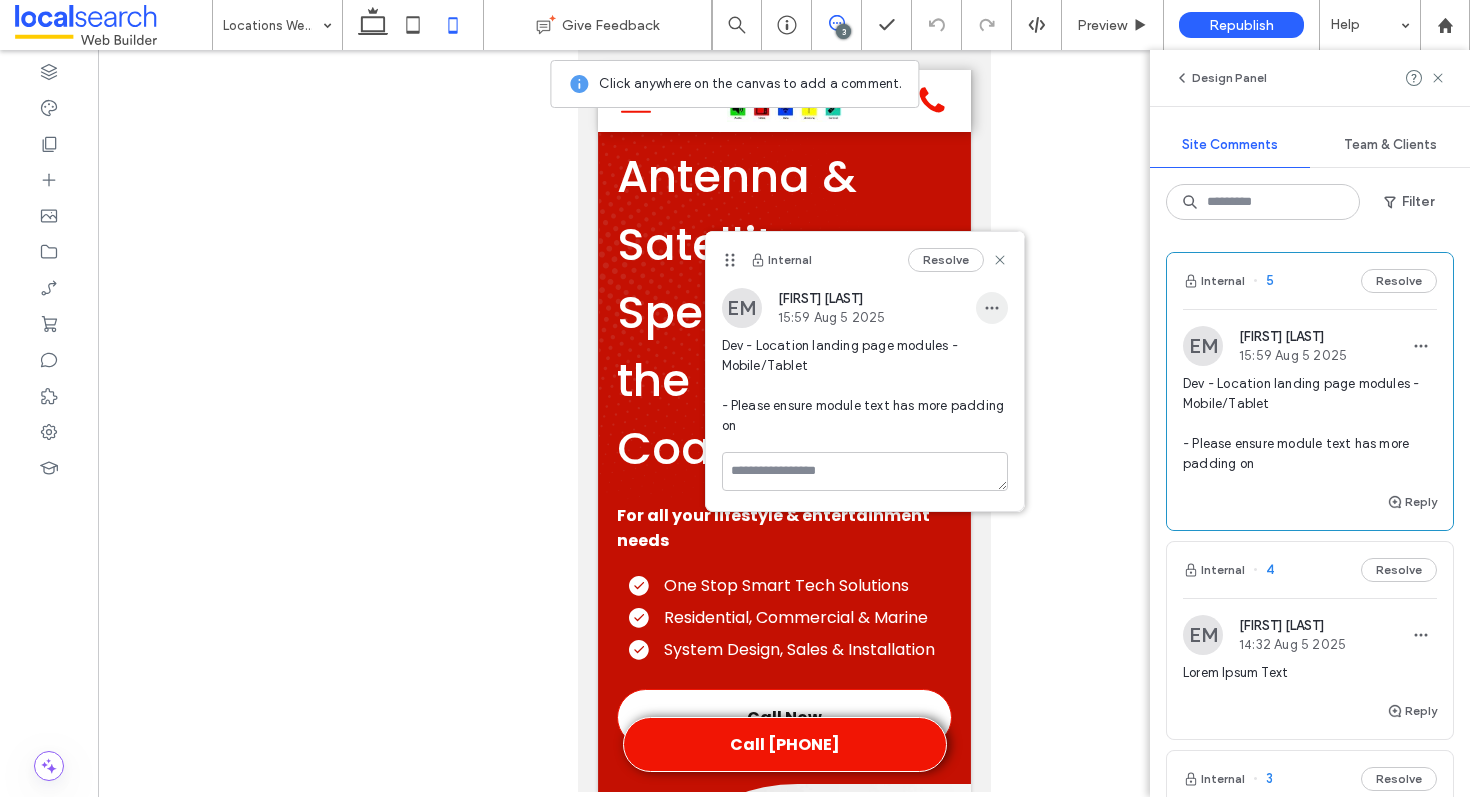 click 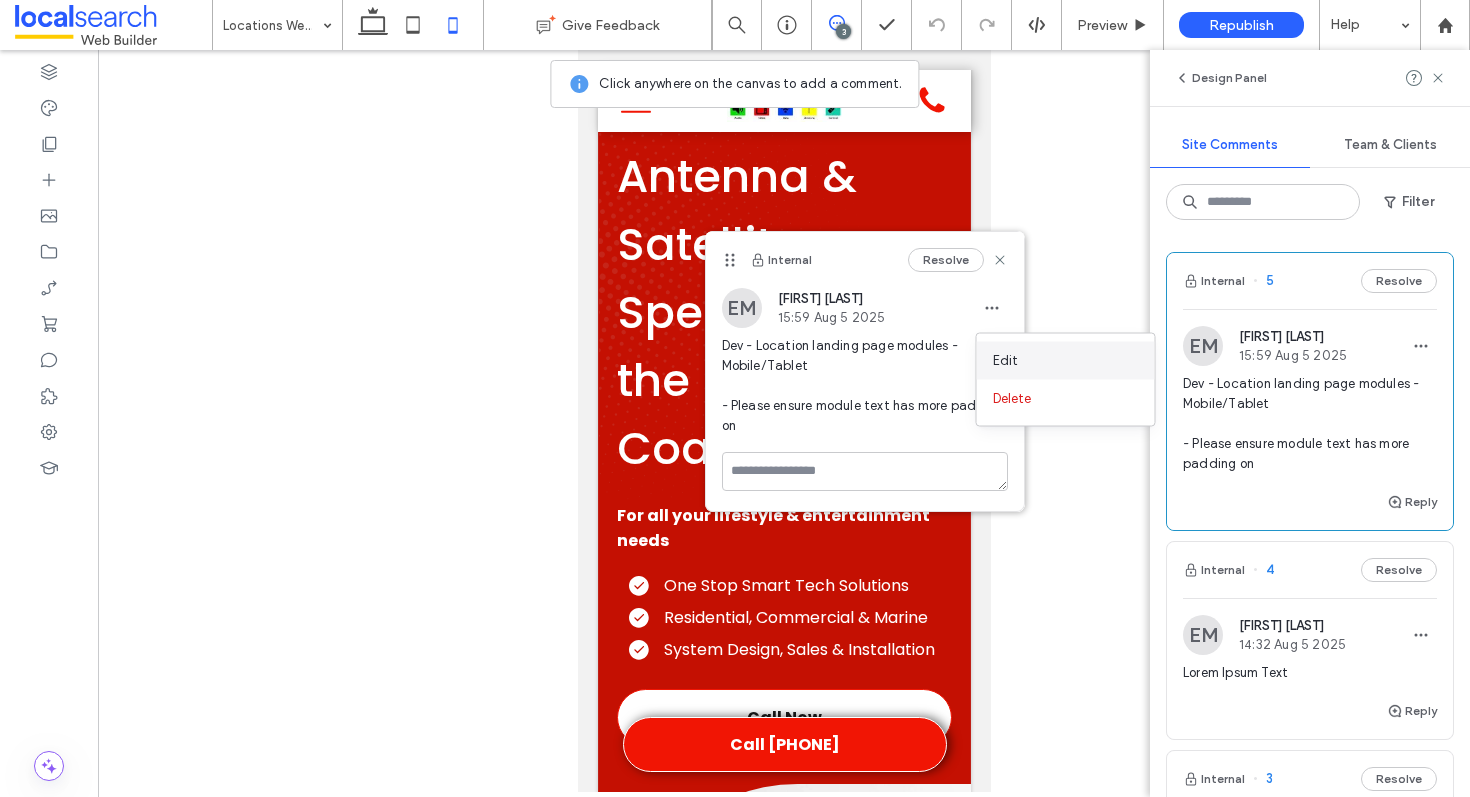 click on "Edit" at bounding box center [1066, 361] 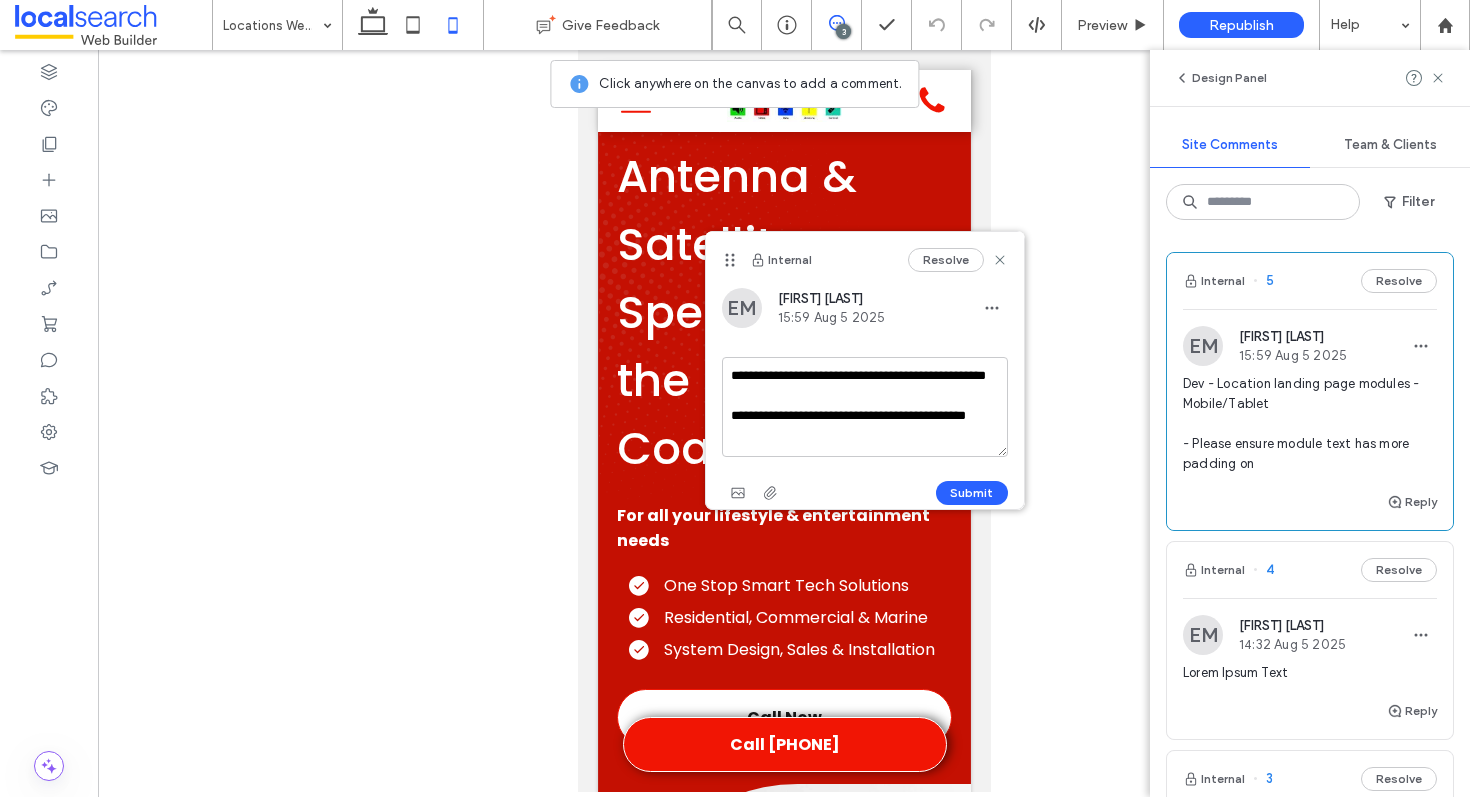scroll, scrollTop: 18, scrollLeft: 0, axis: vertical 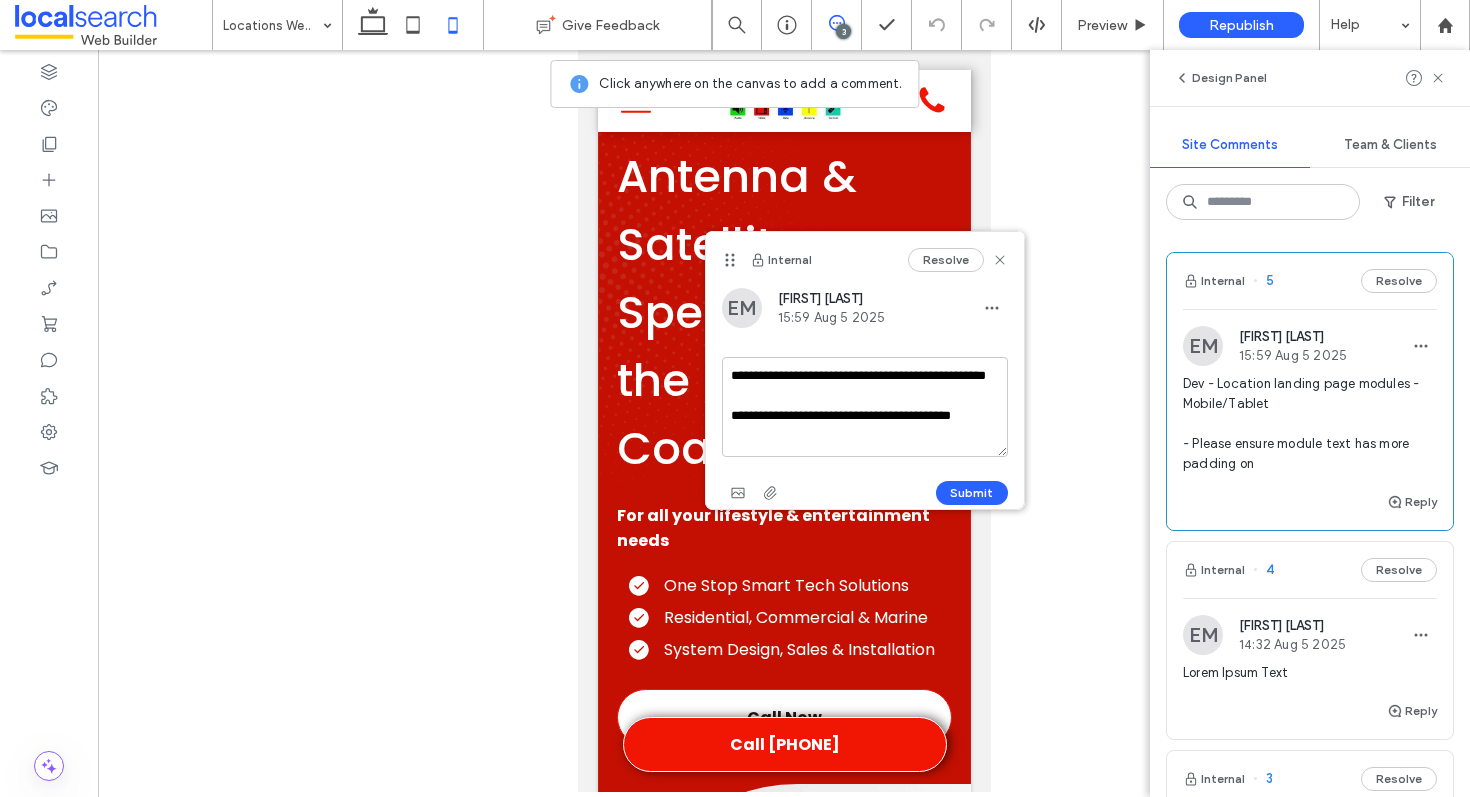 click on "**********" at bounding box center (865, 407) 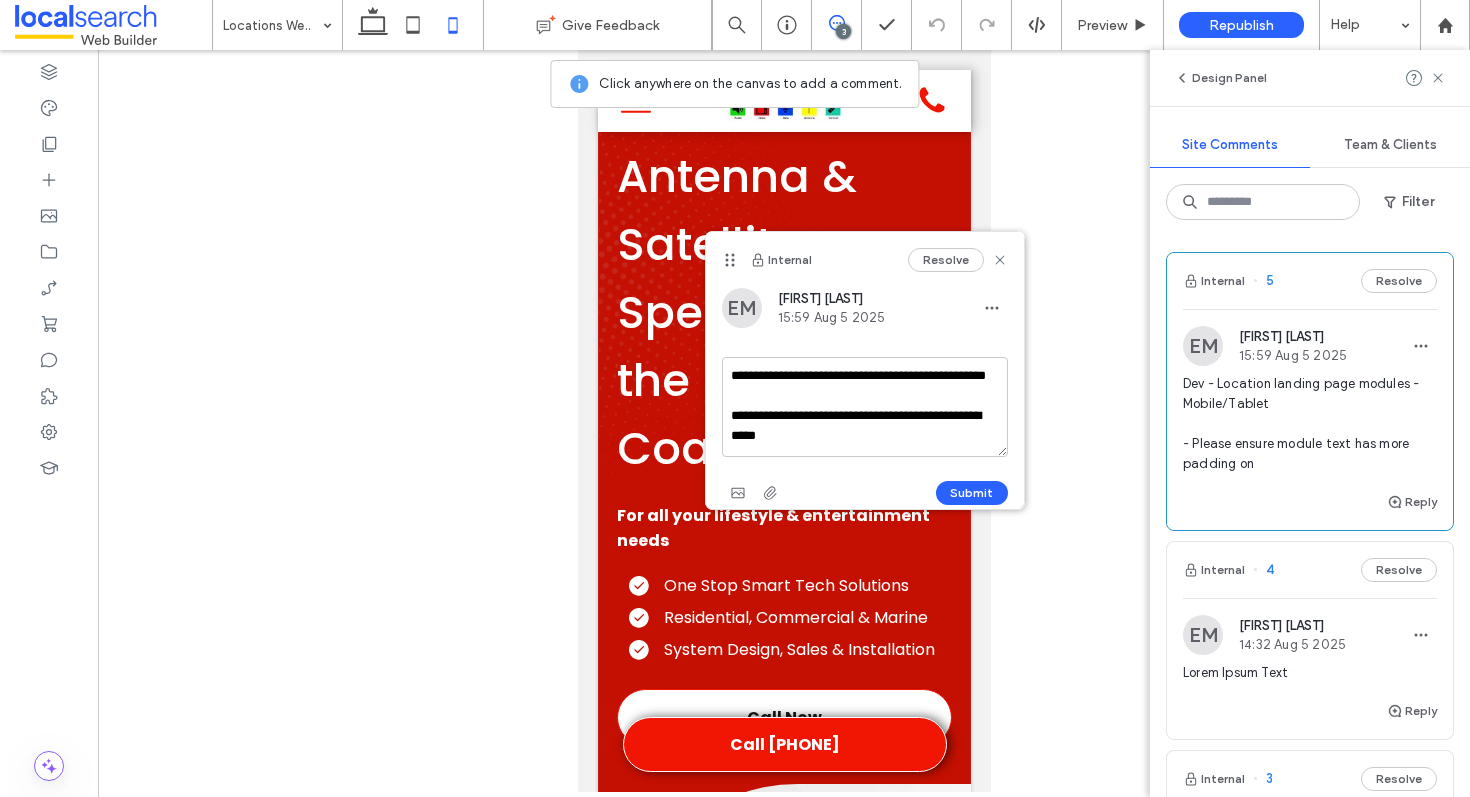 click on "**********" at bounding box center (865, 407) 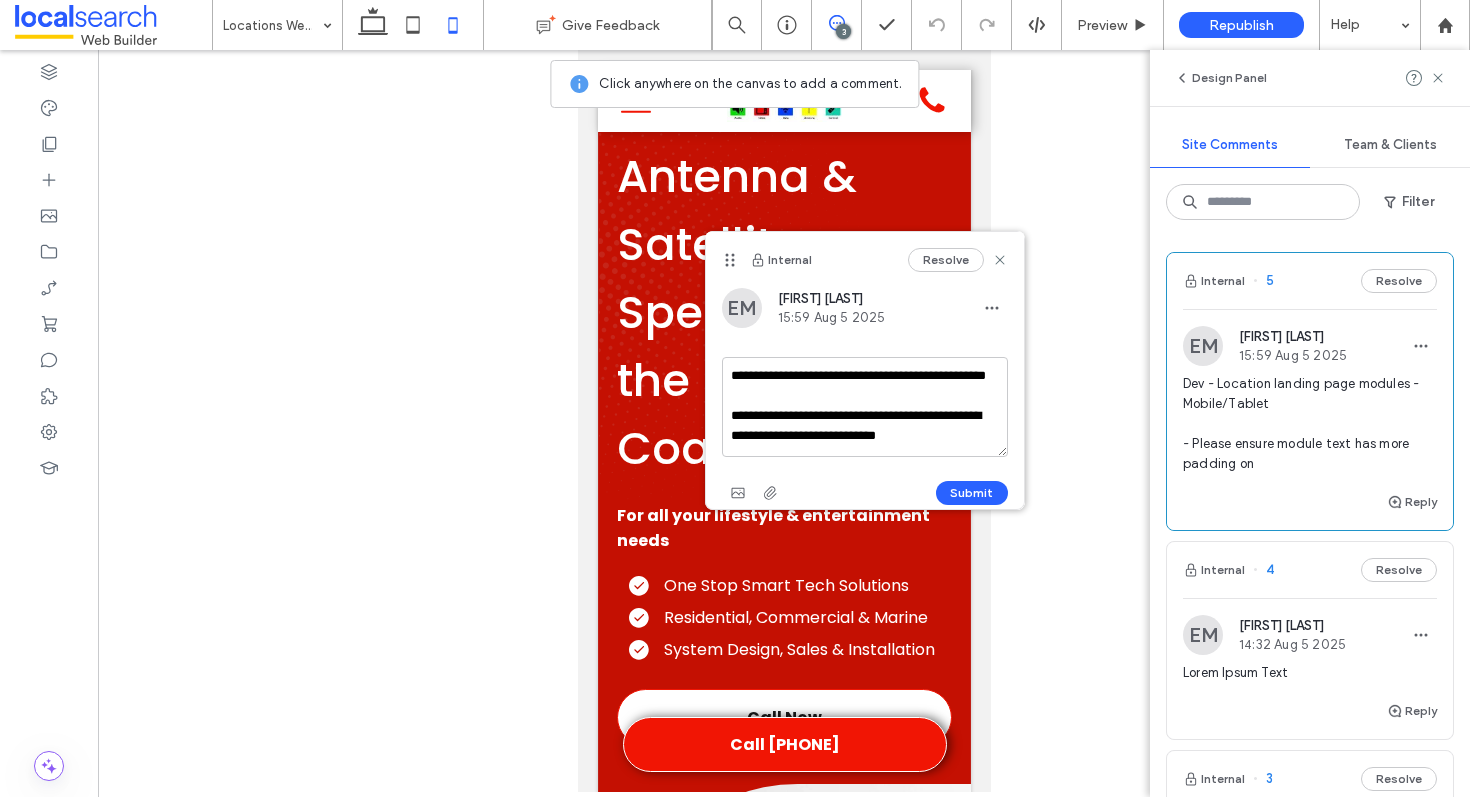 scroll, scrollTop: 28, scrollLeft: 0, axis: vertical 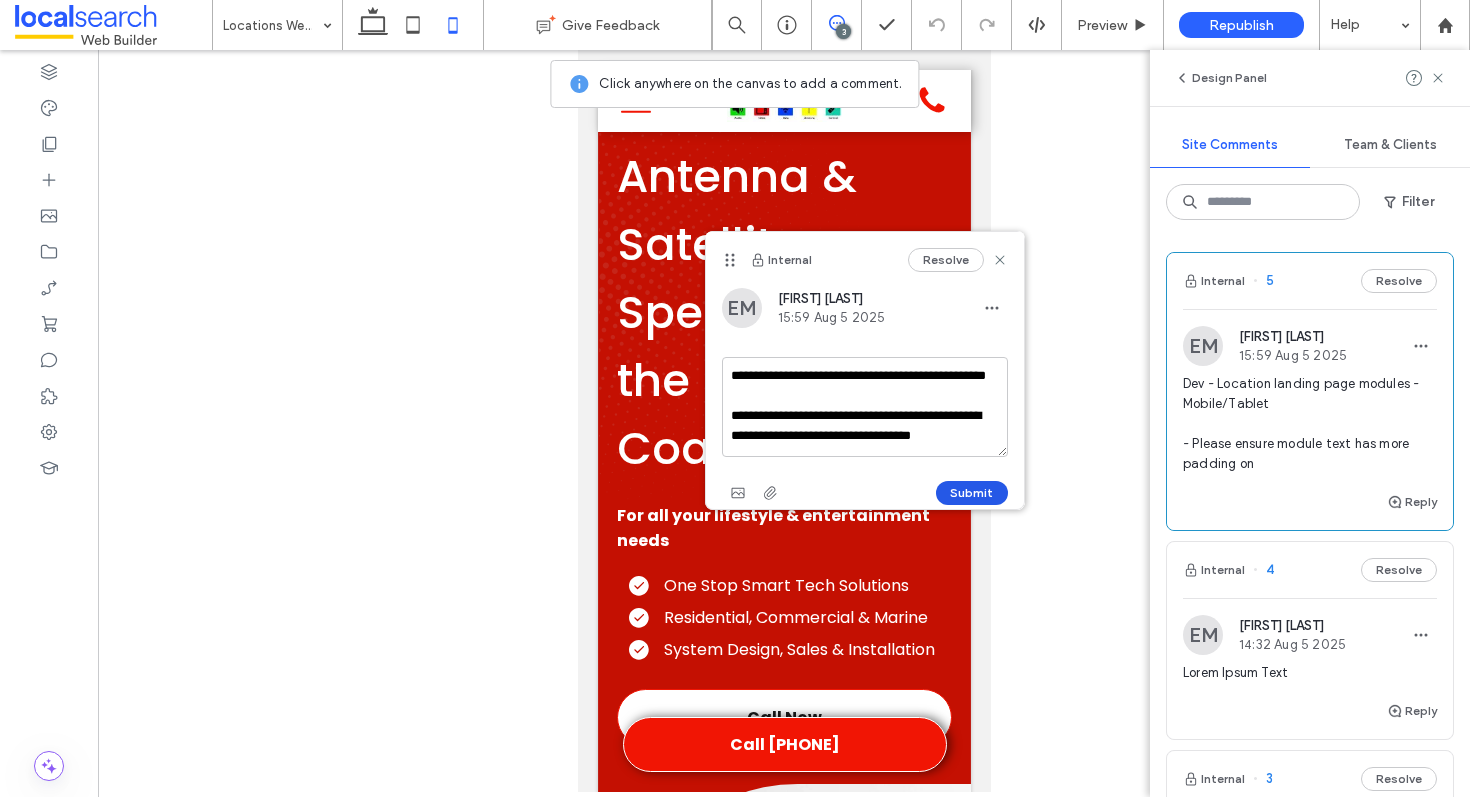 type on "**********" 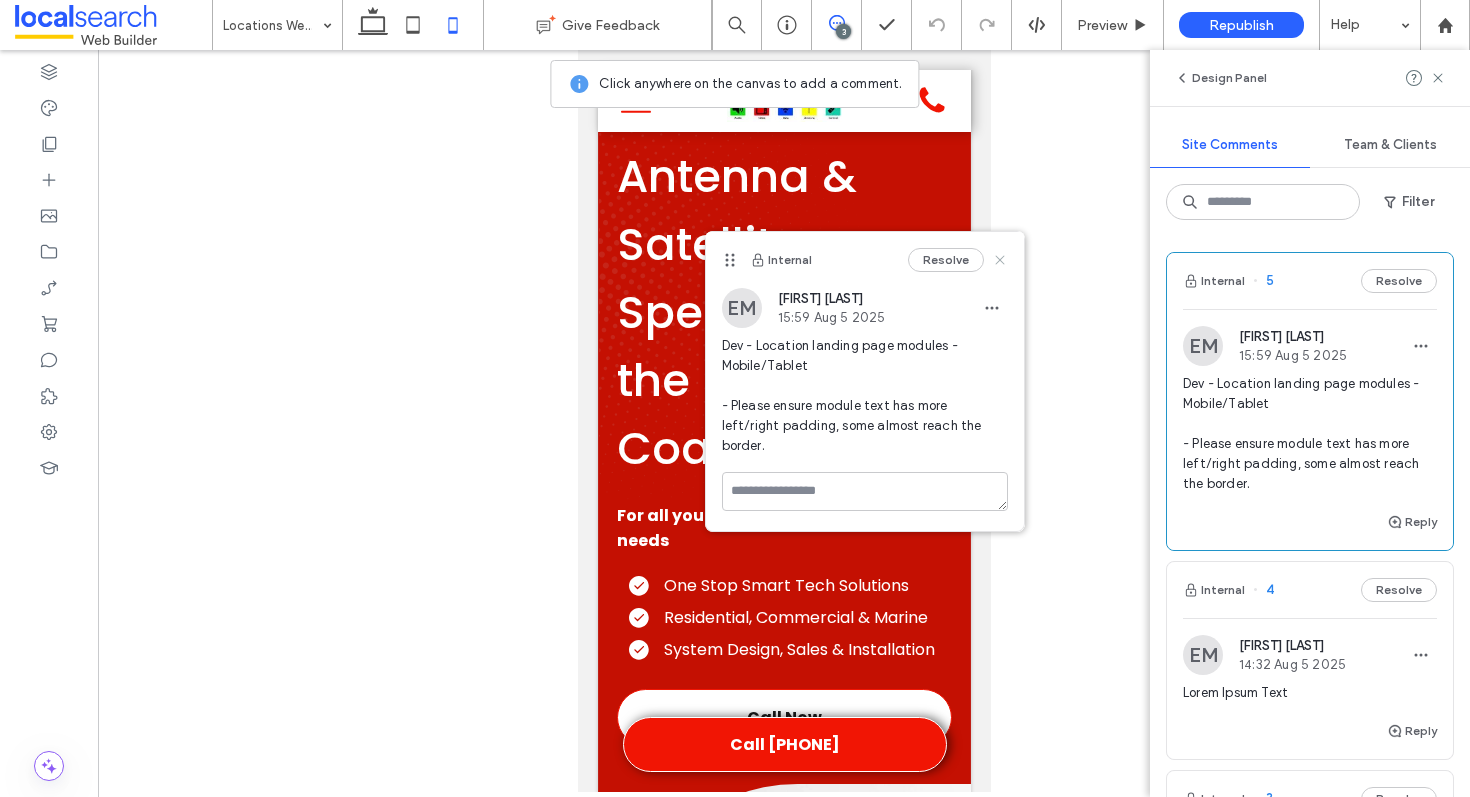 click 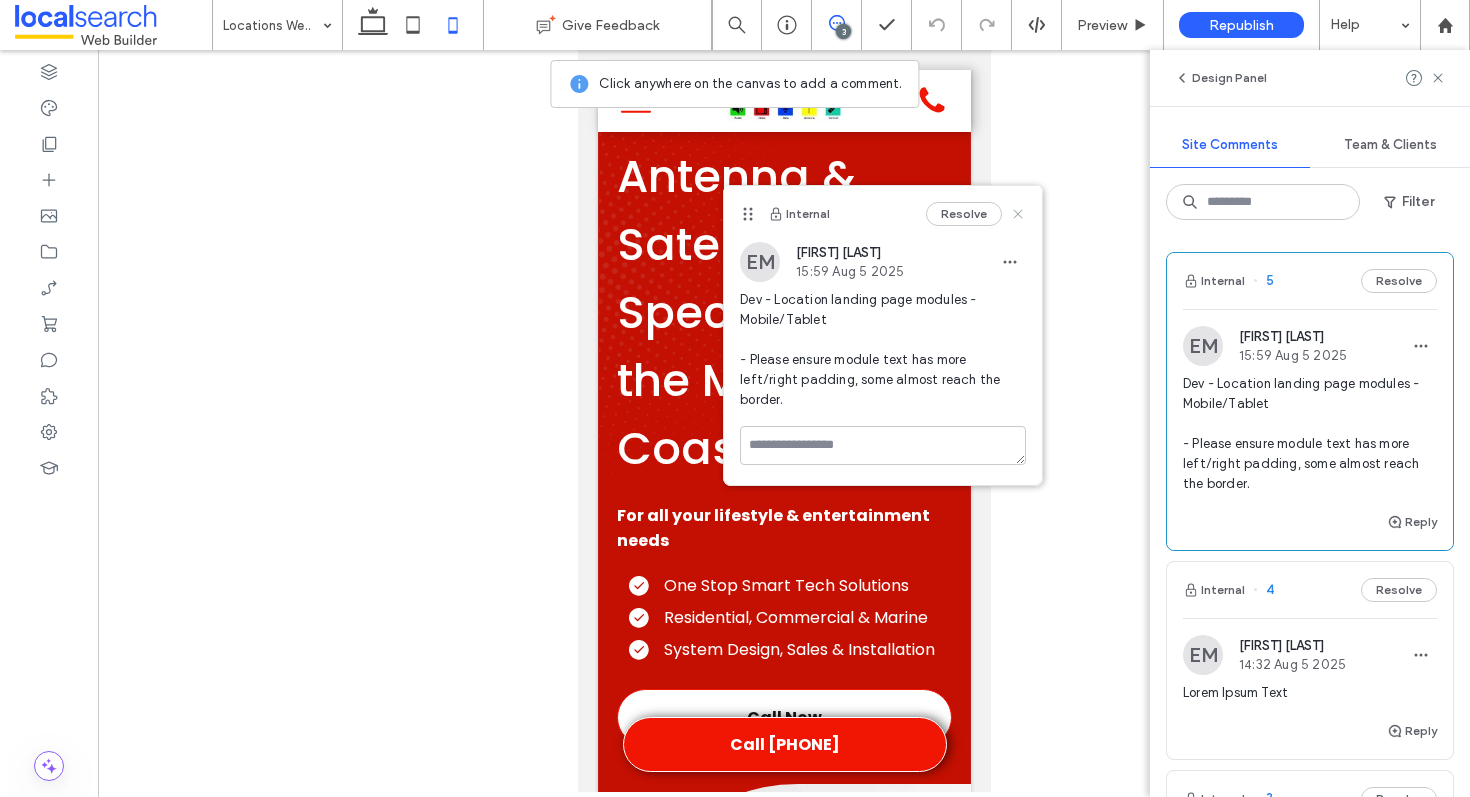 click 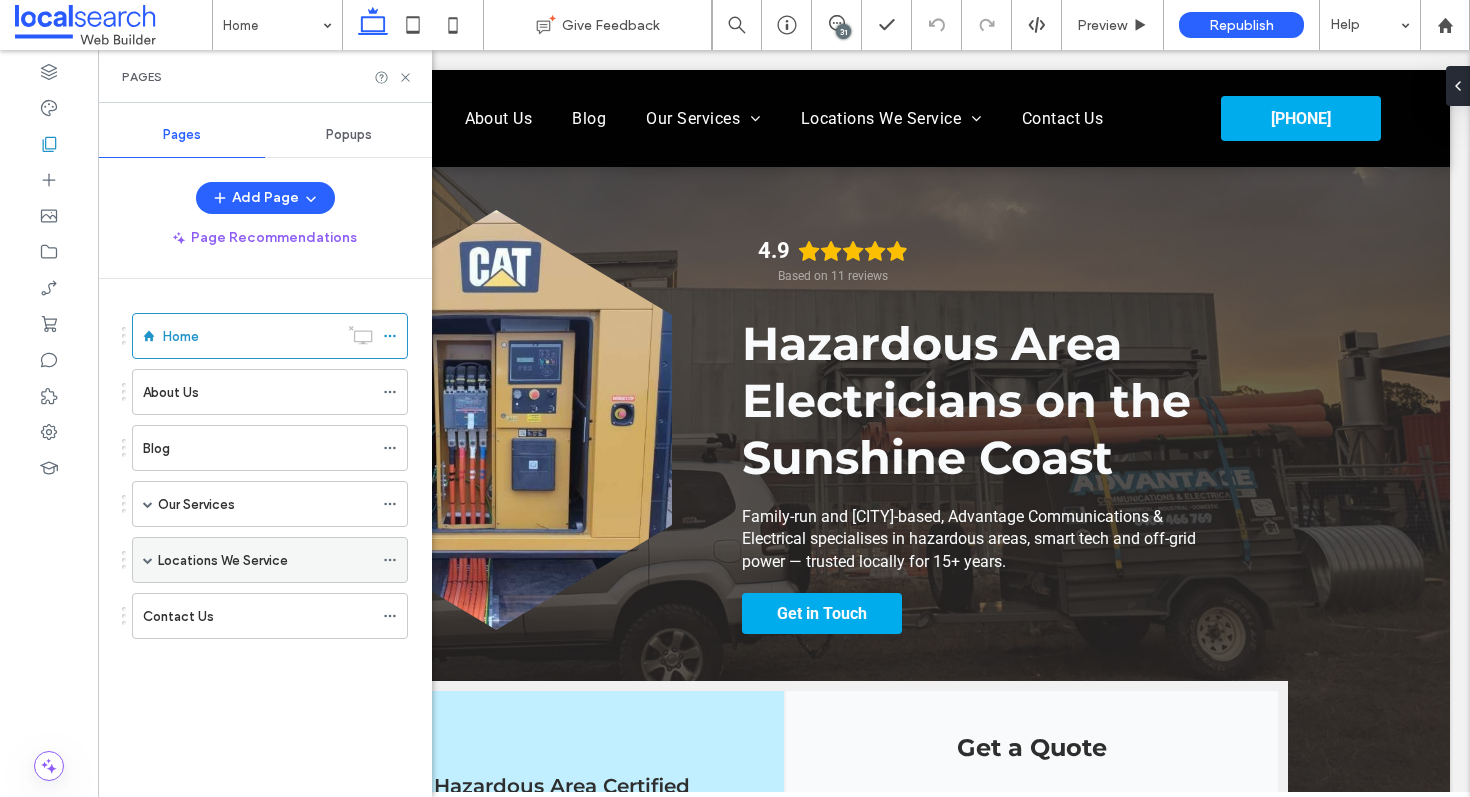 scroll, scrollTop: 0, scrollLeft: 0, axis: both 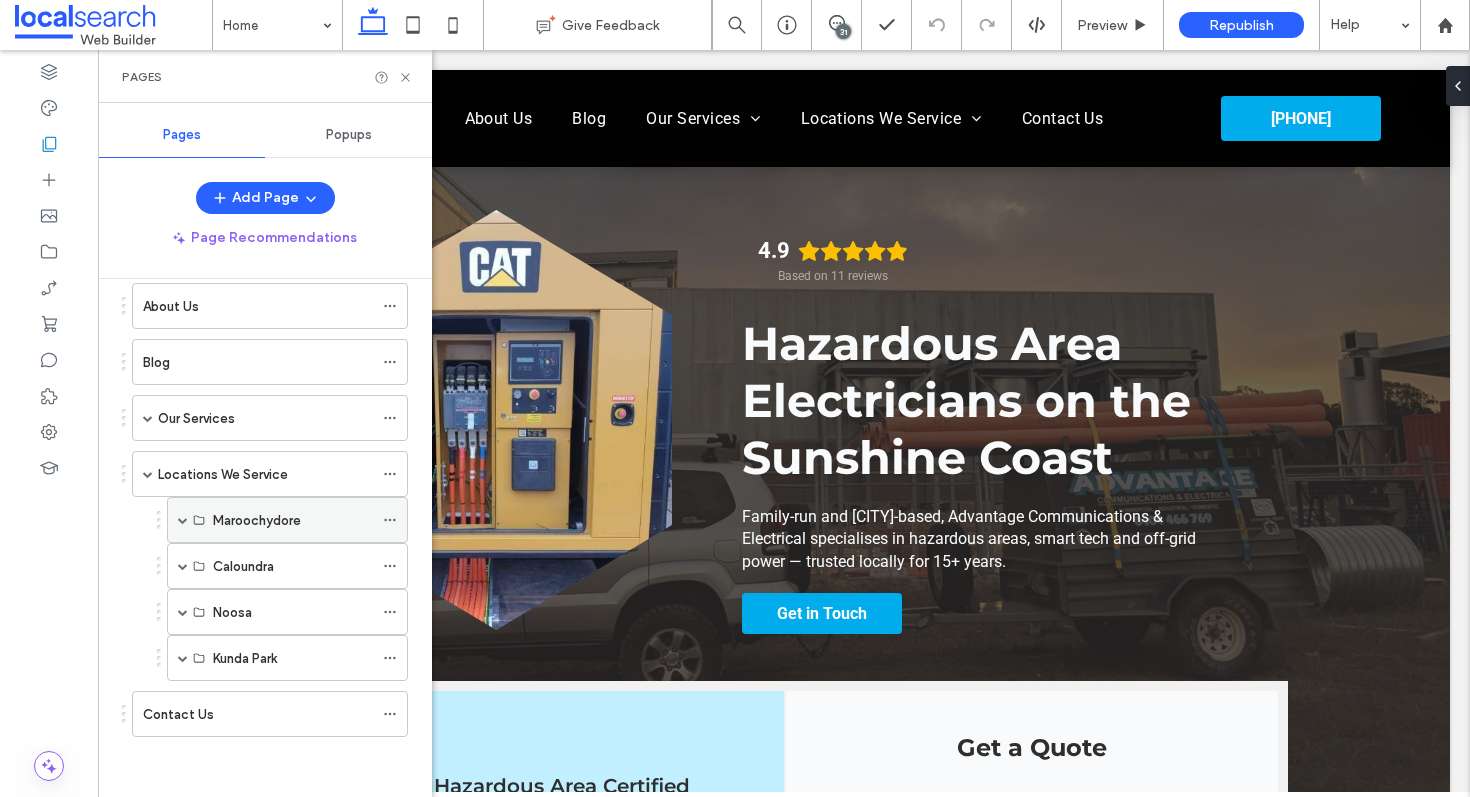 click at bounding box center (183, 520) 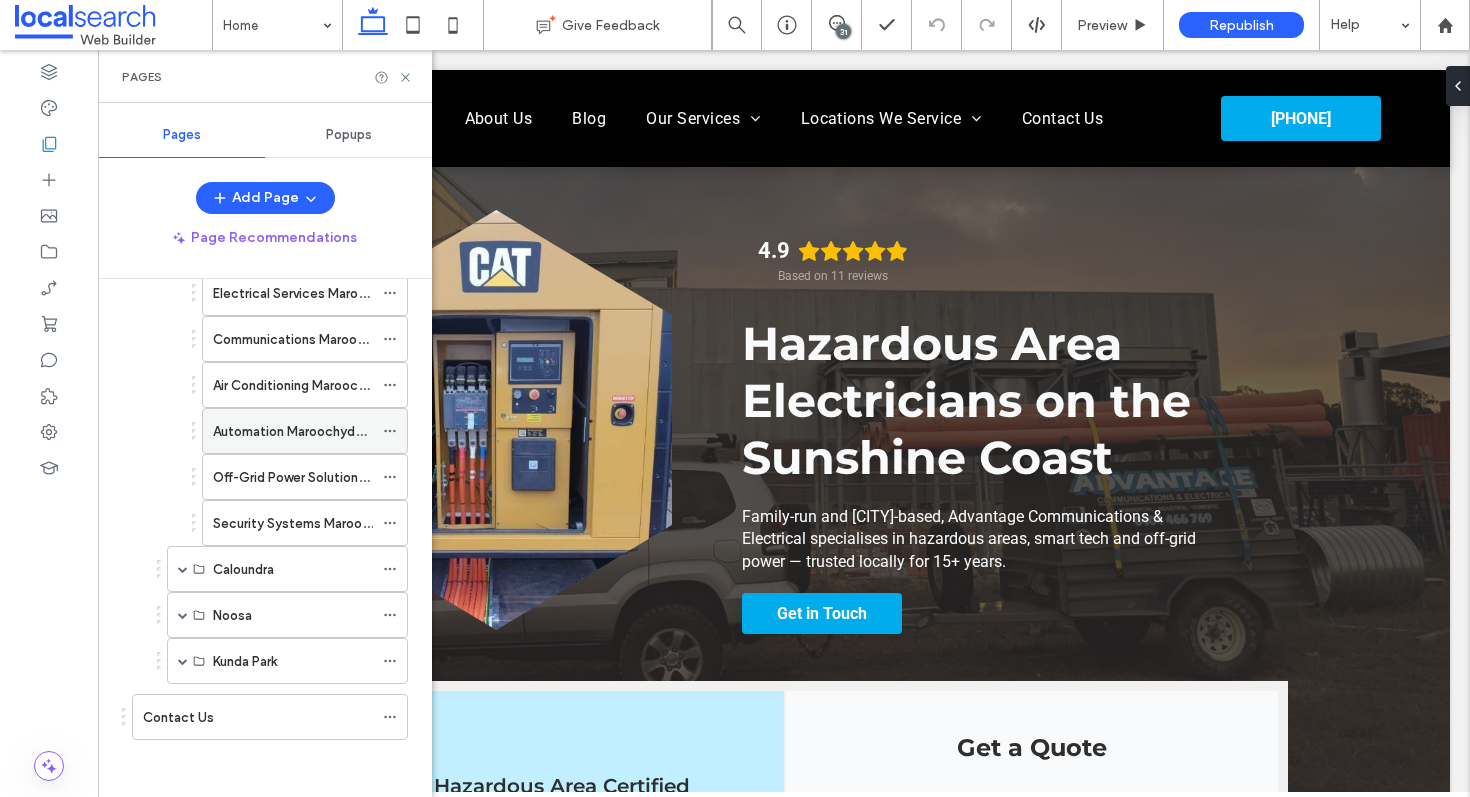 scroll, scrollTop: 408, scrollLeft: 0, axis: vertical 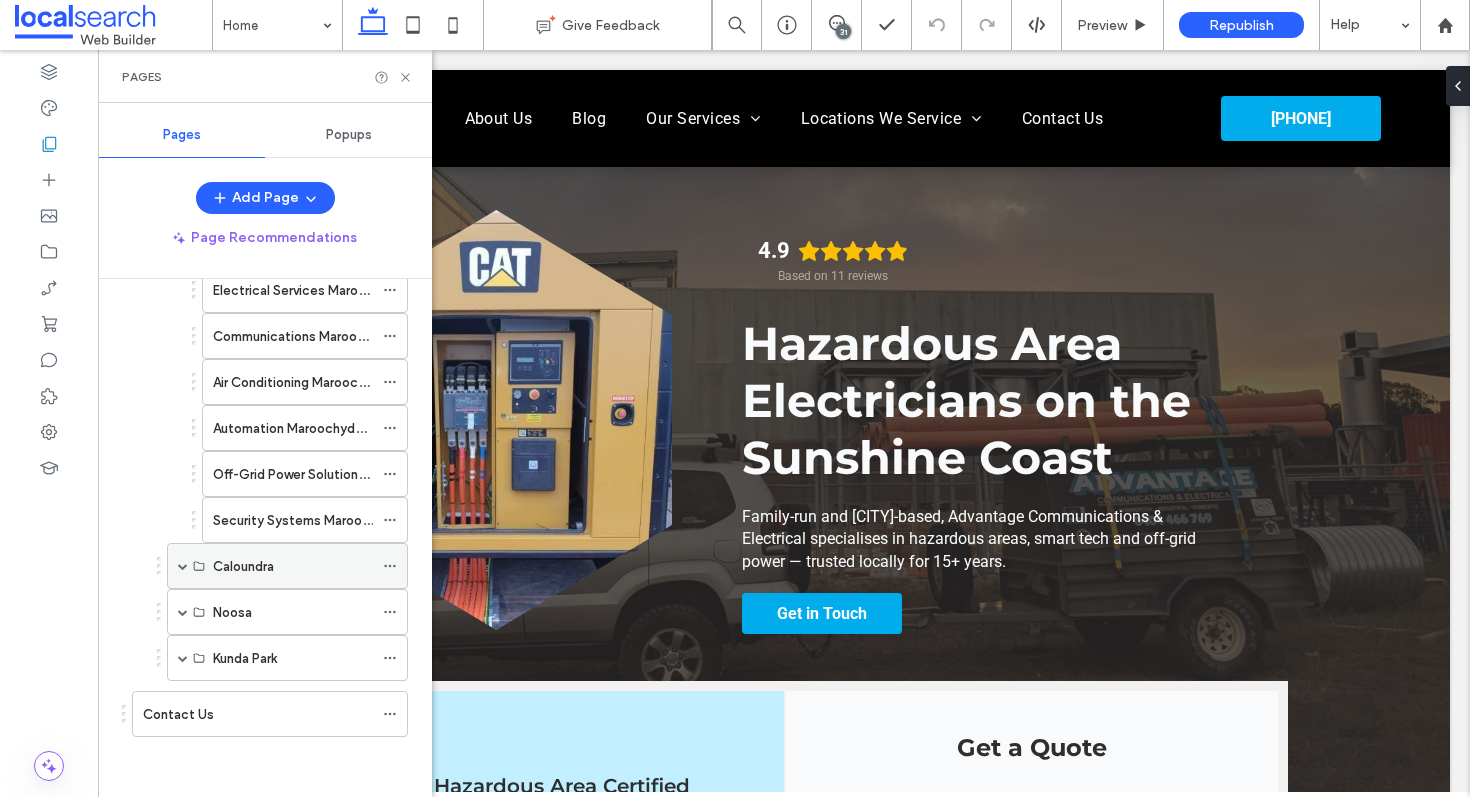 click on "Caloundra" at bounding box center [287, 566] 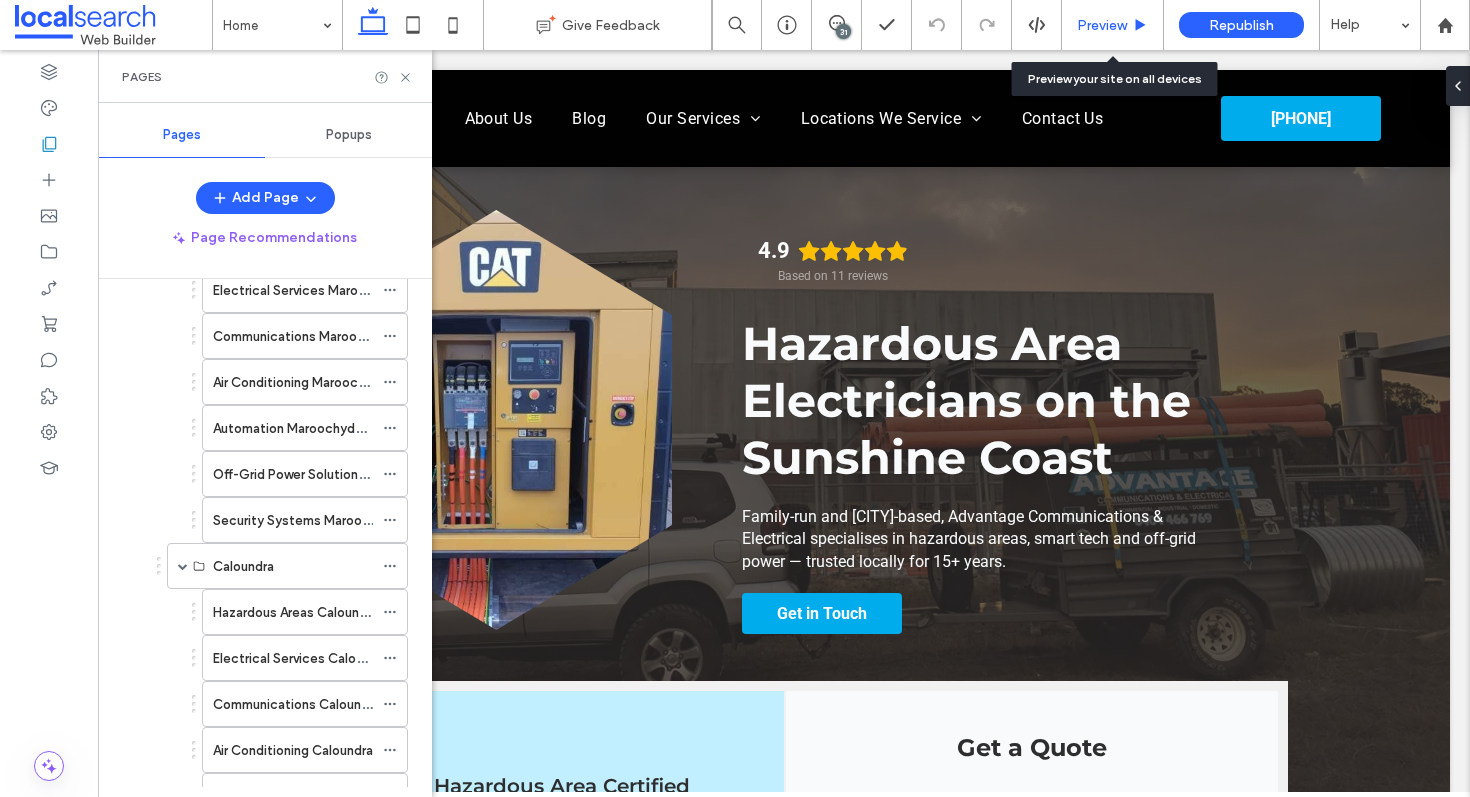 click on "Preview" at bounding box center [1102, 25] 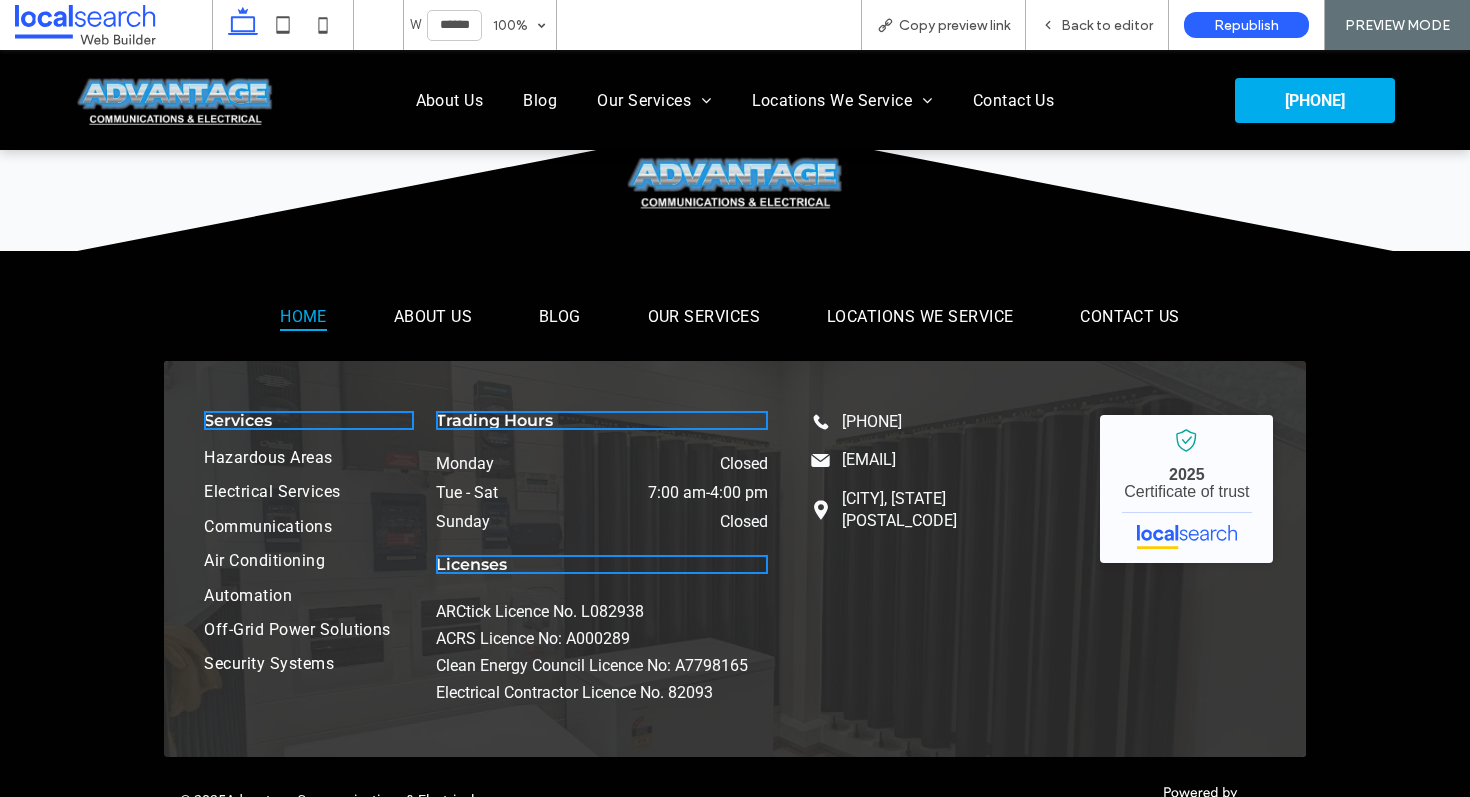 scroll, scrollTop: 5223, scrollLeft: 0, axis: vertical 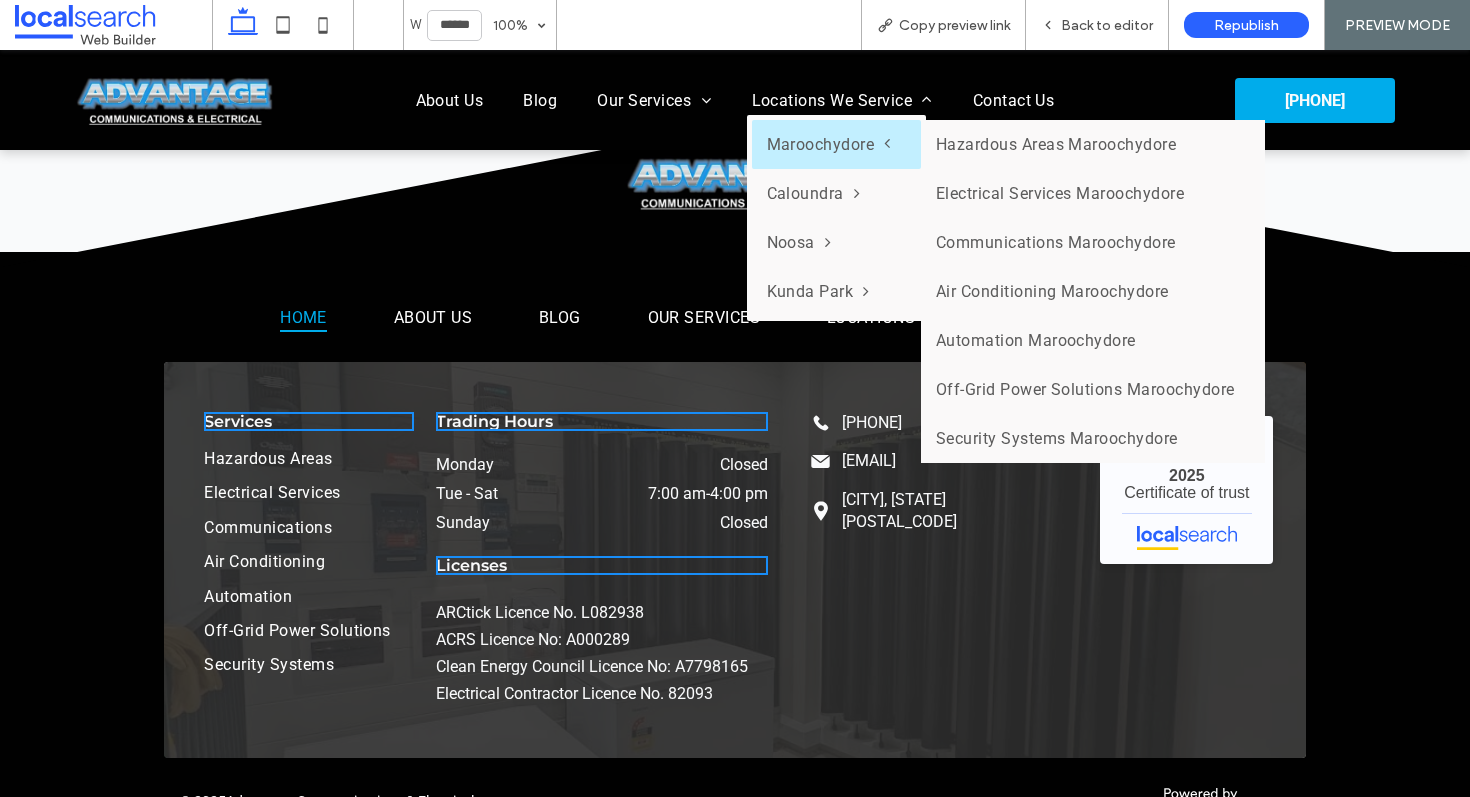 click on "Maroochydore" at bounding box center (829, 144) 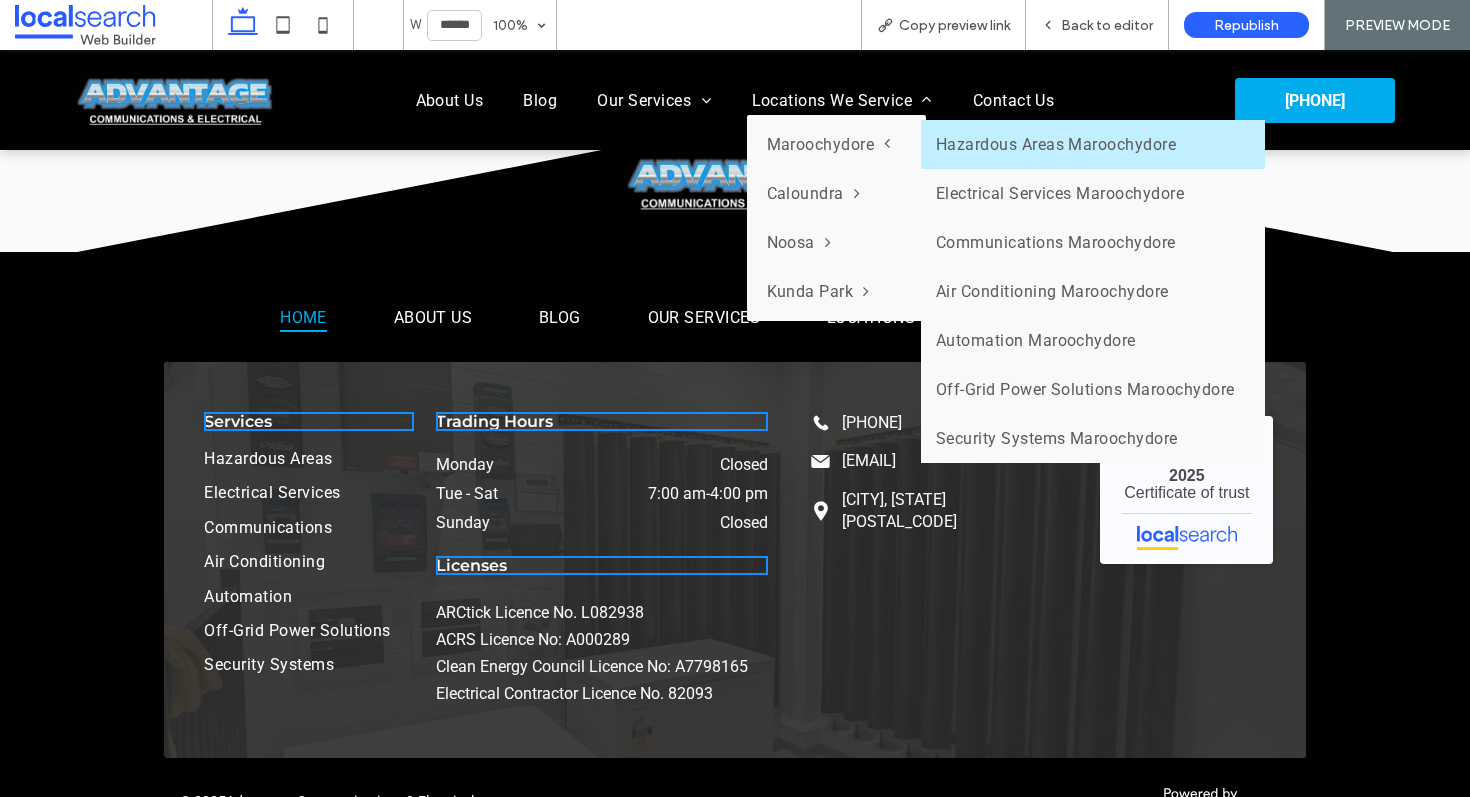 click on "Hazardous Areas Maroochydore" at bounding box center (1093, 144) 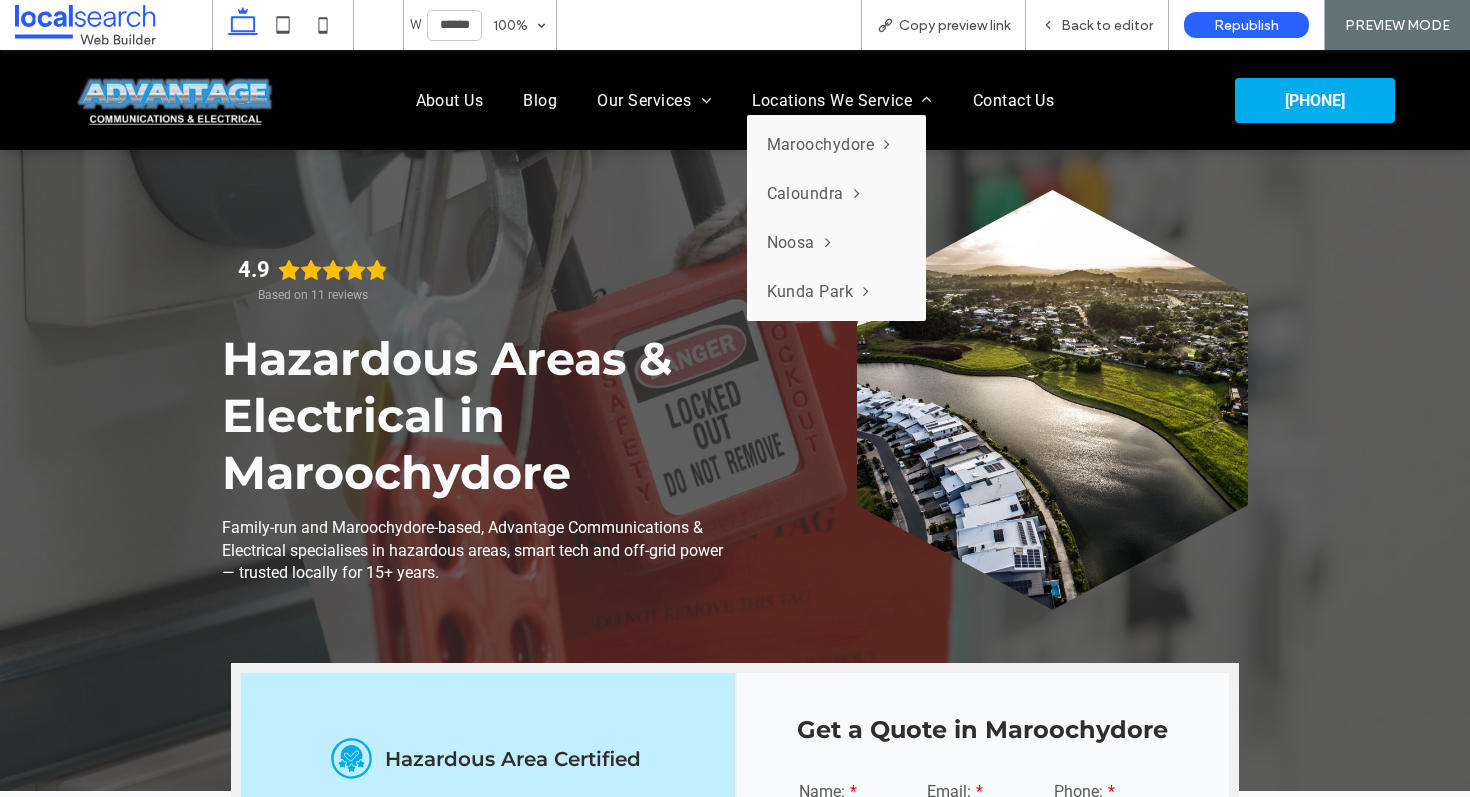 scroll, scrollTop: 0, scrollLeft: 0, axis: both 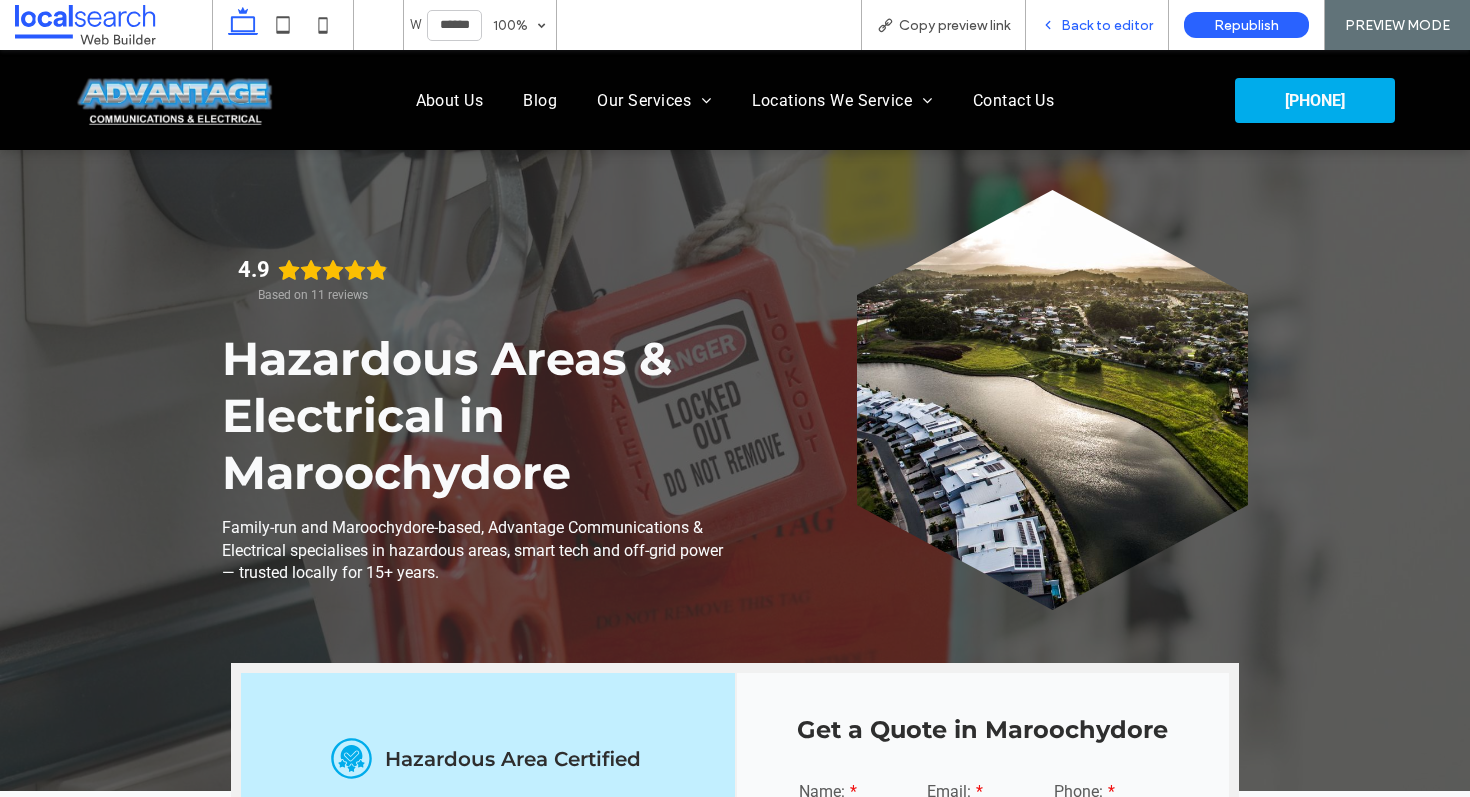 click on "Back to editor" at bounding box center [1107, 25] 